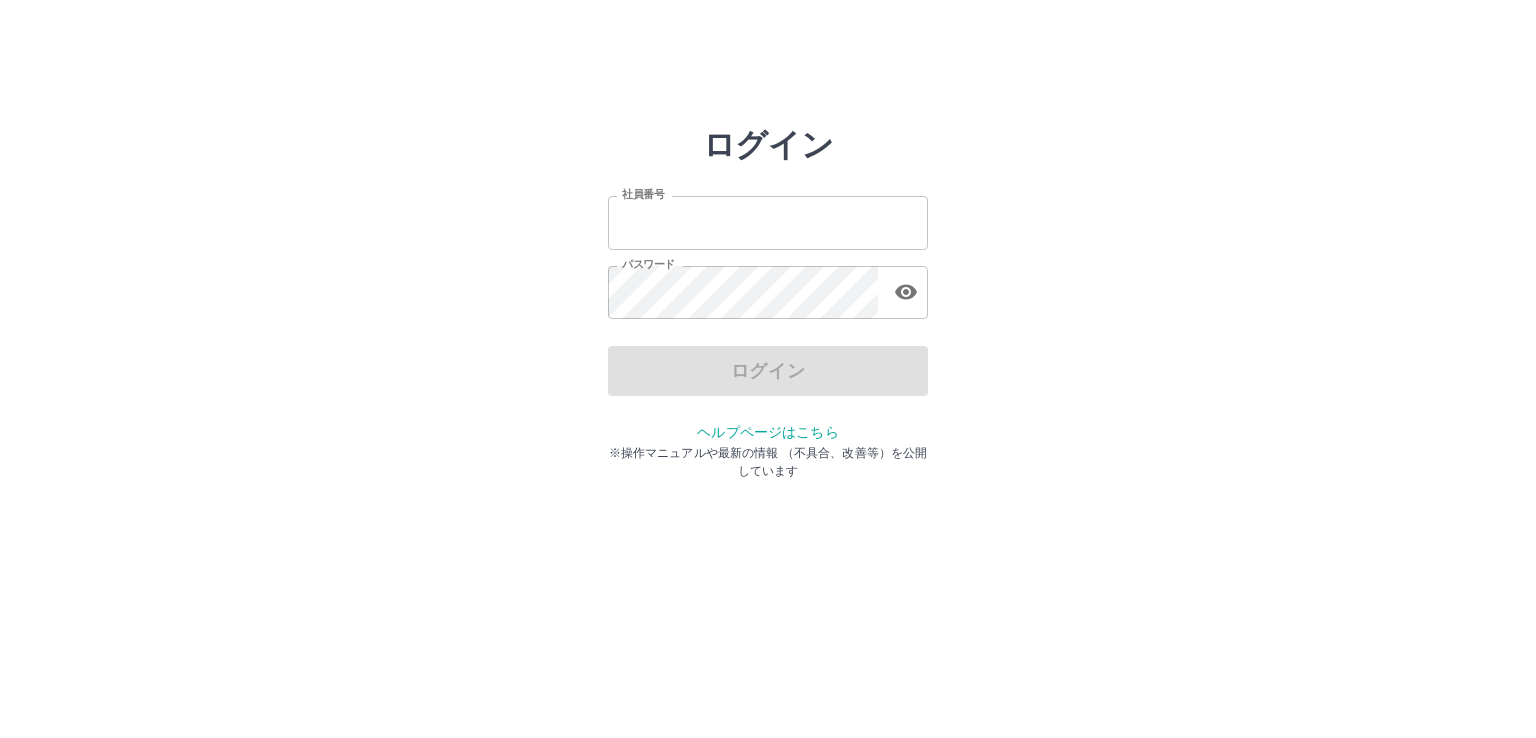 scroll, scrollTop: 0, scrollLeft: 0, axis: both 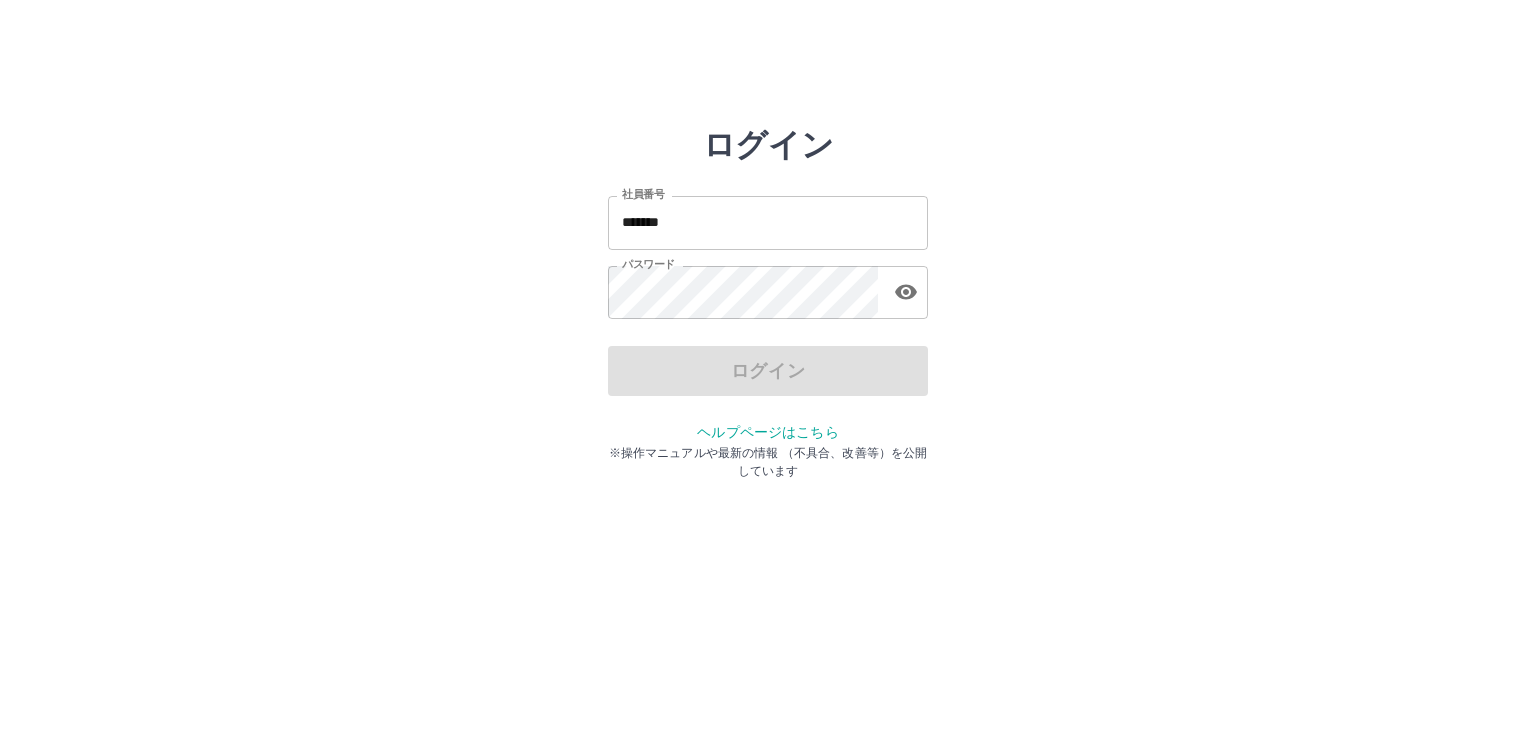 click on "ログイン 社員番号 ******* 社員番号 パスワード パスワード ログイン ヘルプページはこちら ※操作マニュアルや最新の情報 （不具合、改善等）を公開しています" at bounding box center (768, 286) 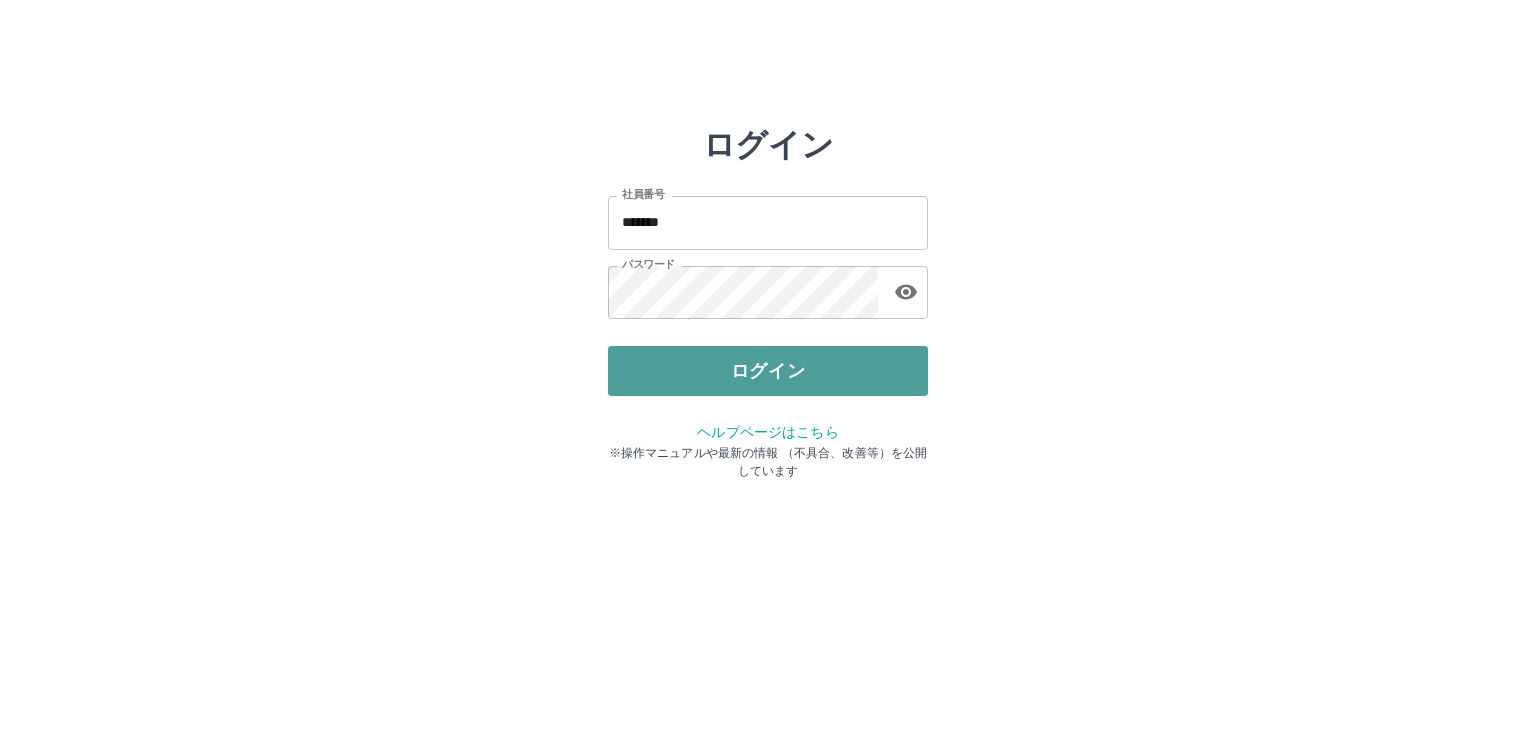 click on "ログイン" at bounding box center (768, 371) 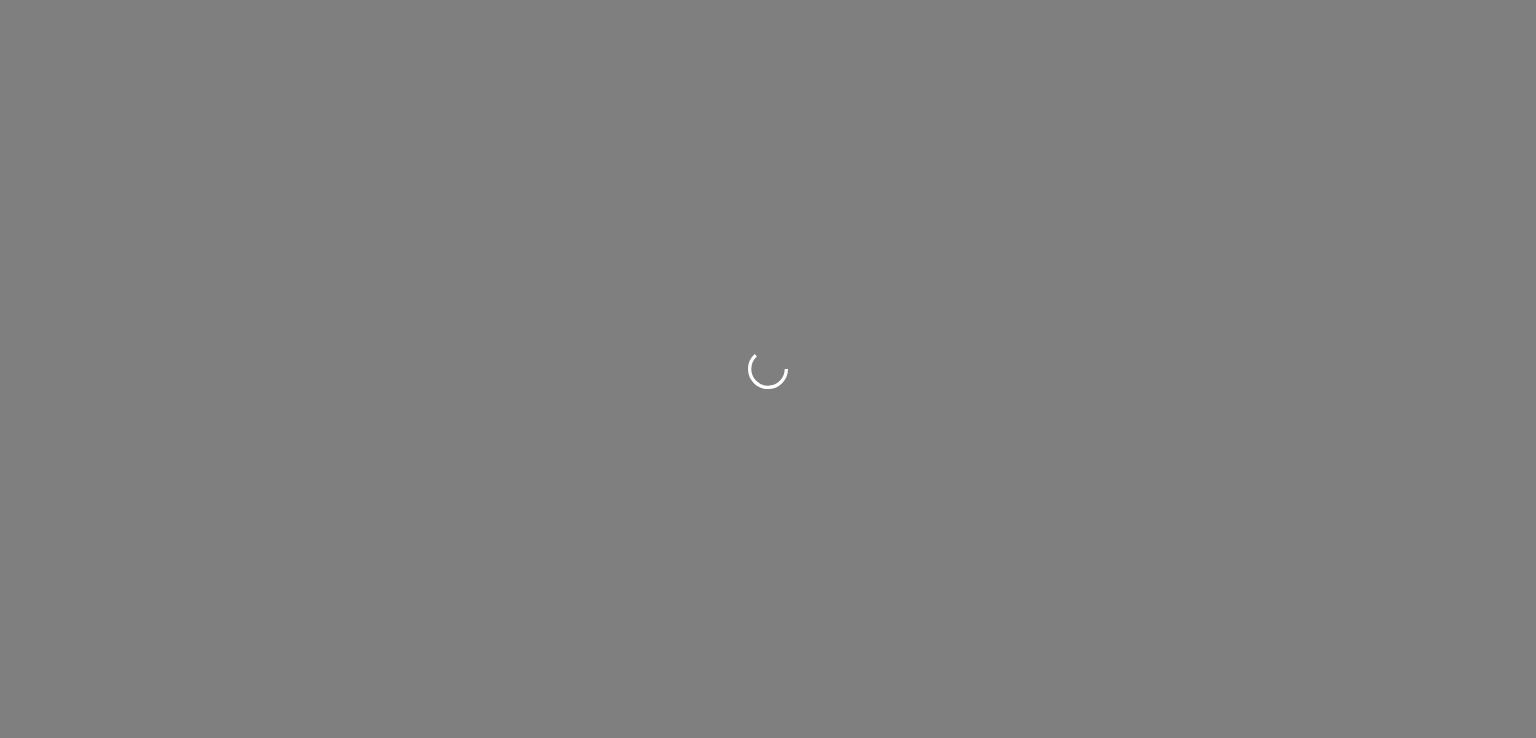 scroll, scrollTop: 0, scrollLeft: 0, axis: both 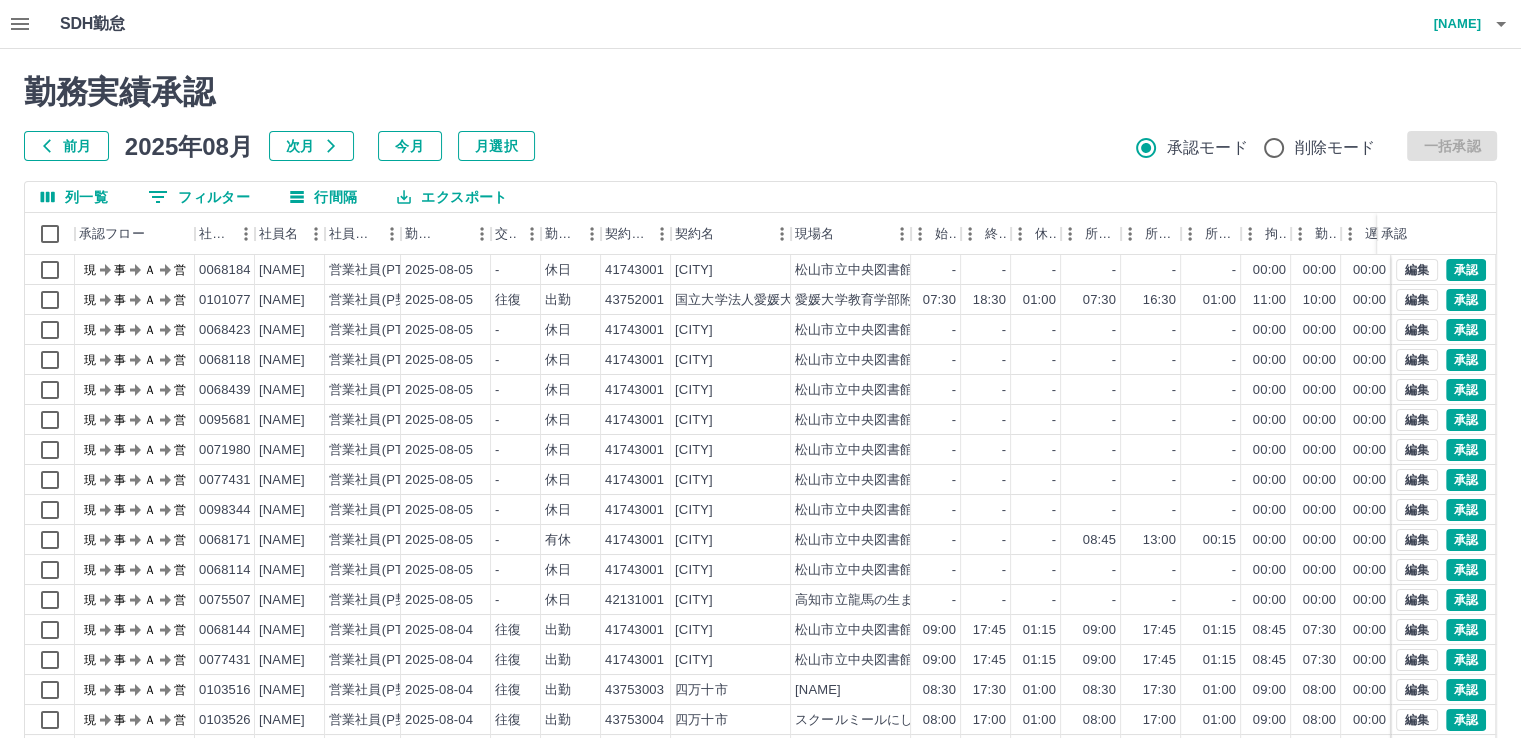click on "次月" at bounding box center (311, 146) 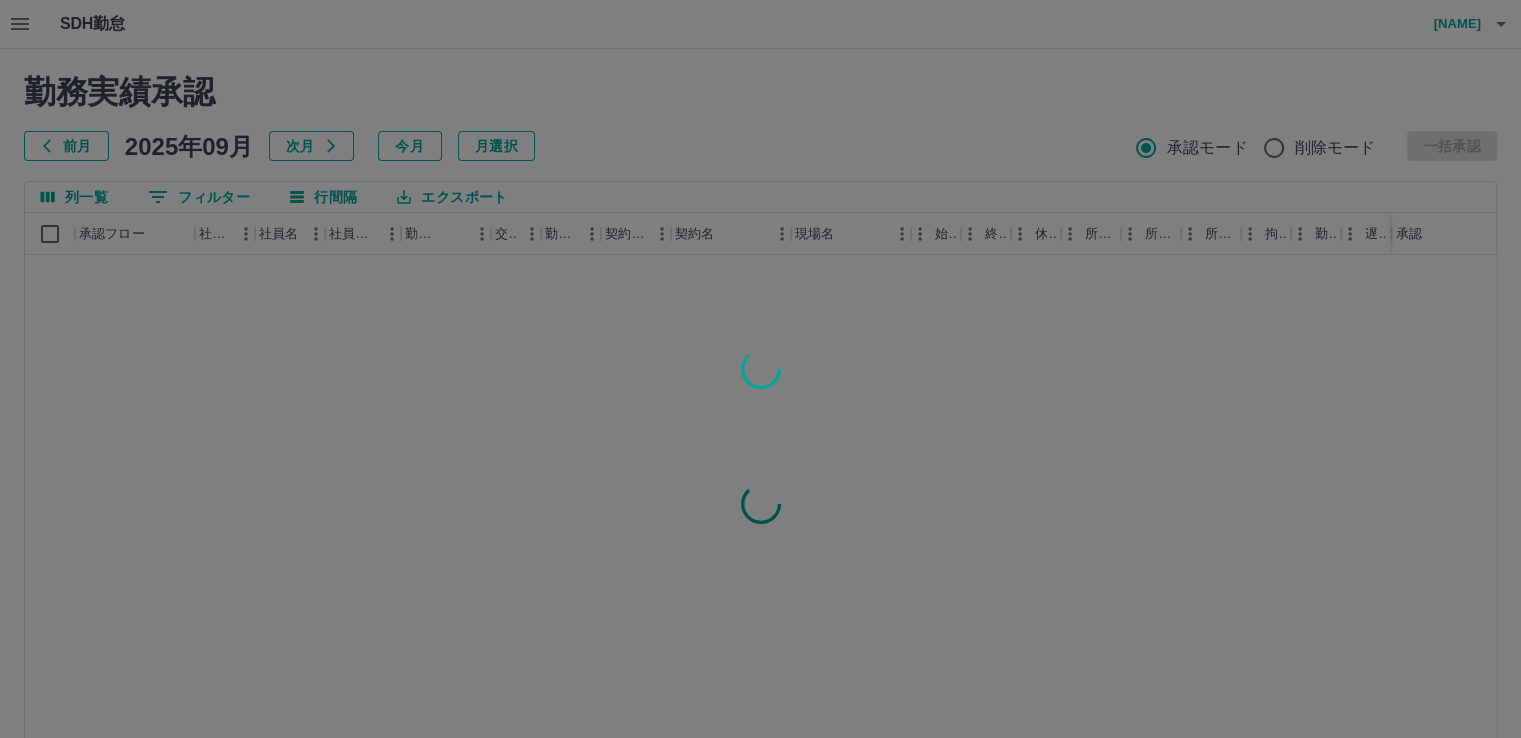 click at bounding box center [760, 369] 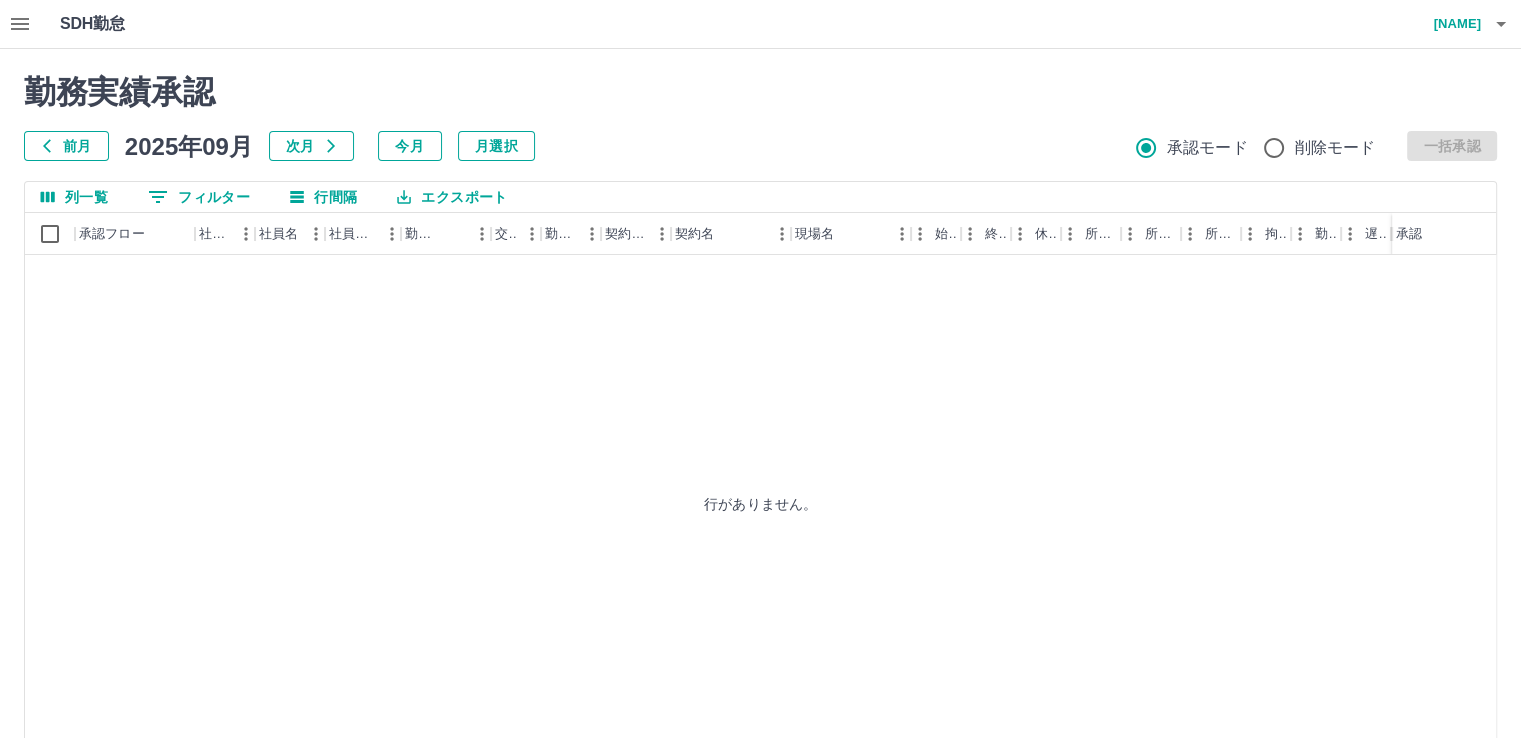 click on "前月" at bounding box center [66, 146] 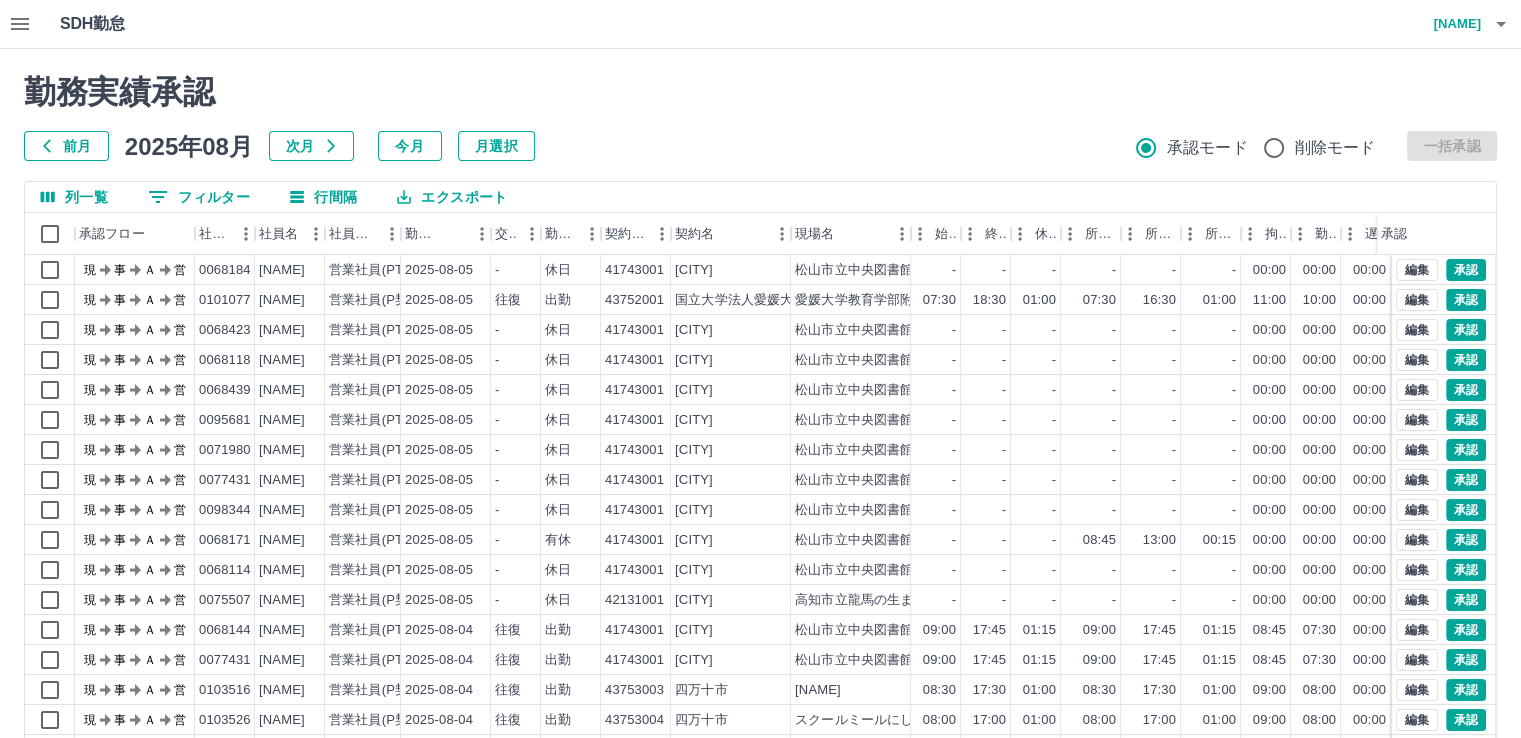 click on "前月" at bounding box center [66, 146] 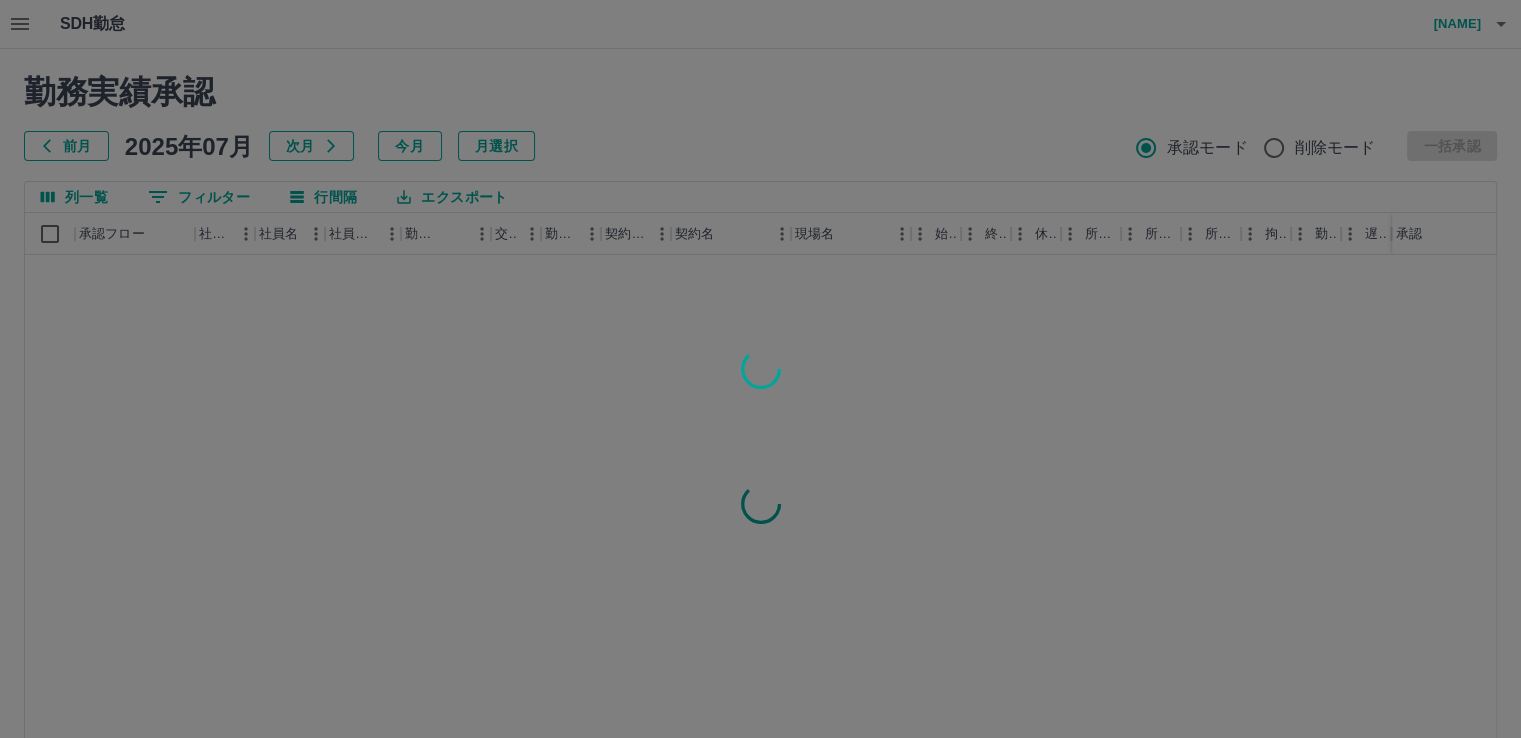 click at bounding box center (760, 369) 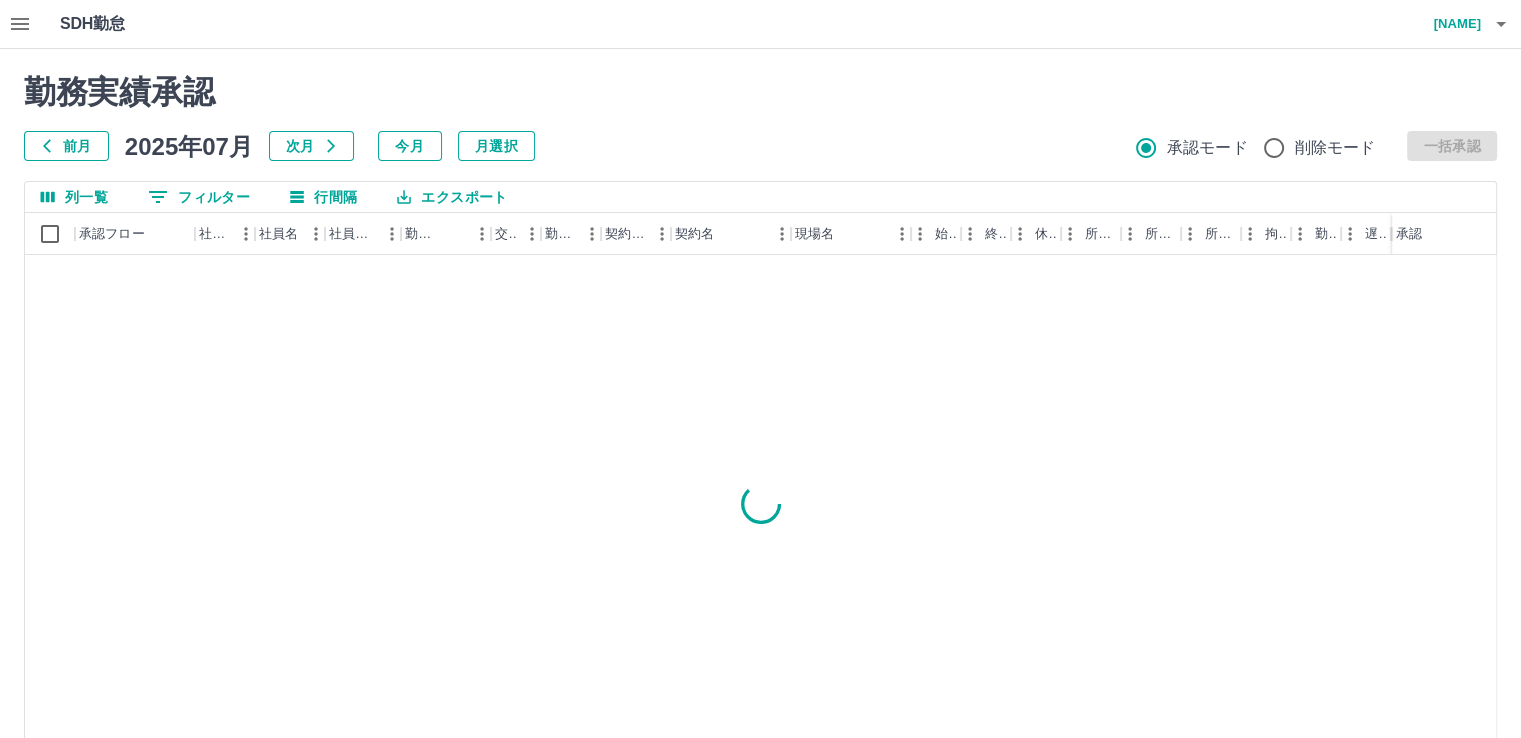 click on "0 フィルター" at bounding box center (199, 197) 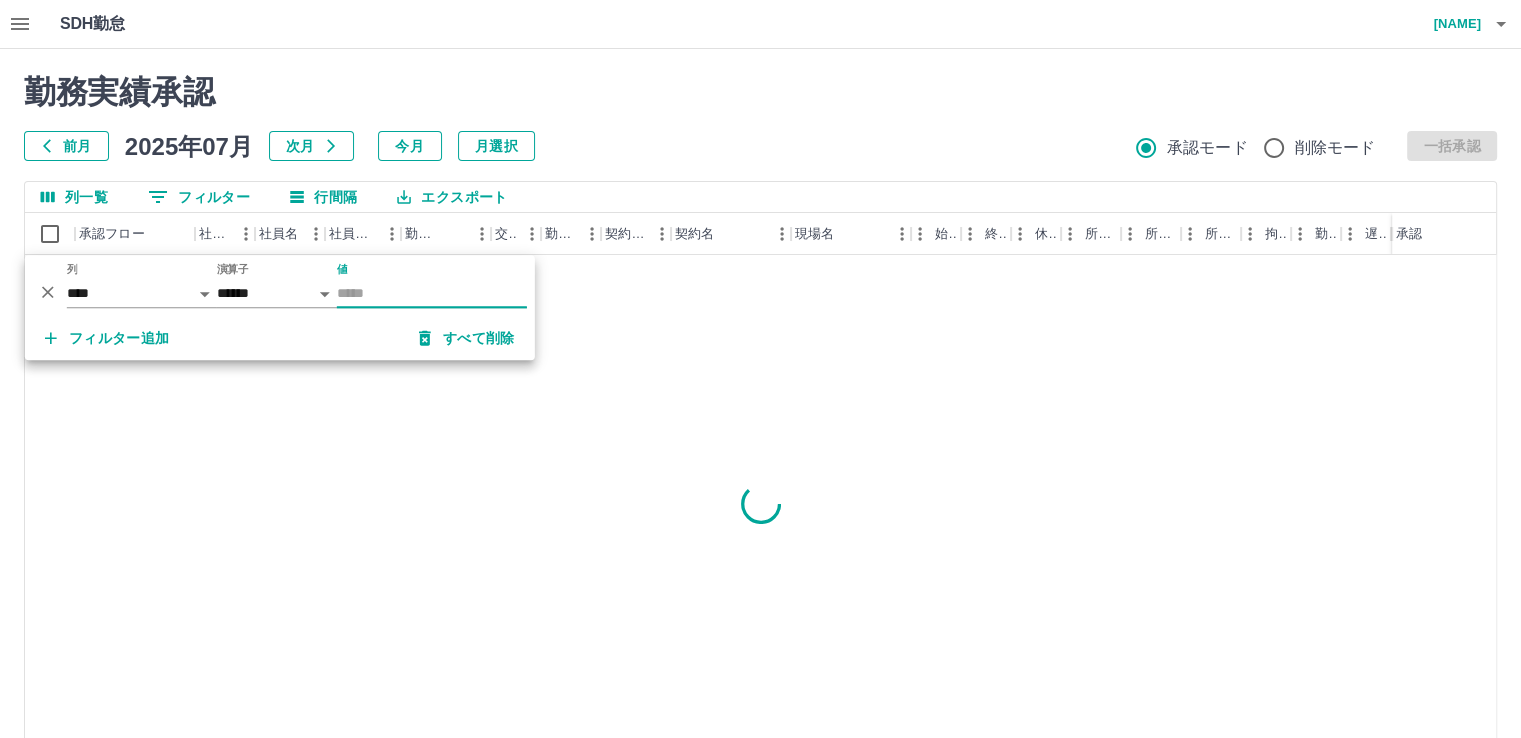 click on "値" at bounding box center (432, 293) 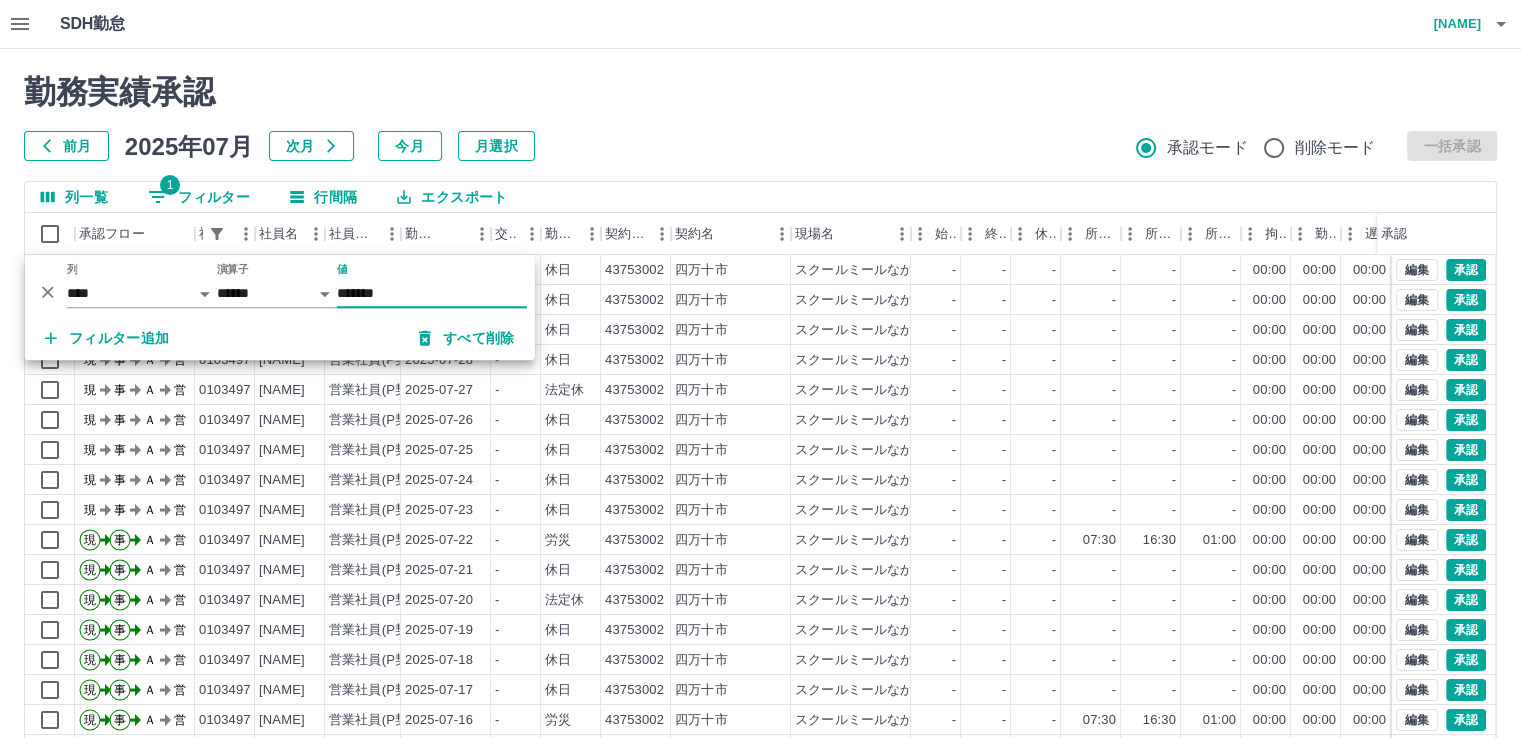 type on "*******" 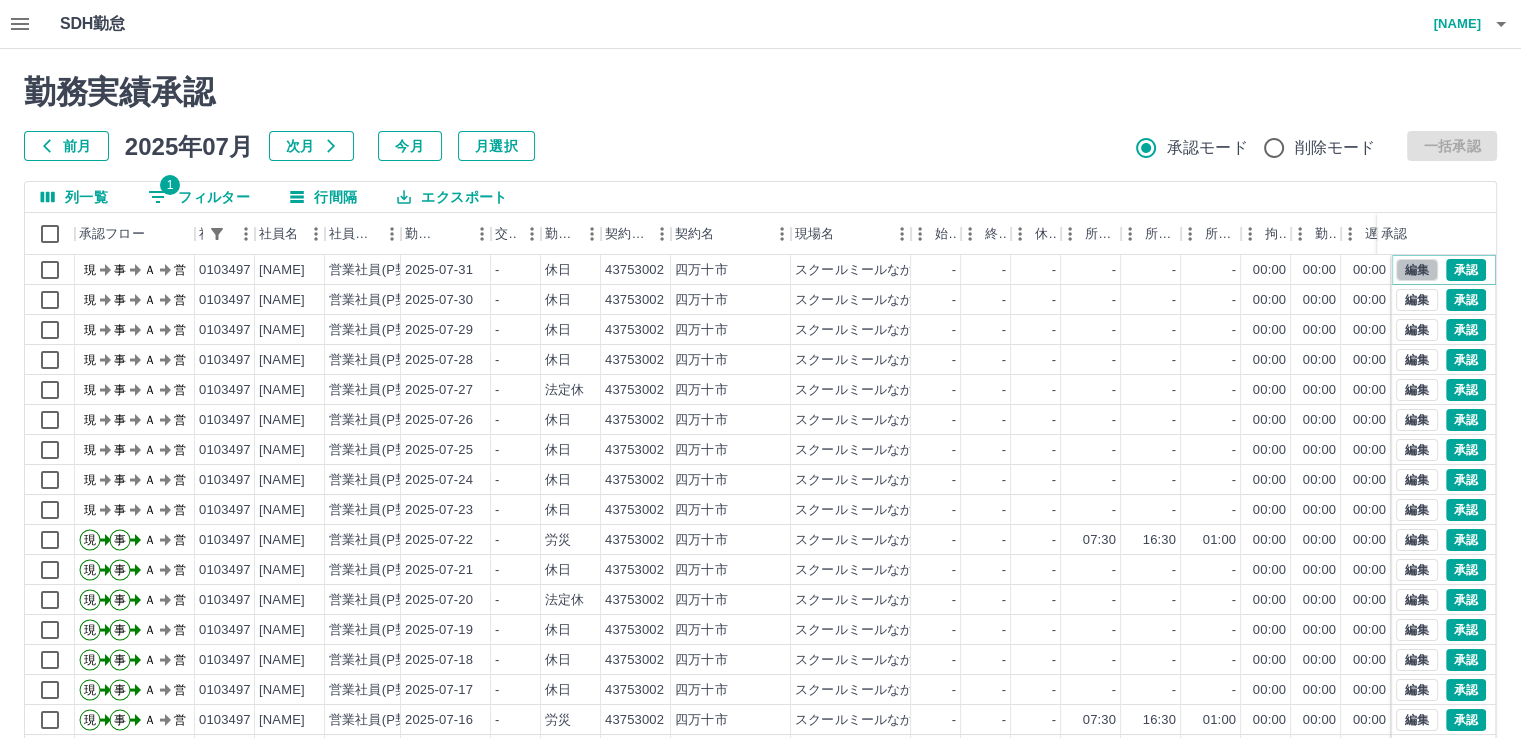 click on "編集" at bounding box center (1417, 270) 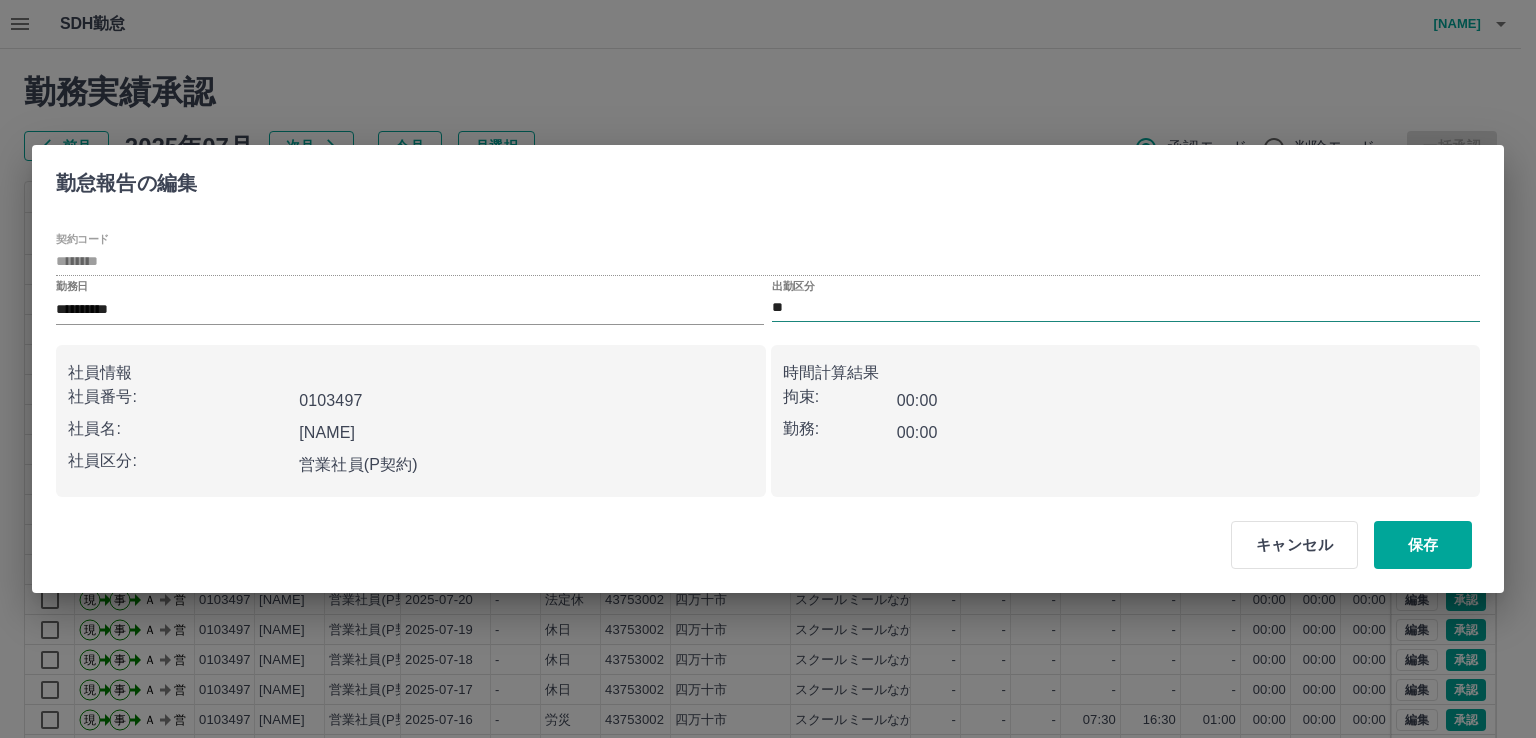 click on "**" at bounding box center [1126, 308] 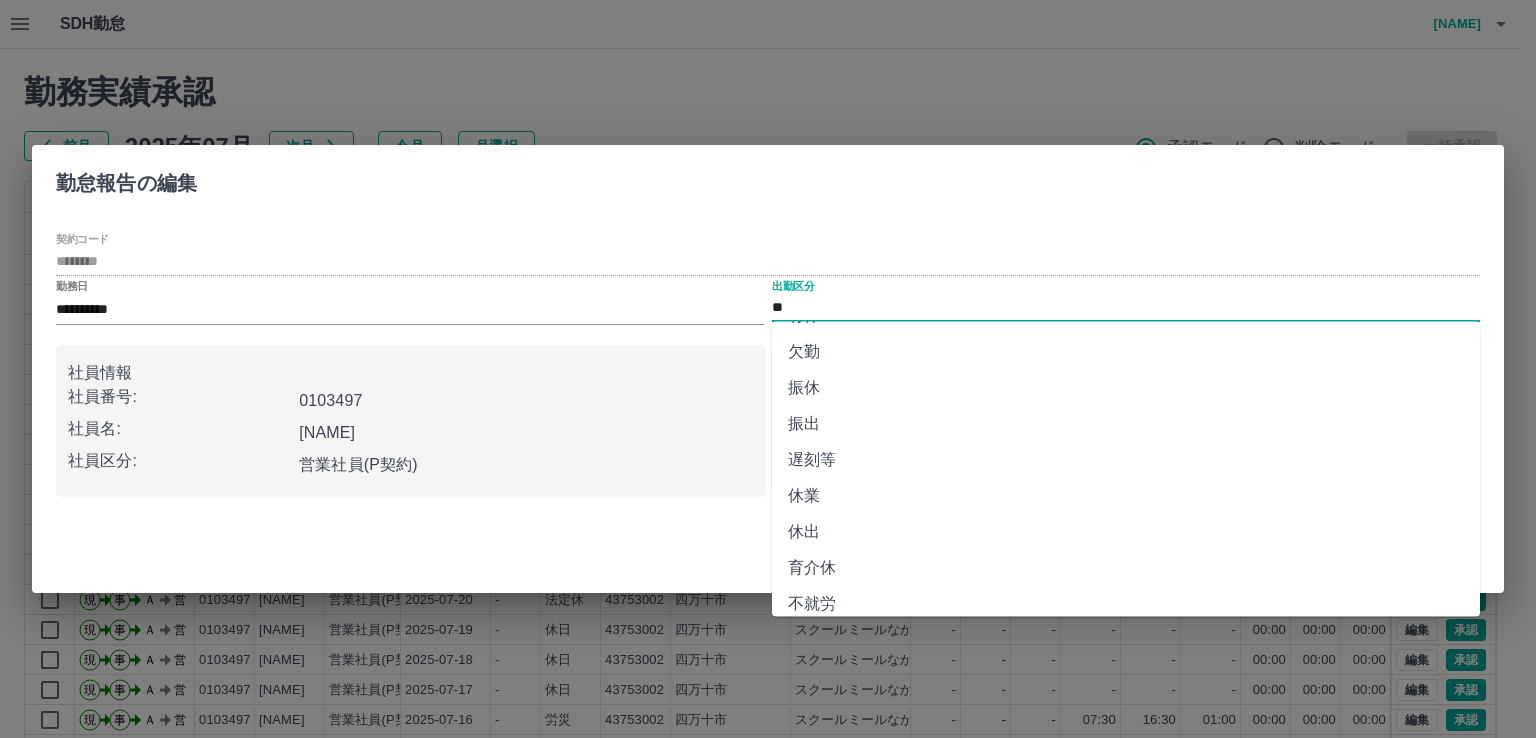 scroll, scrollTop: 300, scrollLeft: 0, axis: vertical 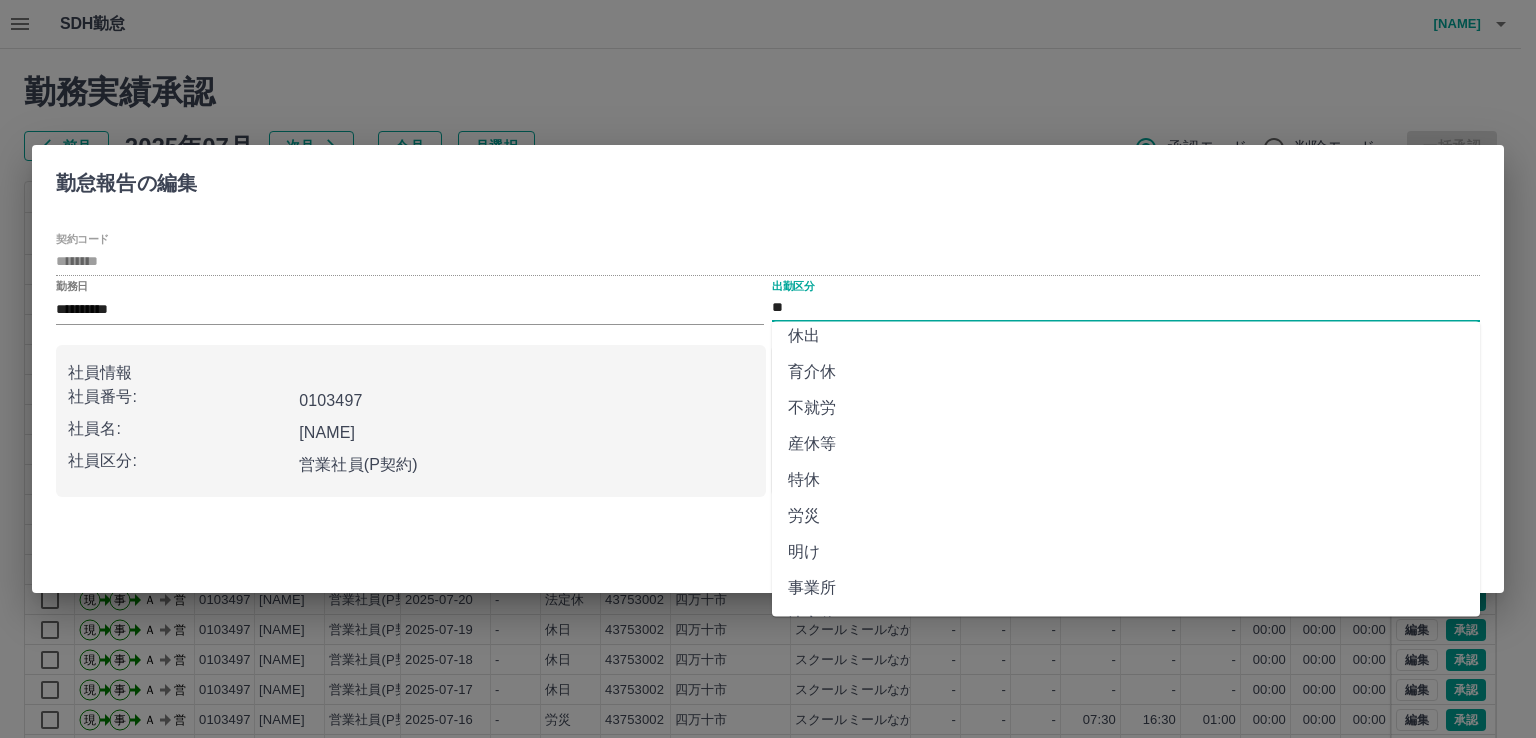 click on "労災" at bounding box center (1126, 516) 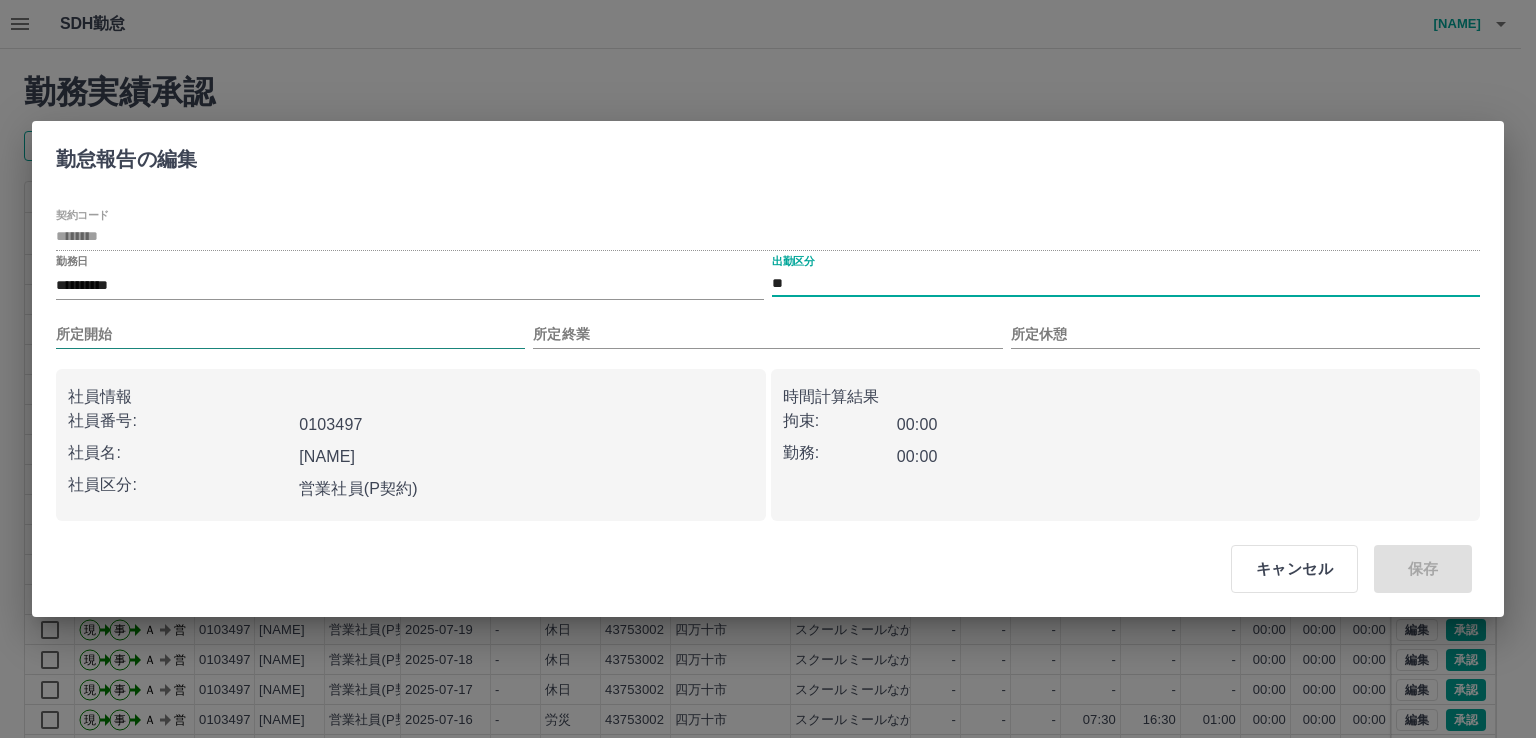 click on "所定開始" at bounding box center [290, 334] 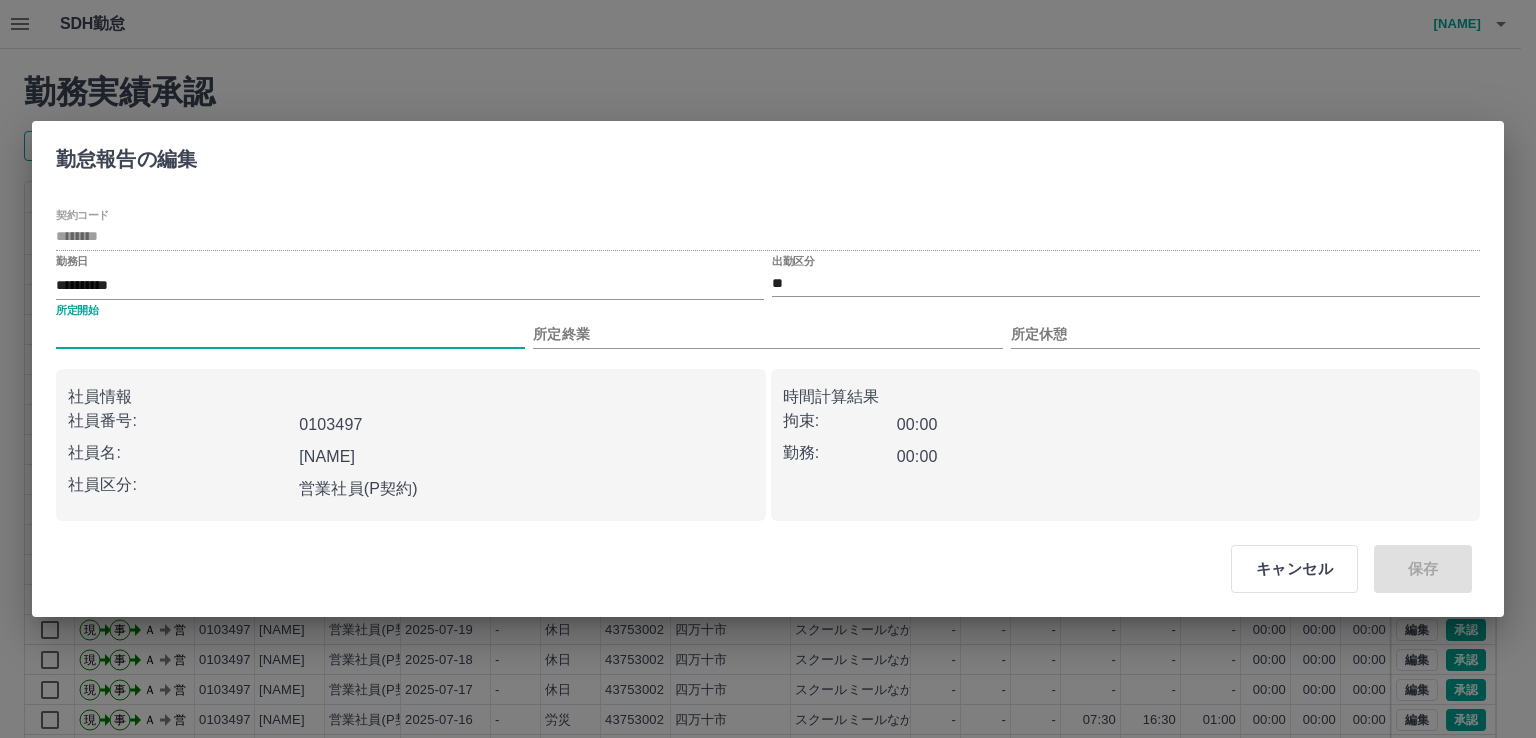 type on "****" 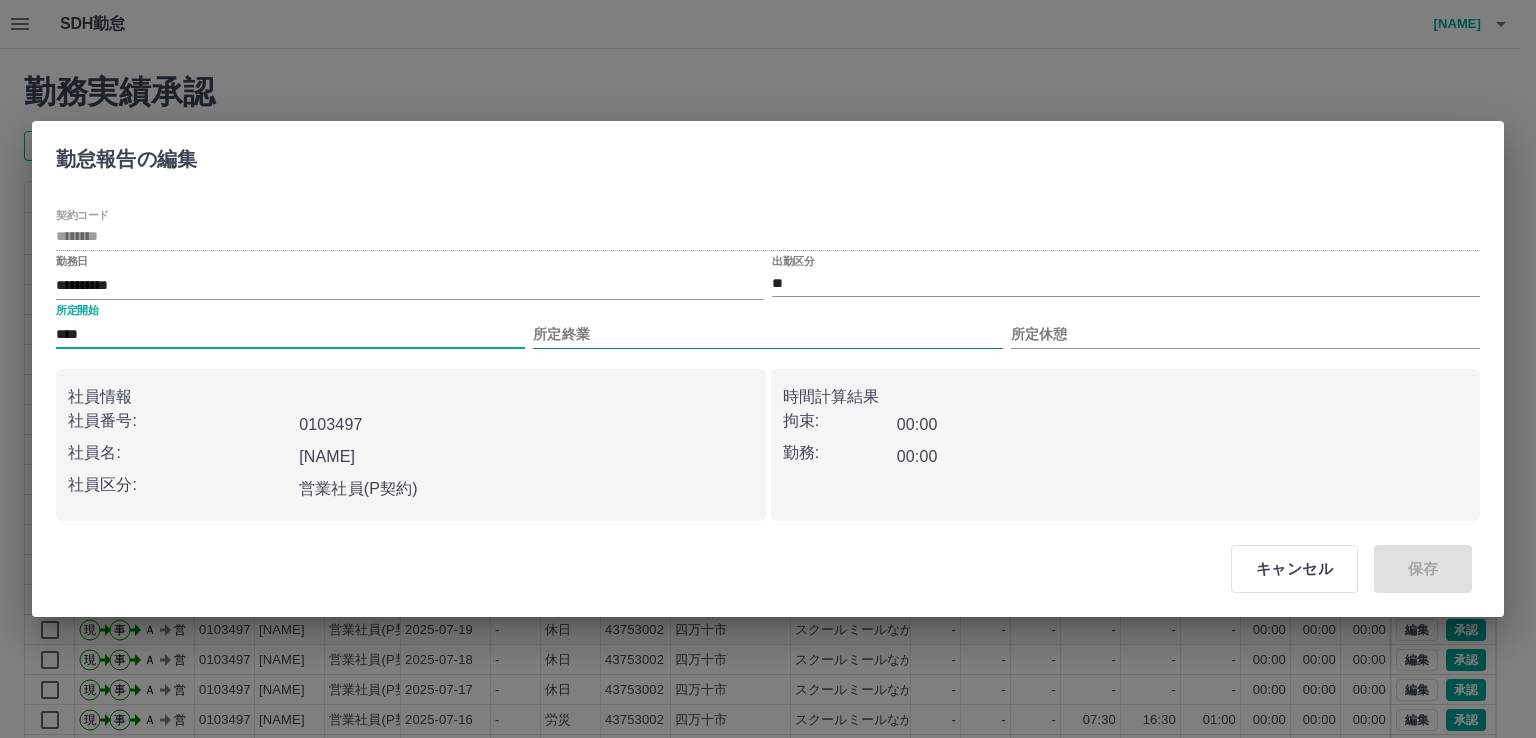 click on "所定終業" at bounding box center (767, 334) 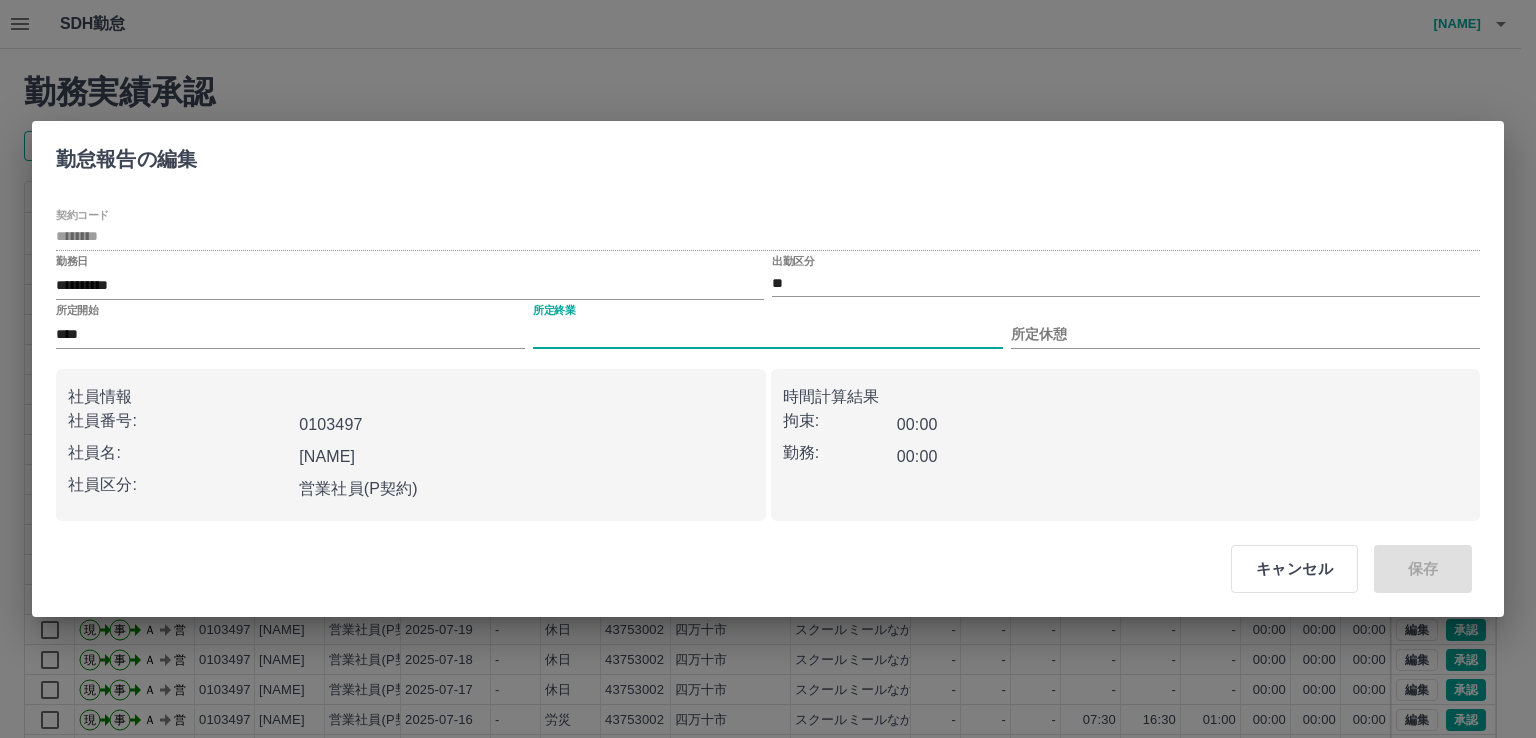 type on "****" 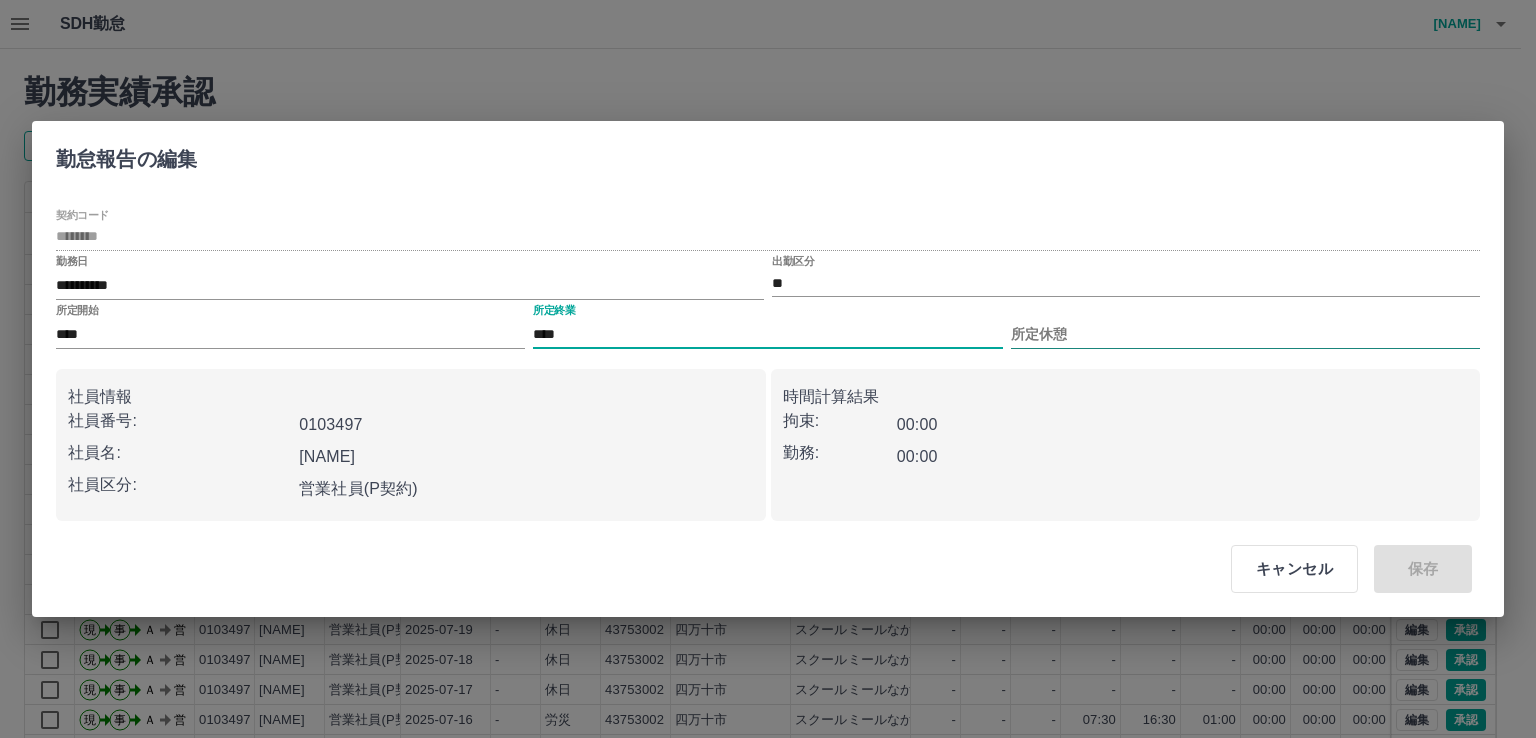click on "所定休憩" at bounding box center [1245, 334] 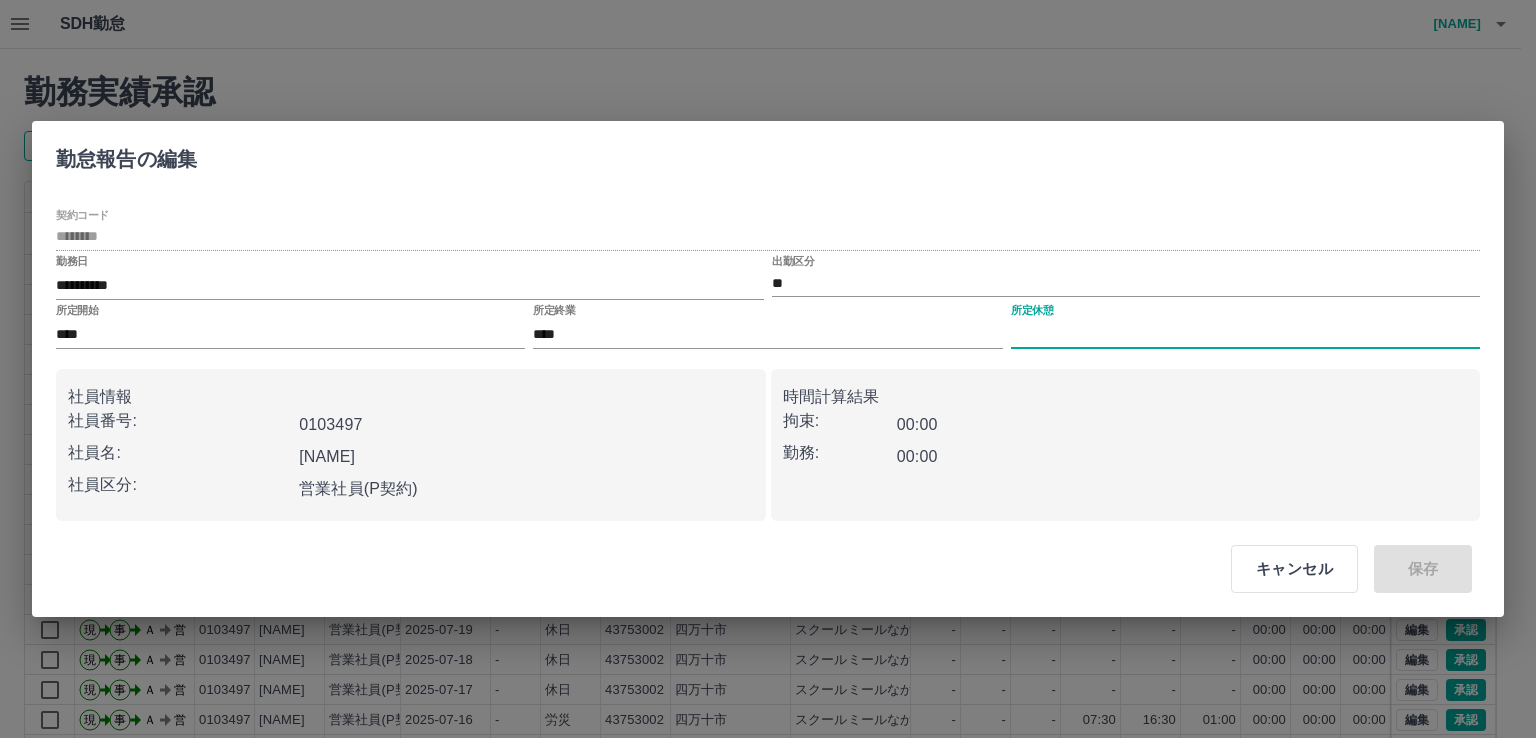 type on "****" 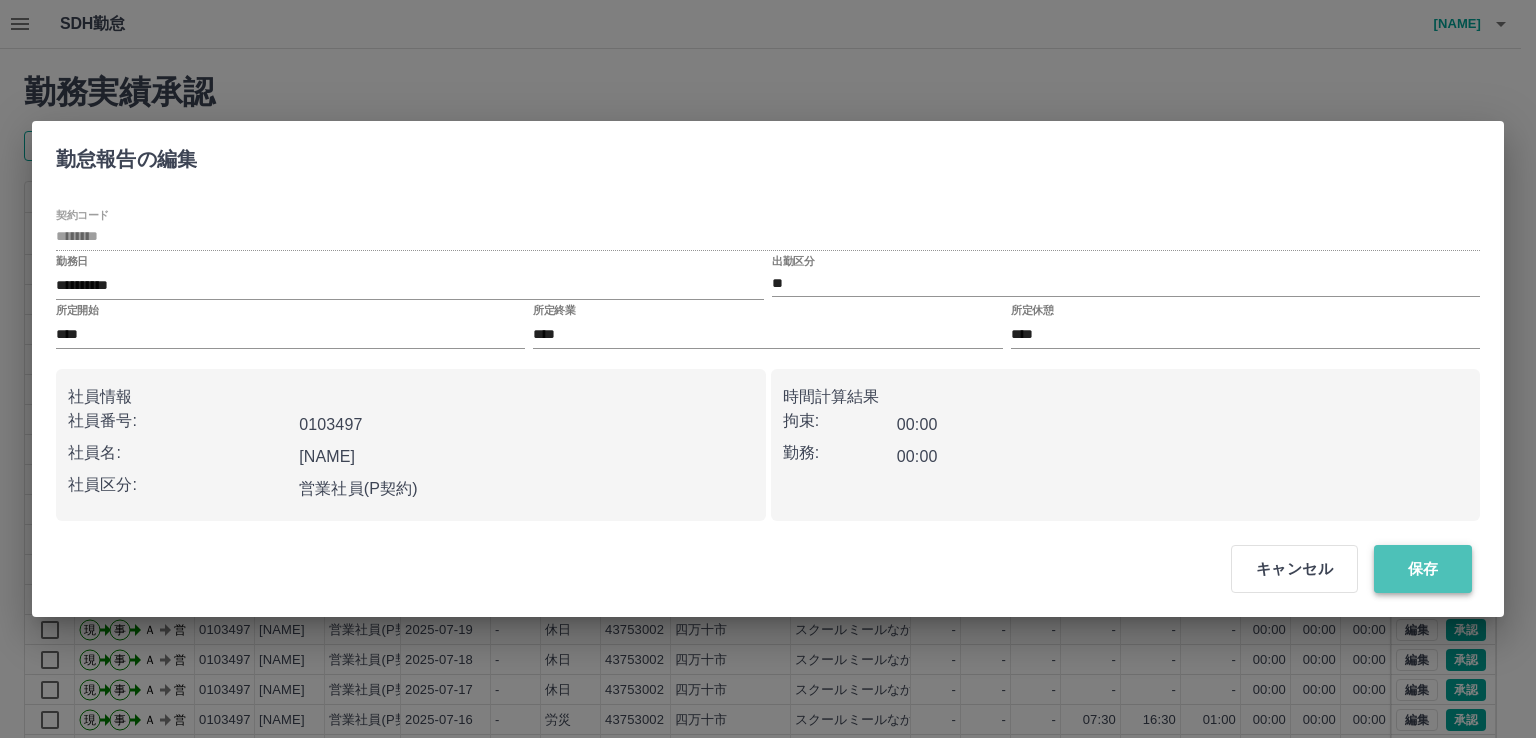 click on "保存" at bounding box center [1423, 569] 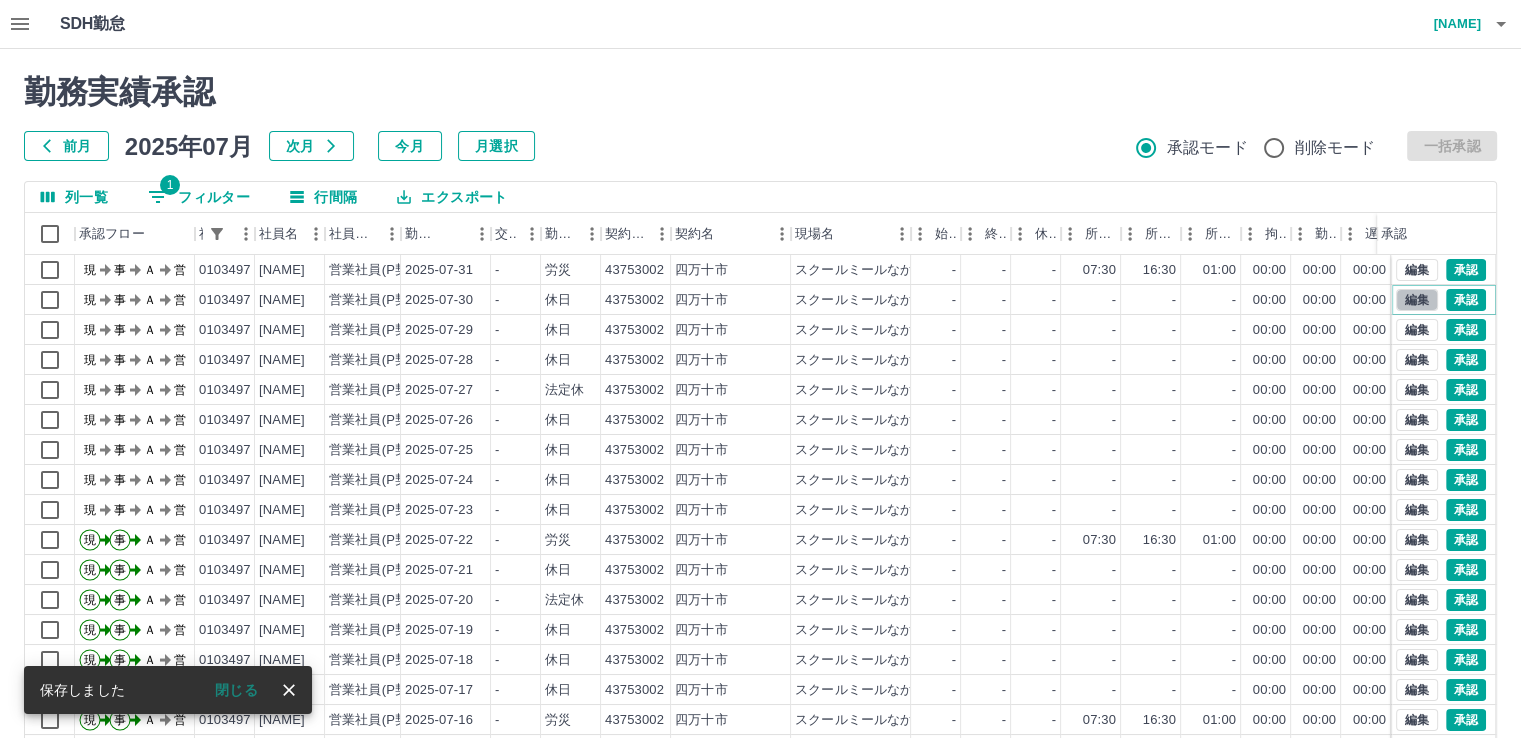 click on "編集" at bounding box center (1417, 300) 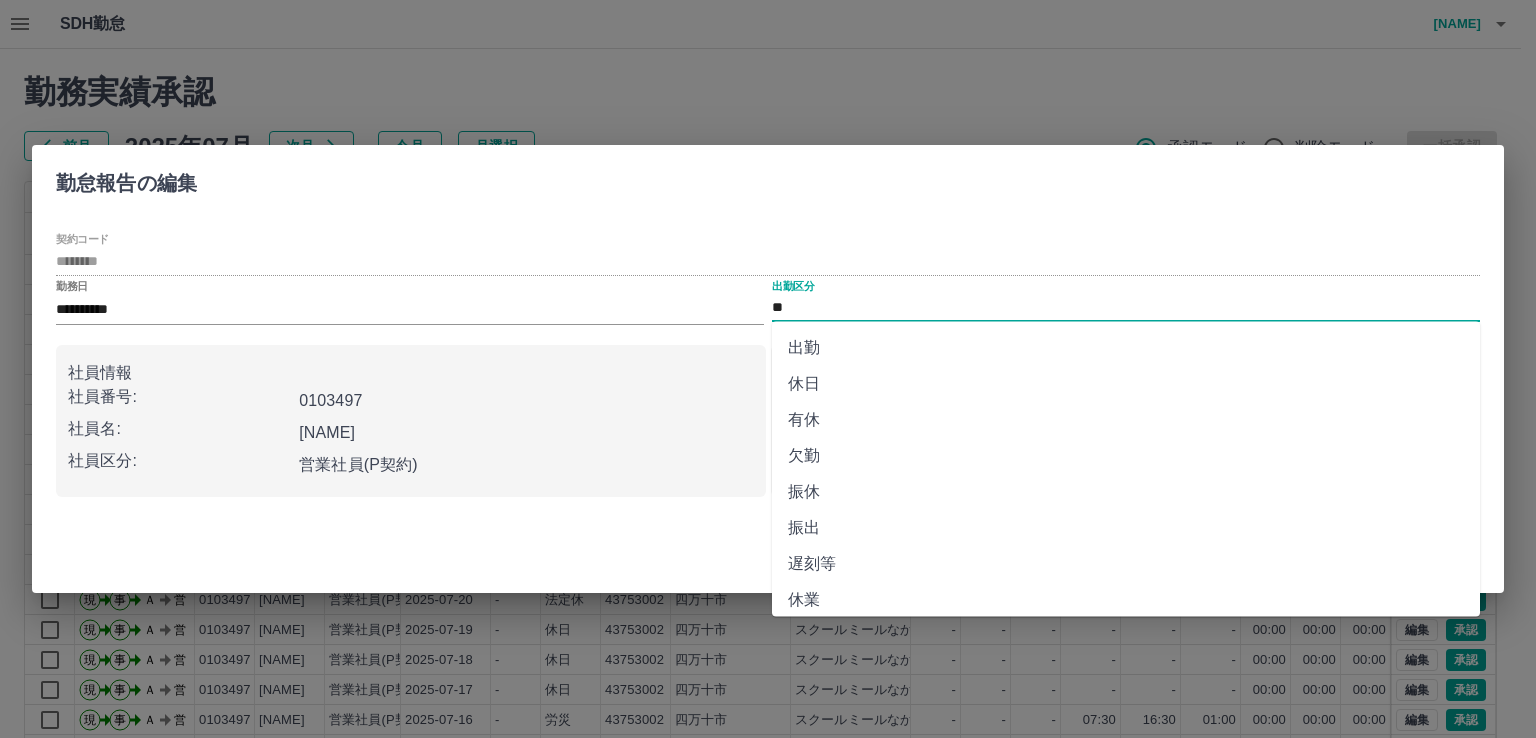 click on "**" at bounding box center (1126, 308) 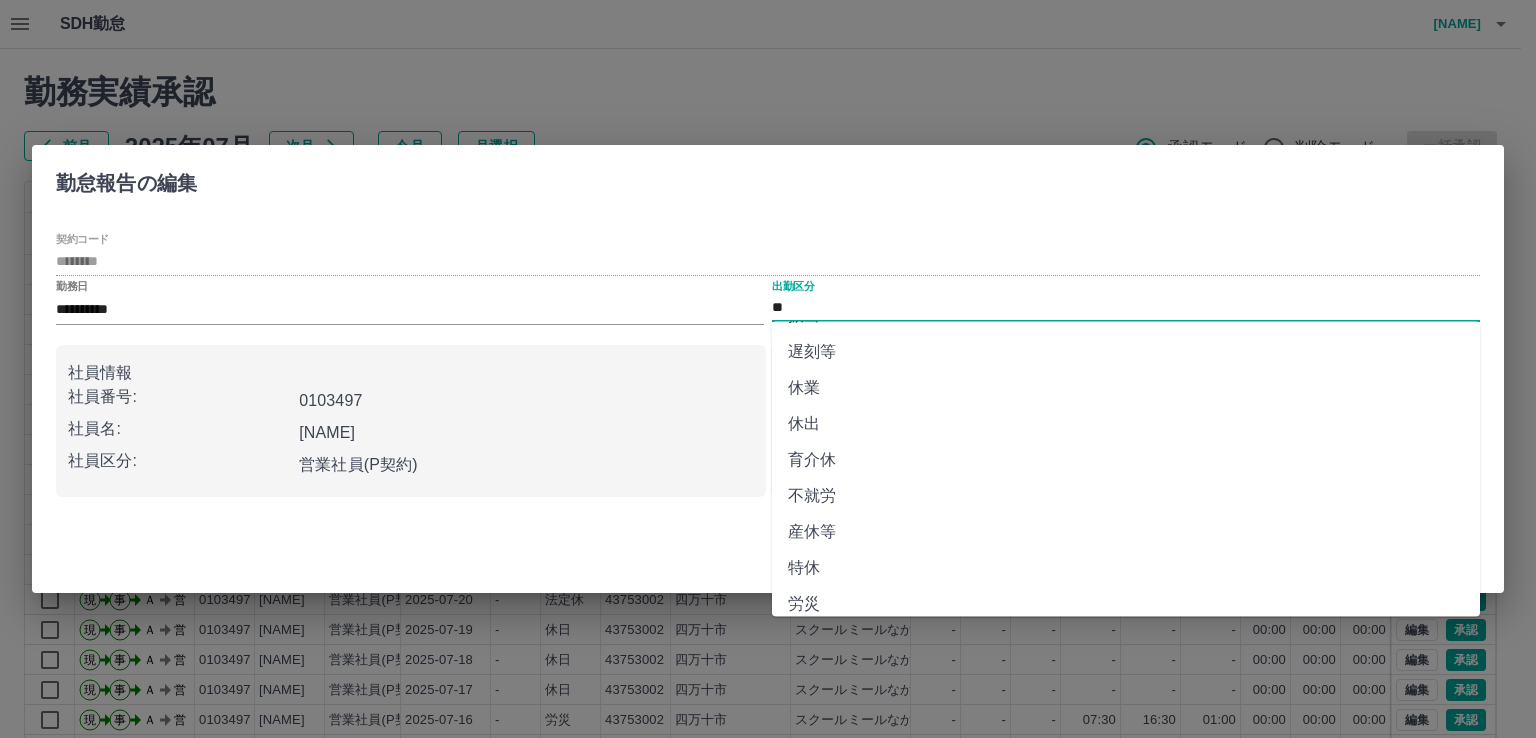 scroll, scrollTop: 368, scrollLeft: 0, axis: vertical 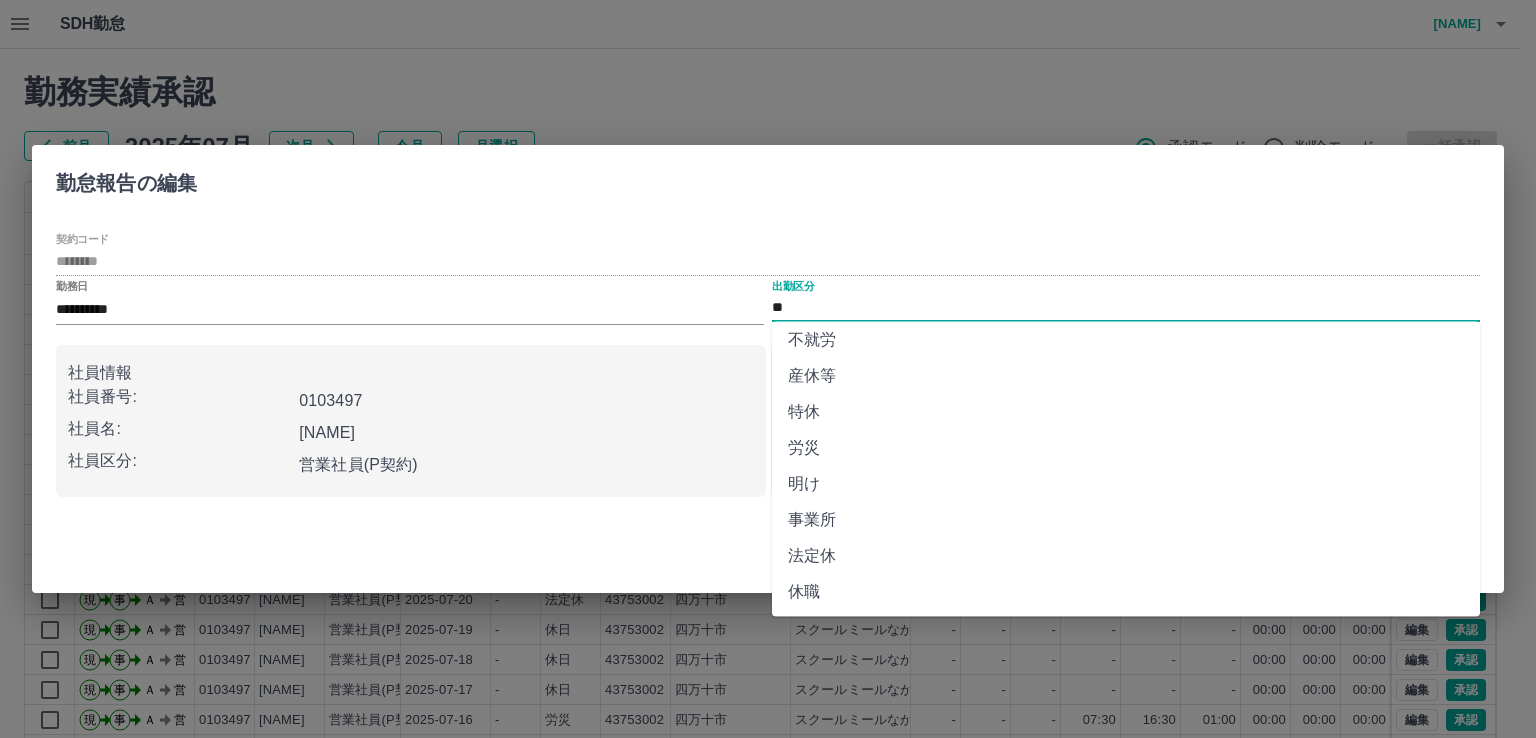 click on "労災" at bounding box center [1126, 448] 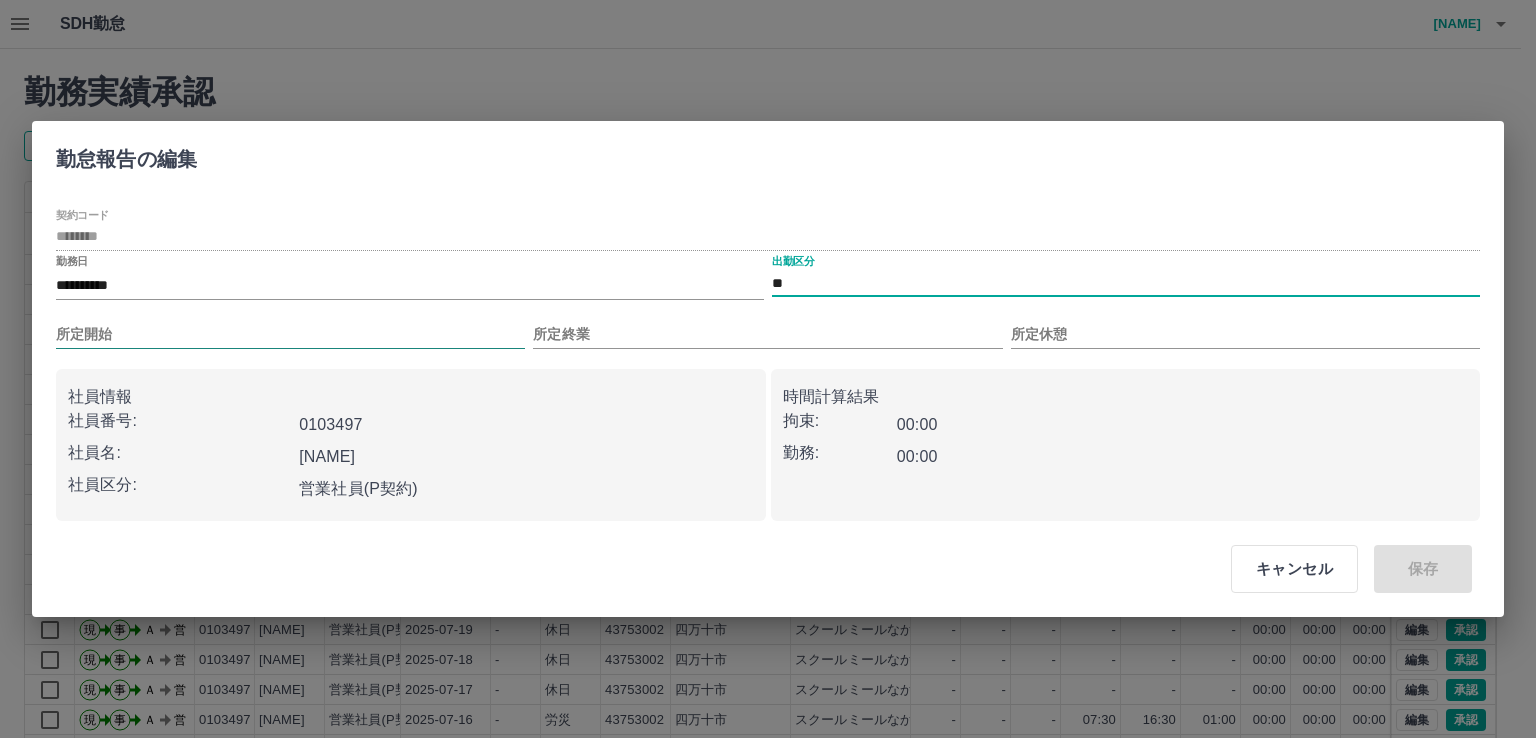 click on "所定開始" at bounding box center (290, 334) 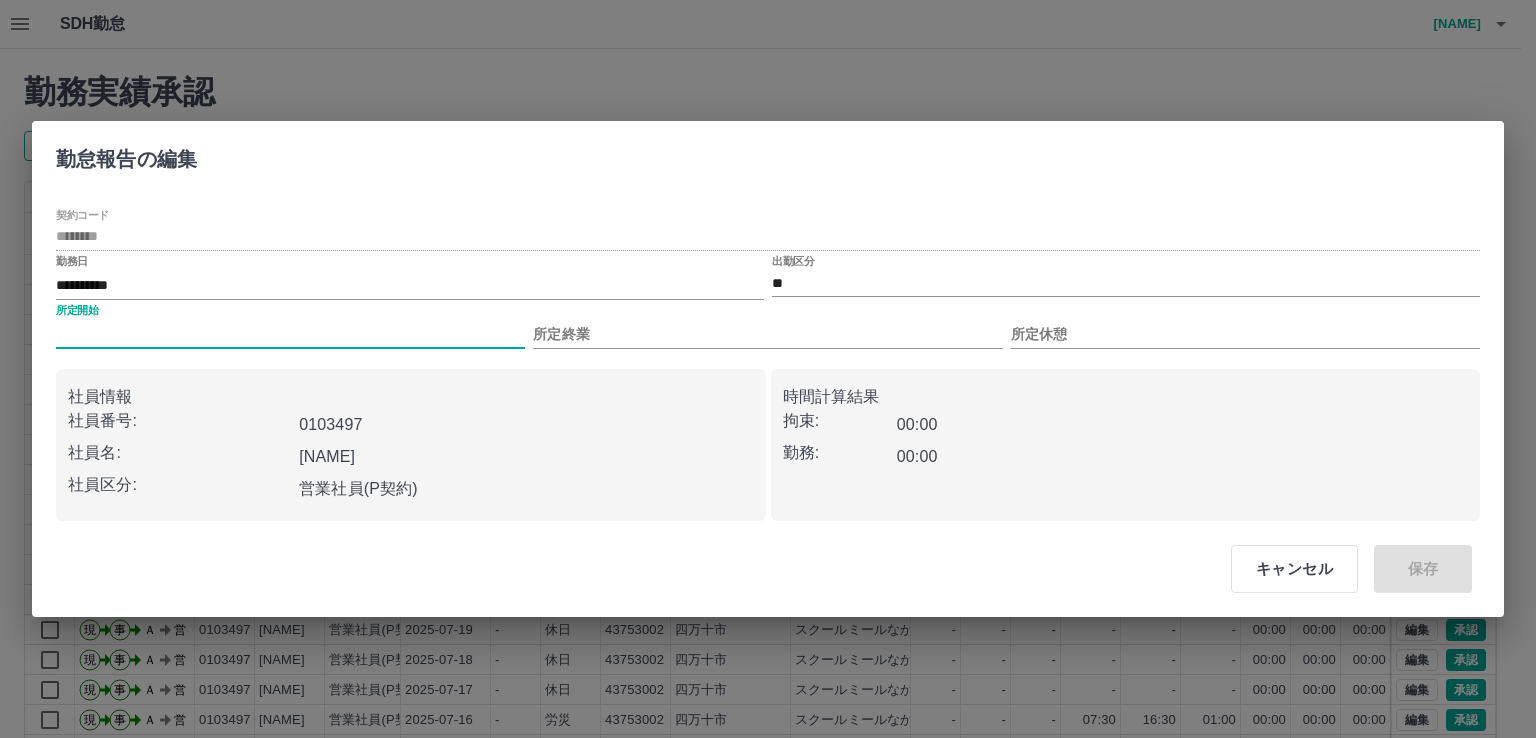 type on "****" 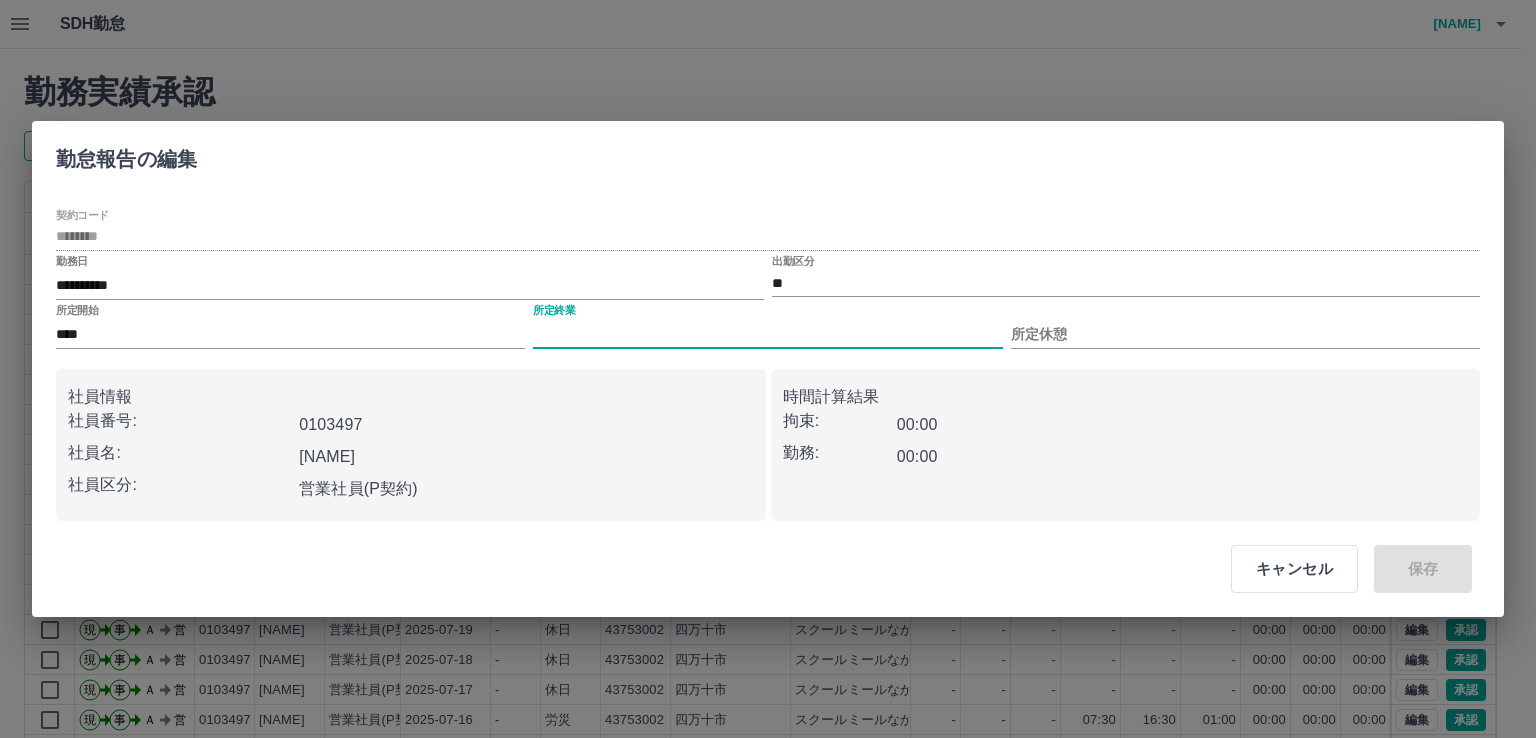 click on "所定終業" at bounding box center (767, 334) 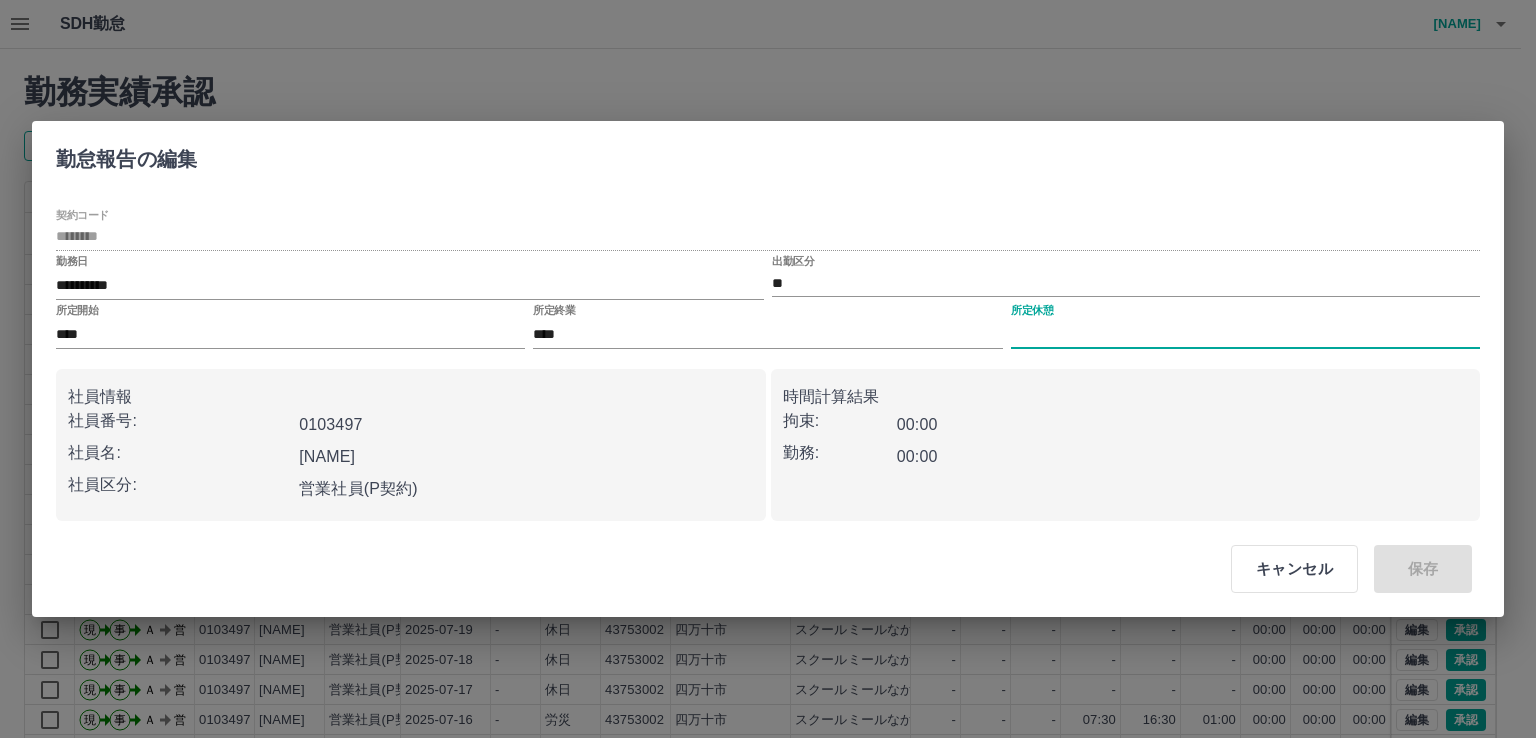 click on "所定休憩" at bounding box center (1245, 334) 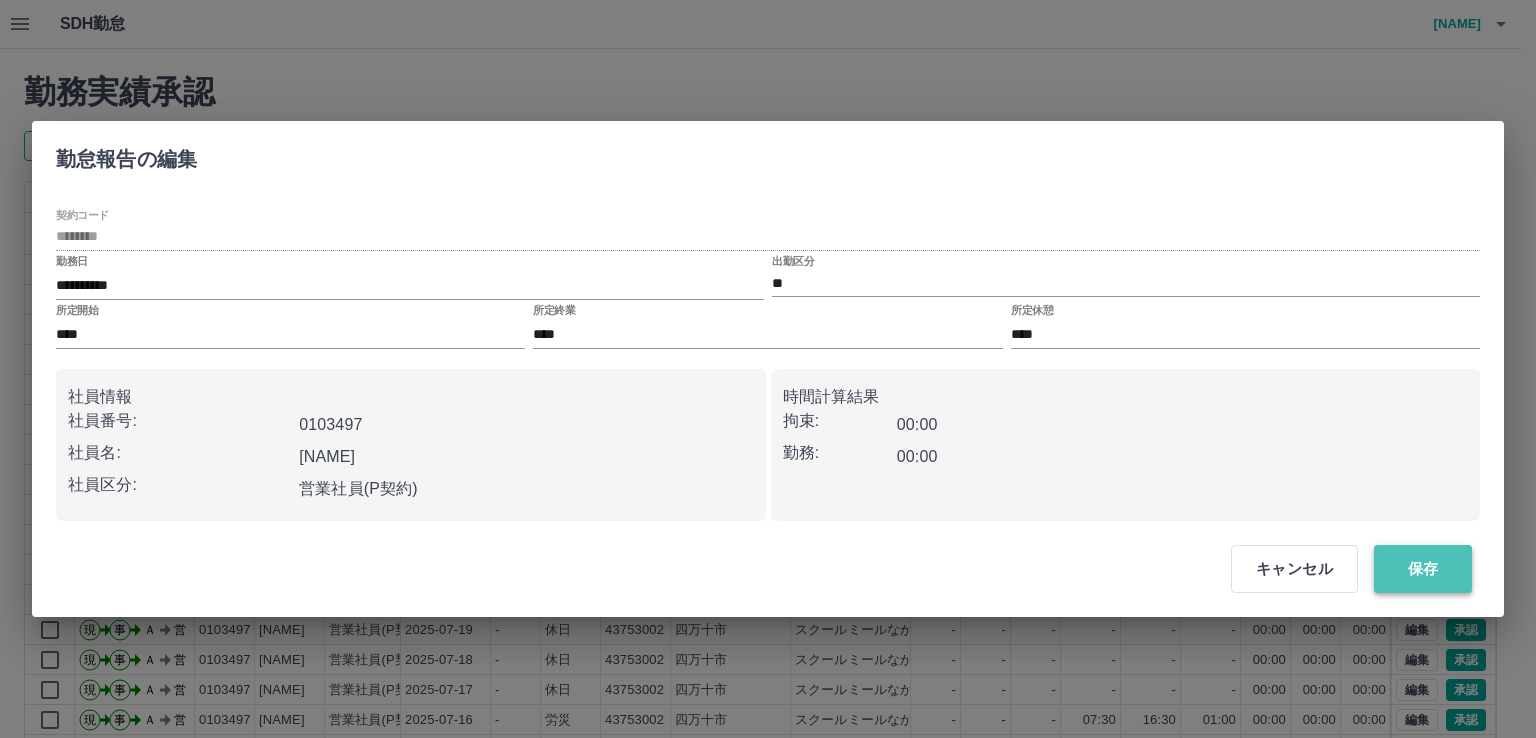 click on "保存" at bounding box center [1423, 569] 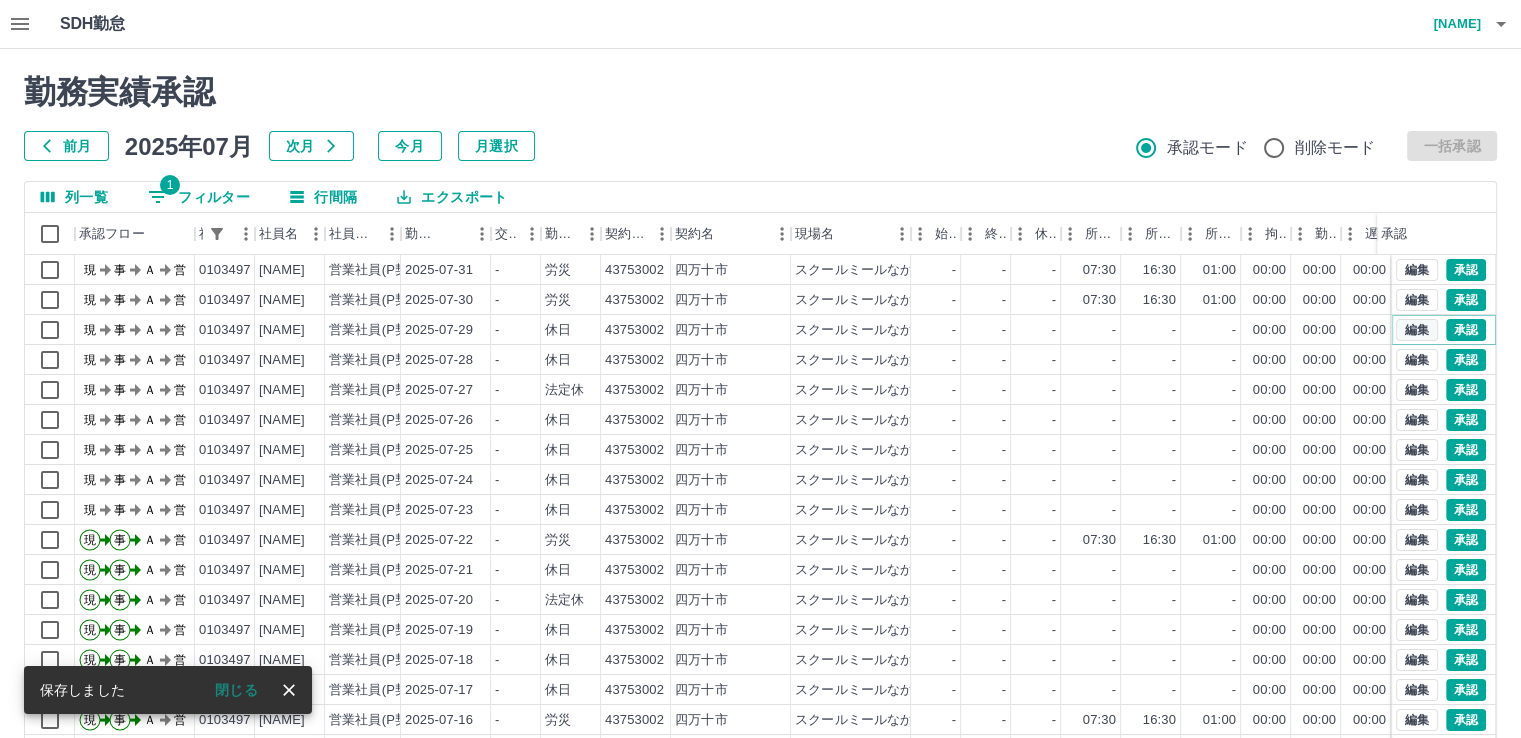 click on "編集" at bounding box center [1417, 330] 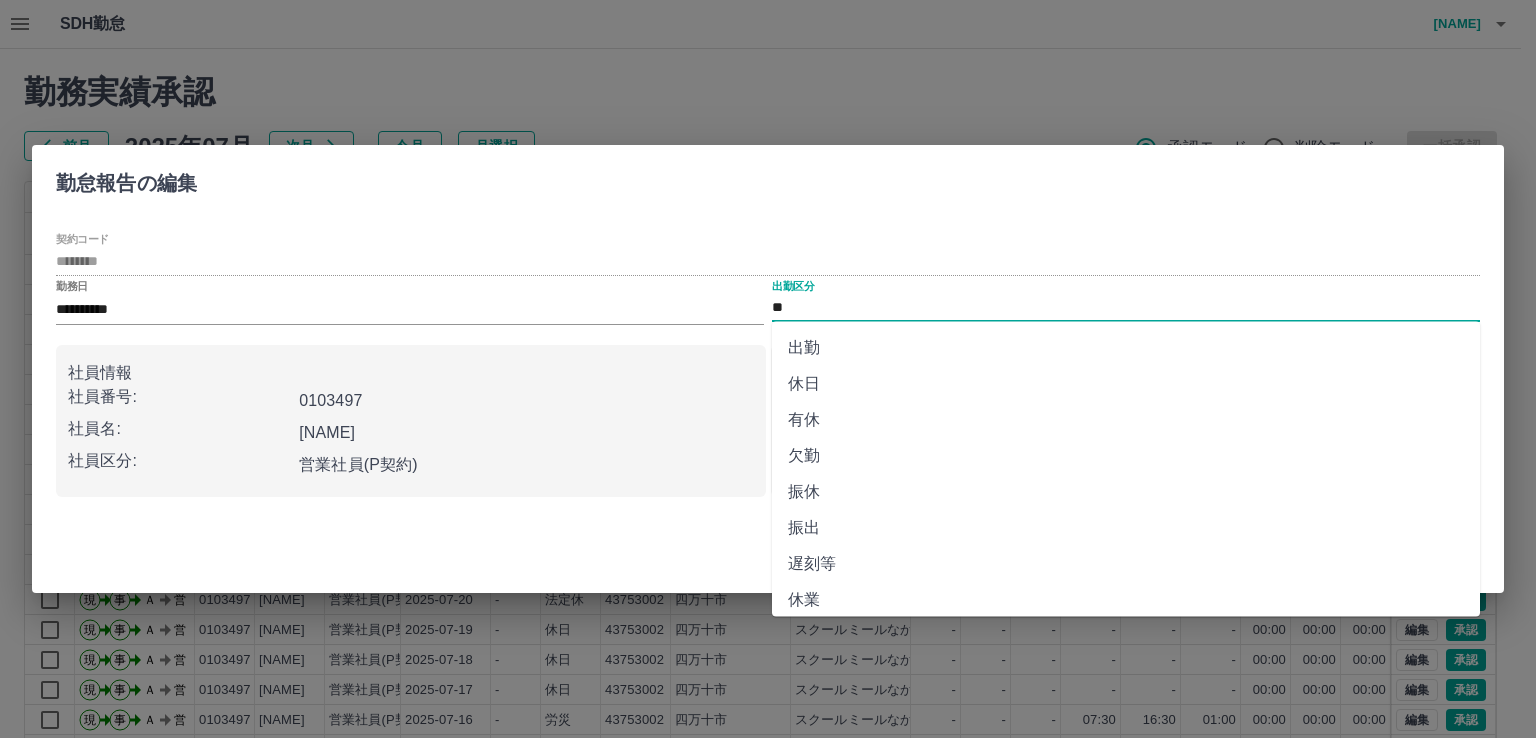 click on "**" at bounding box center (1126, 308) 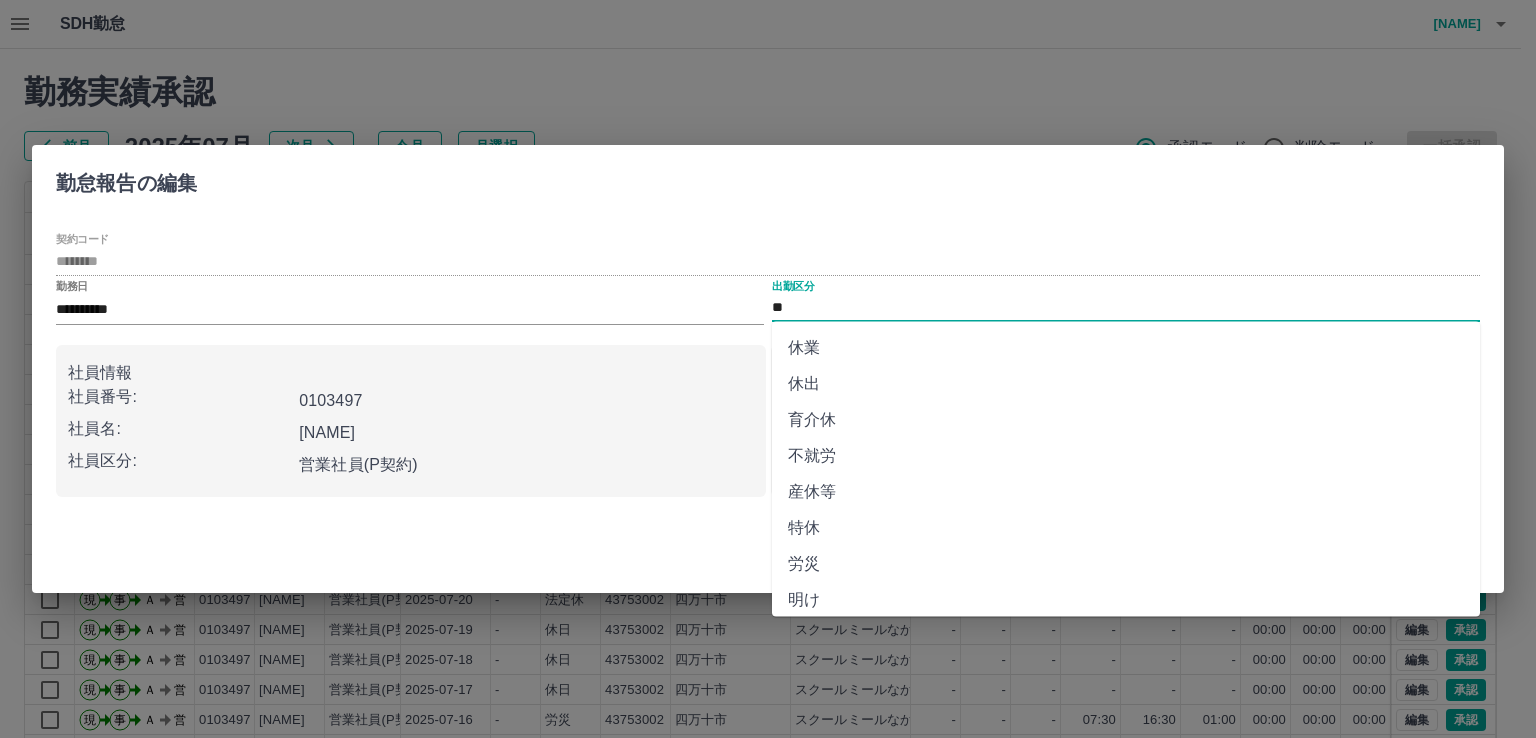 scroll, scrollTop: 368, scrollLeft: 0, axis: vertical 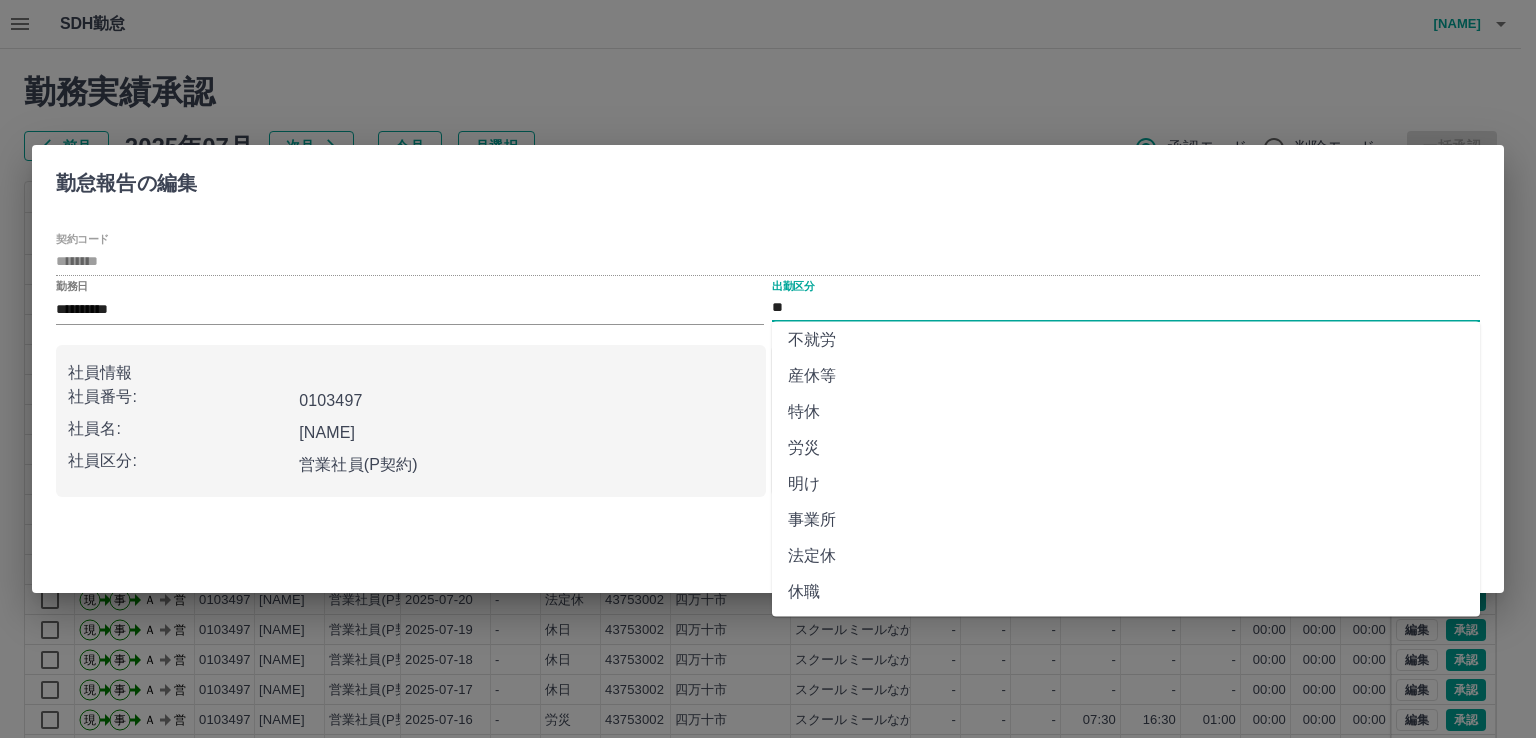 click on "労災" at bounding box center (1126, 448) 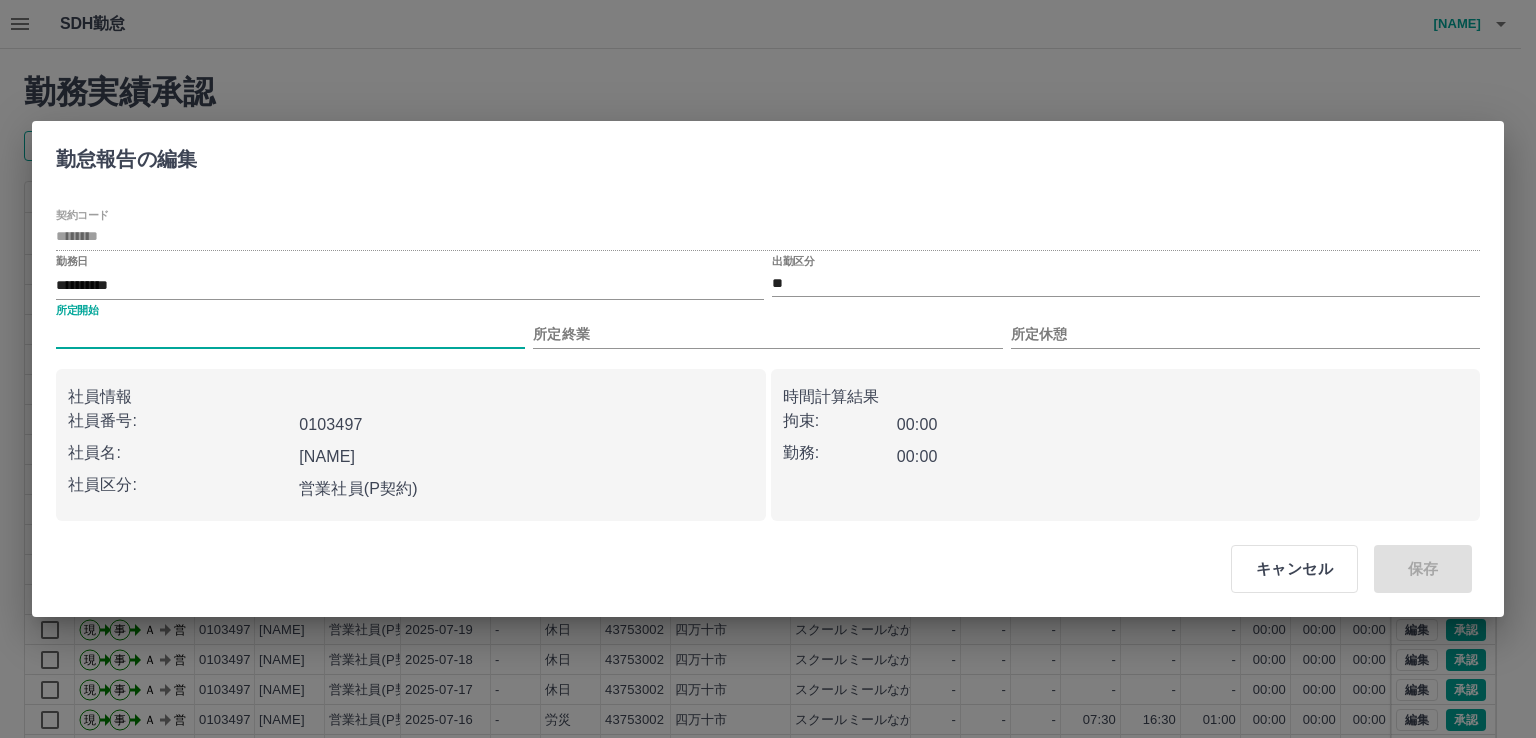click on "所定開始" at bounding box center [290, 334] 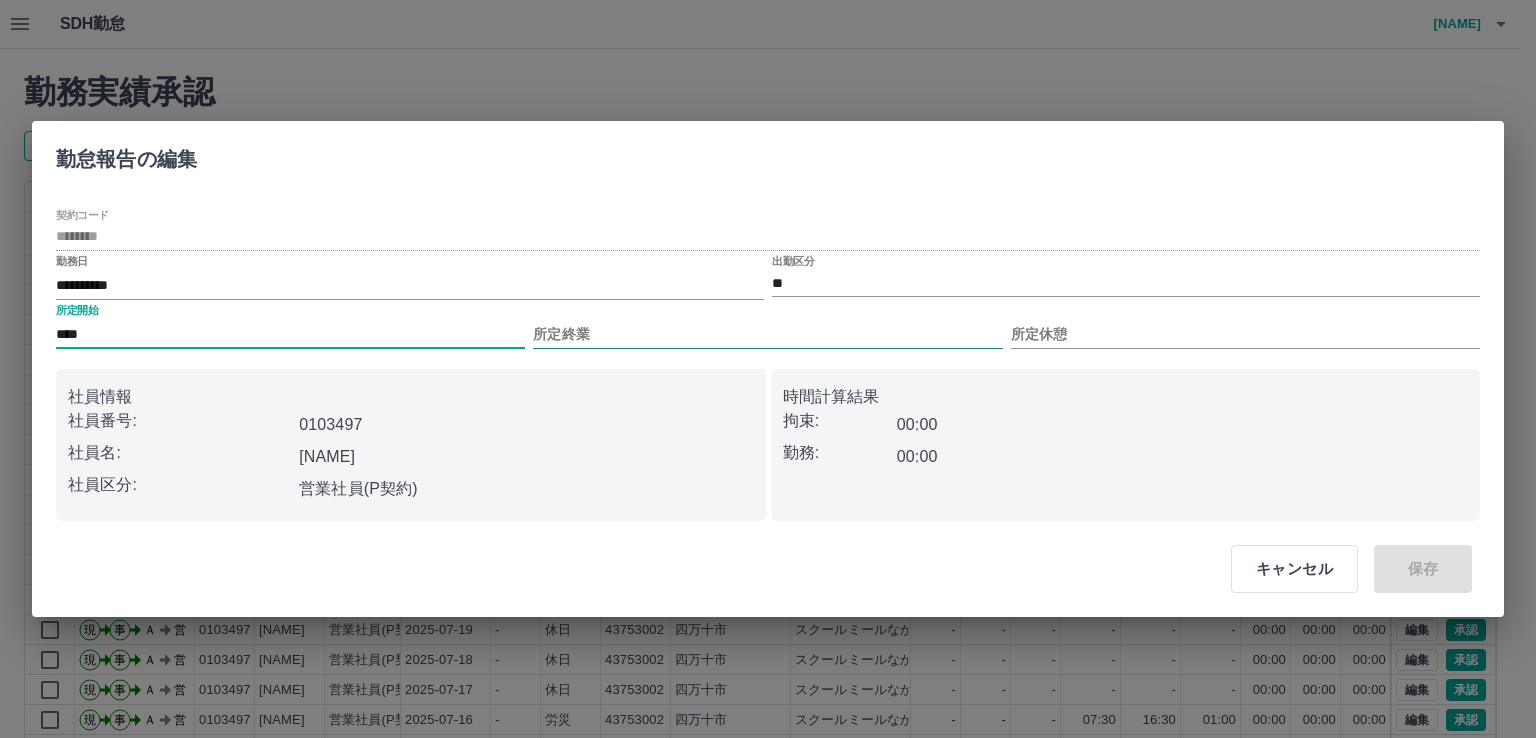click on "所定終業" at bounding box center (767, 334) 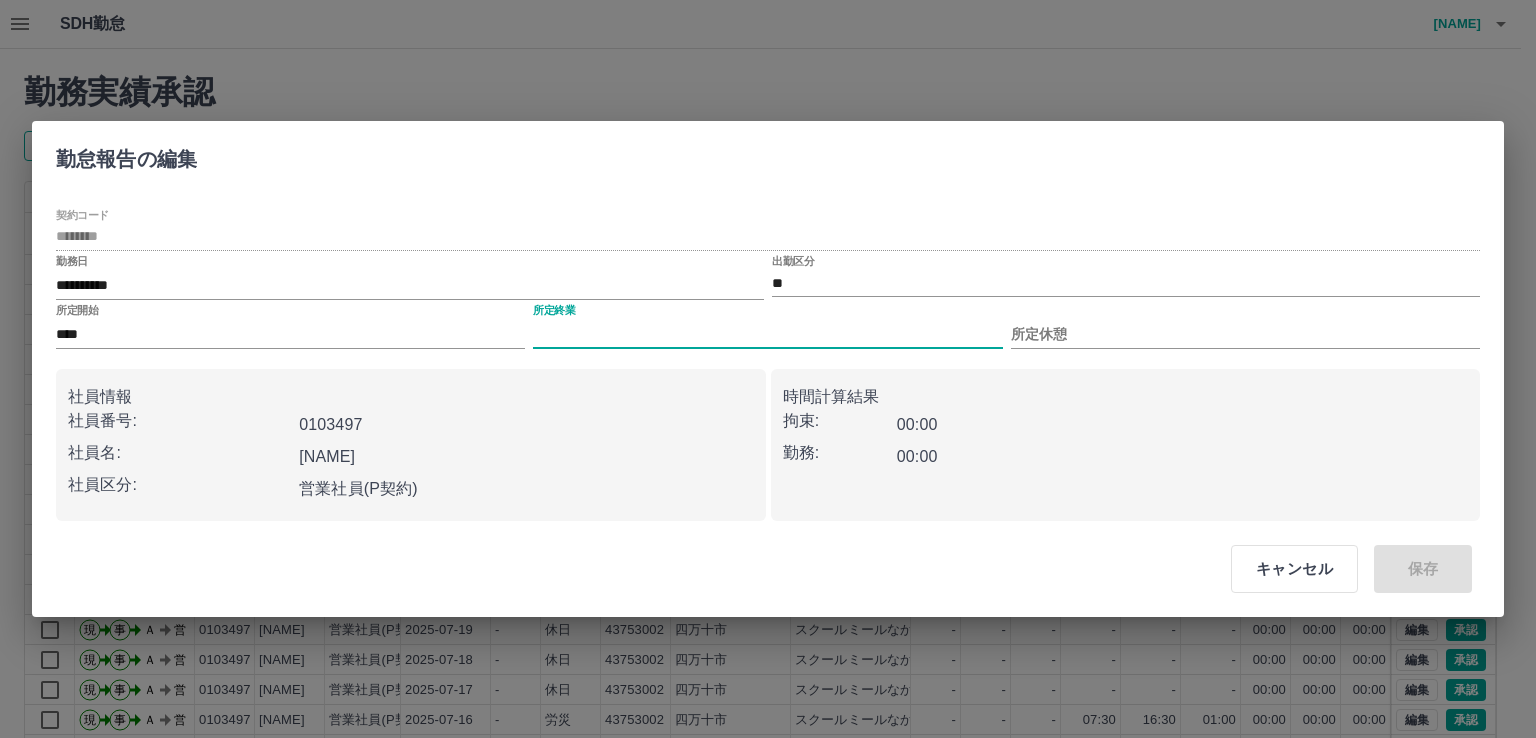 type on "****" 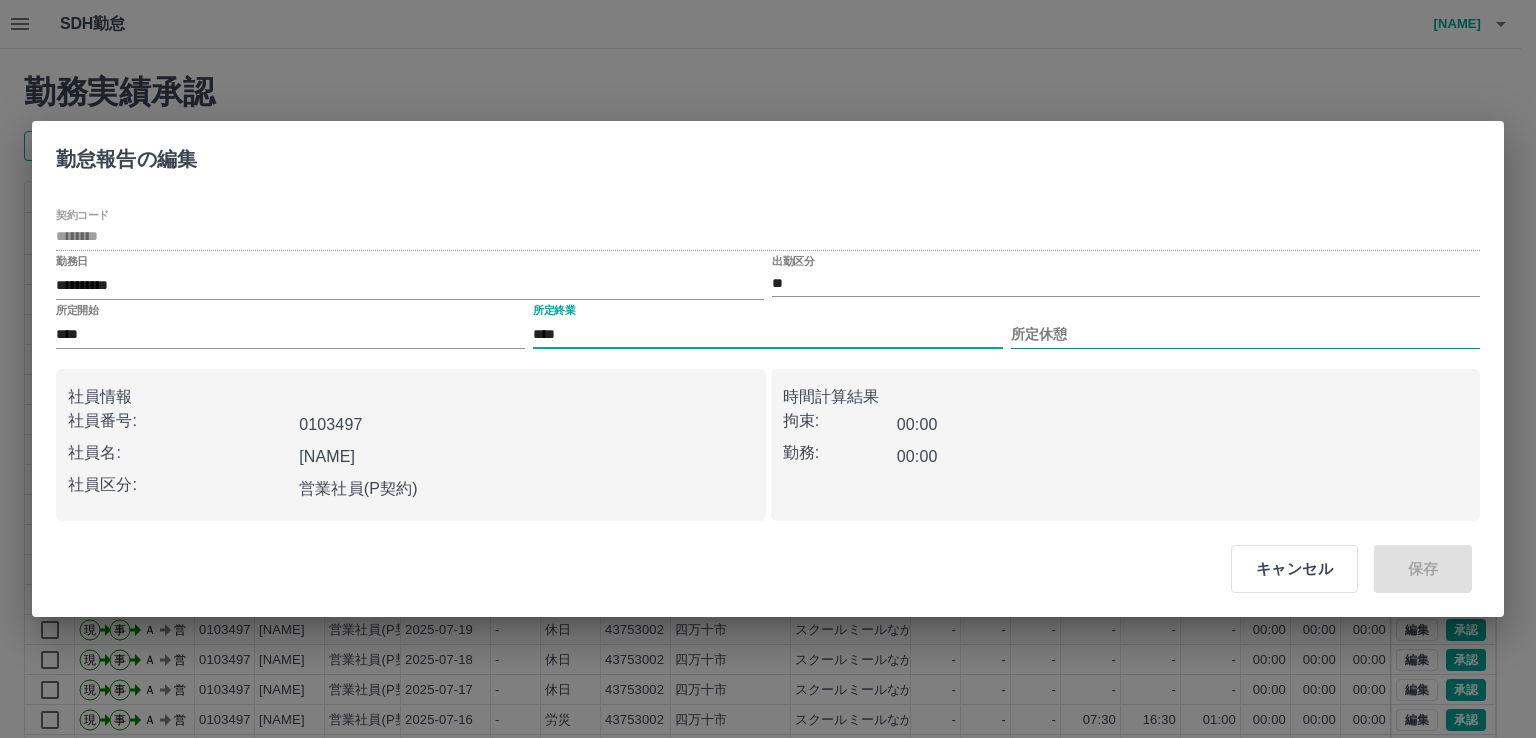 click on "所定休憩" at bounding box center [1245, 334] 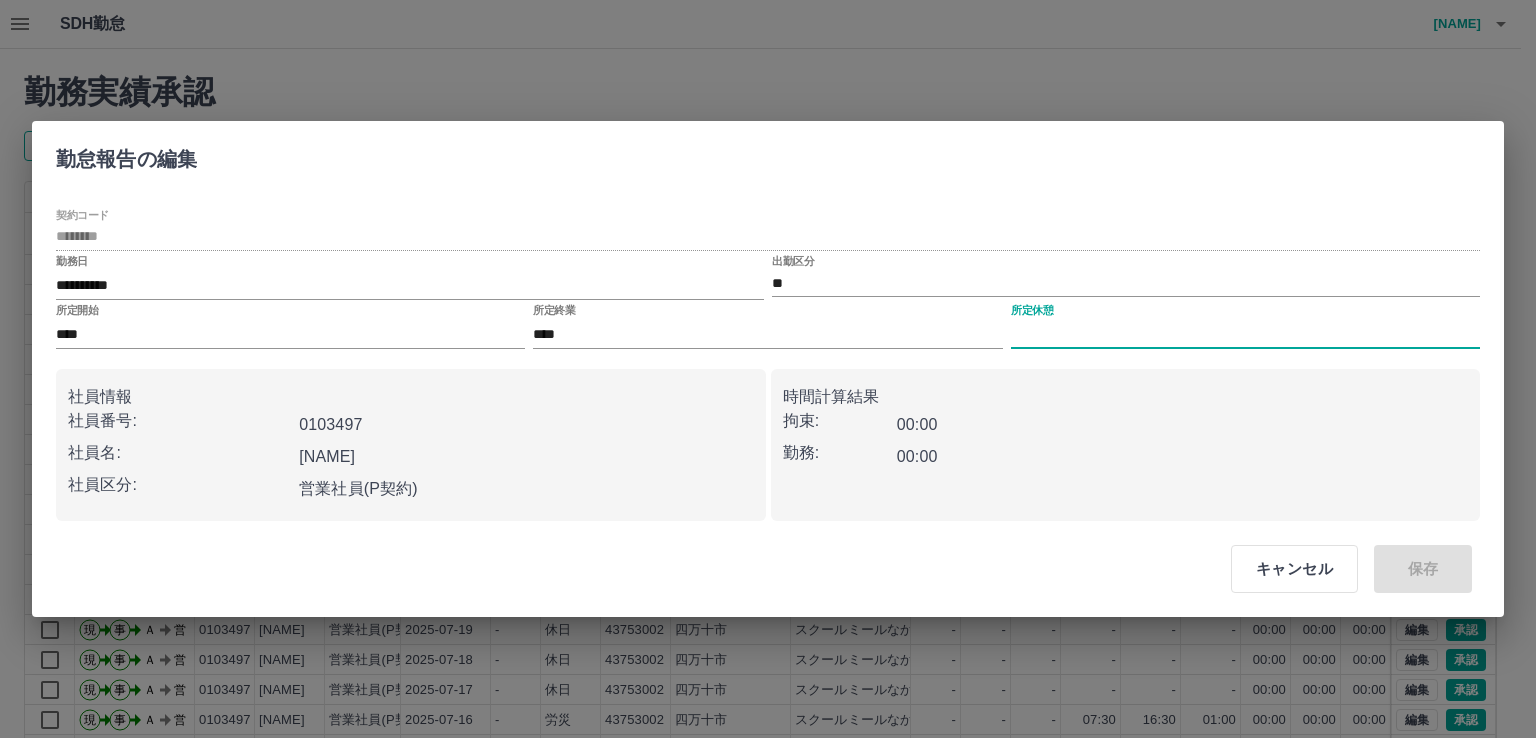 type on "****" 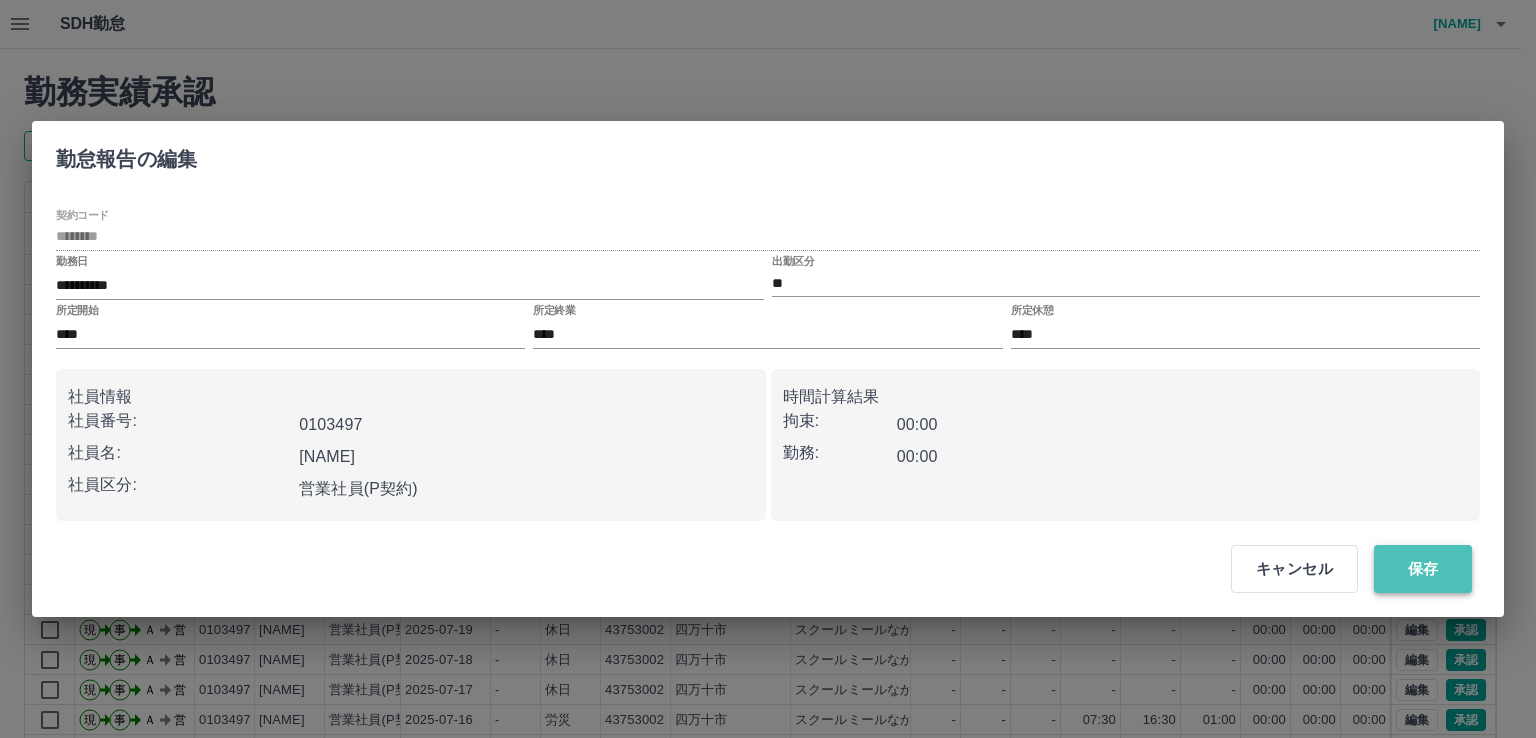 click on "保存" at bounding box center [1423, 569] 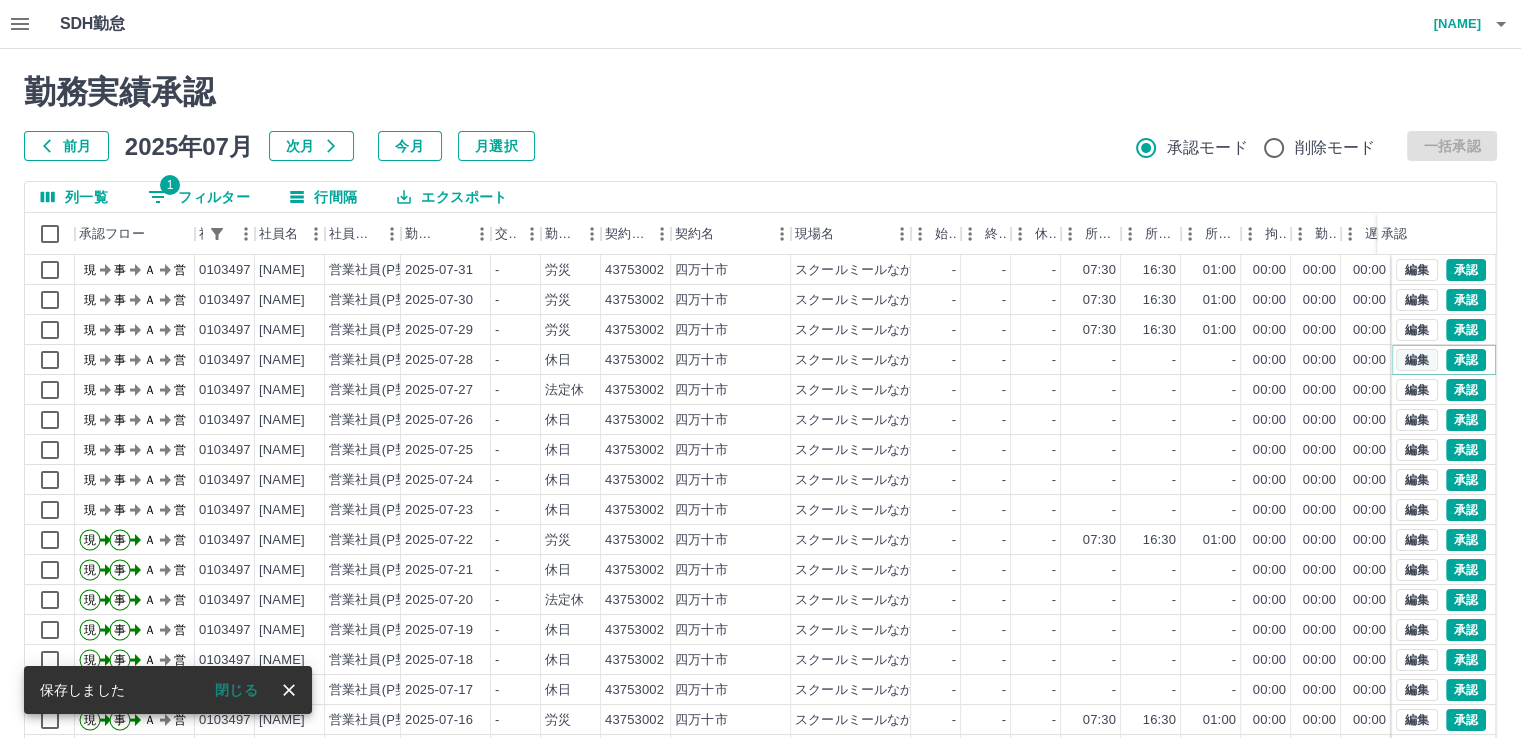 click on "編集" at bounding box center [1417, 360] 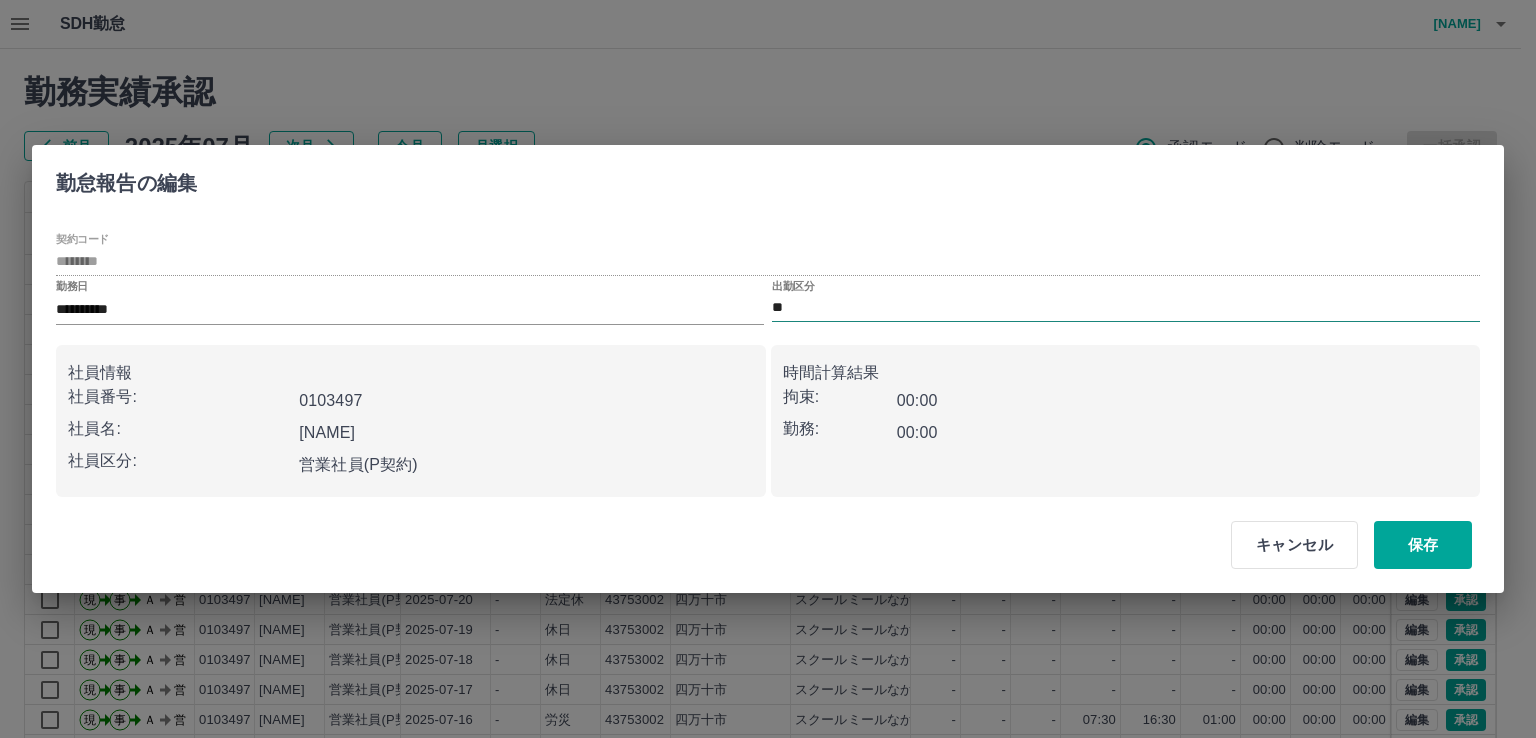 click on "**" at bounding box center (1126, 308) 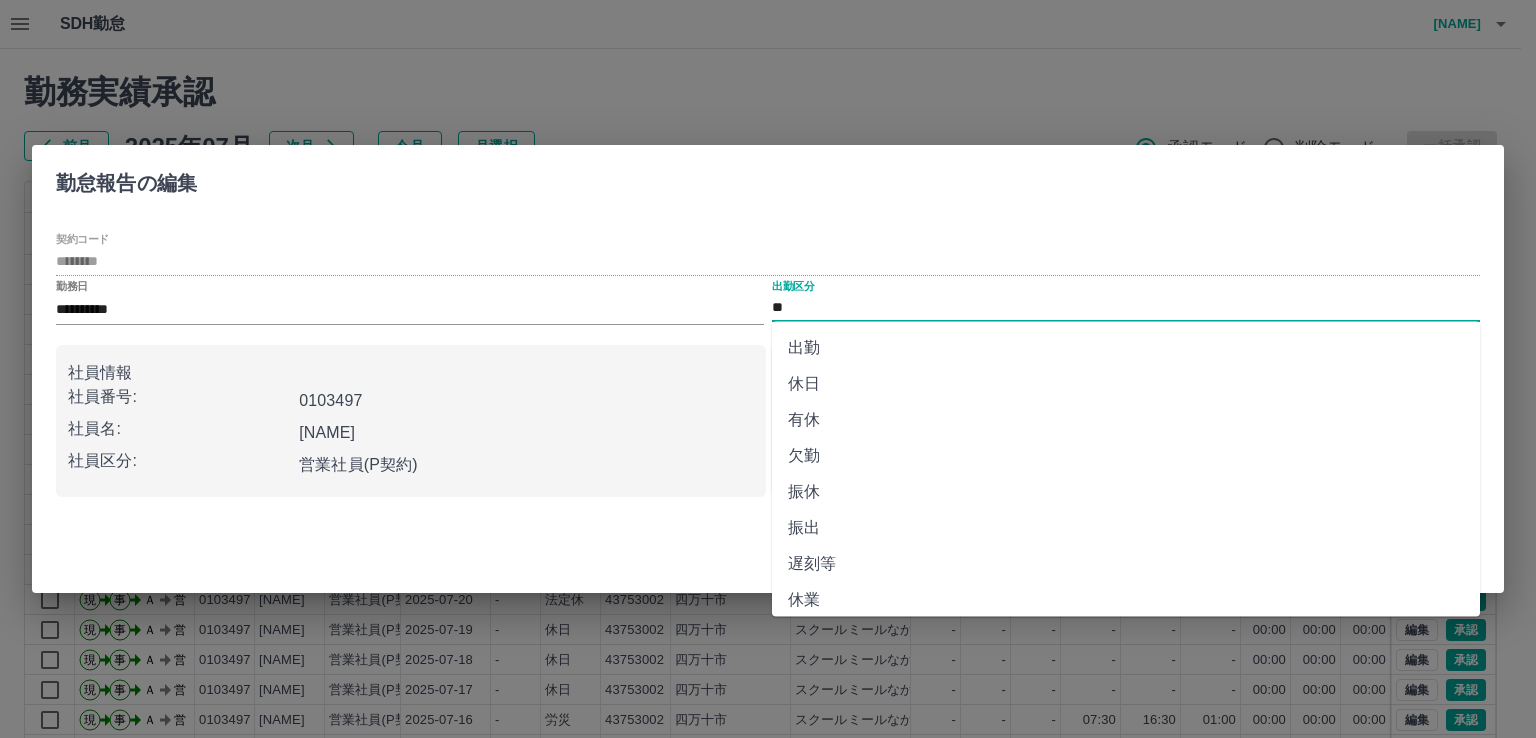 click on "出勤" at bounding box center [1126, 348] 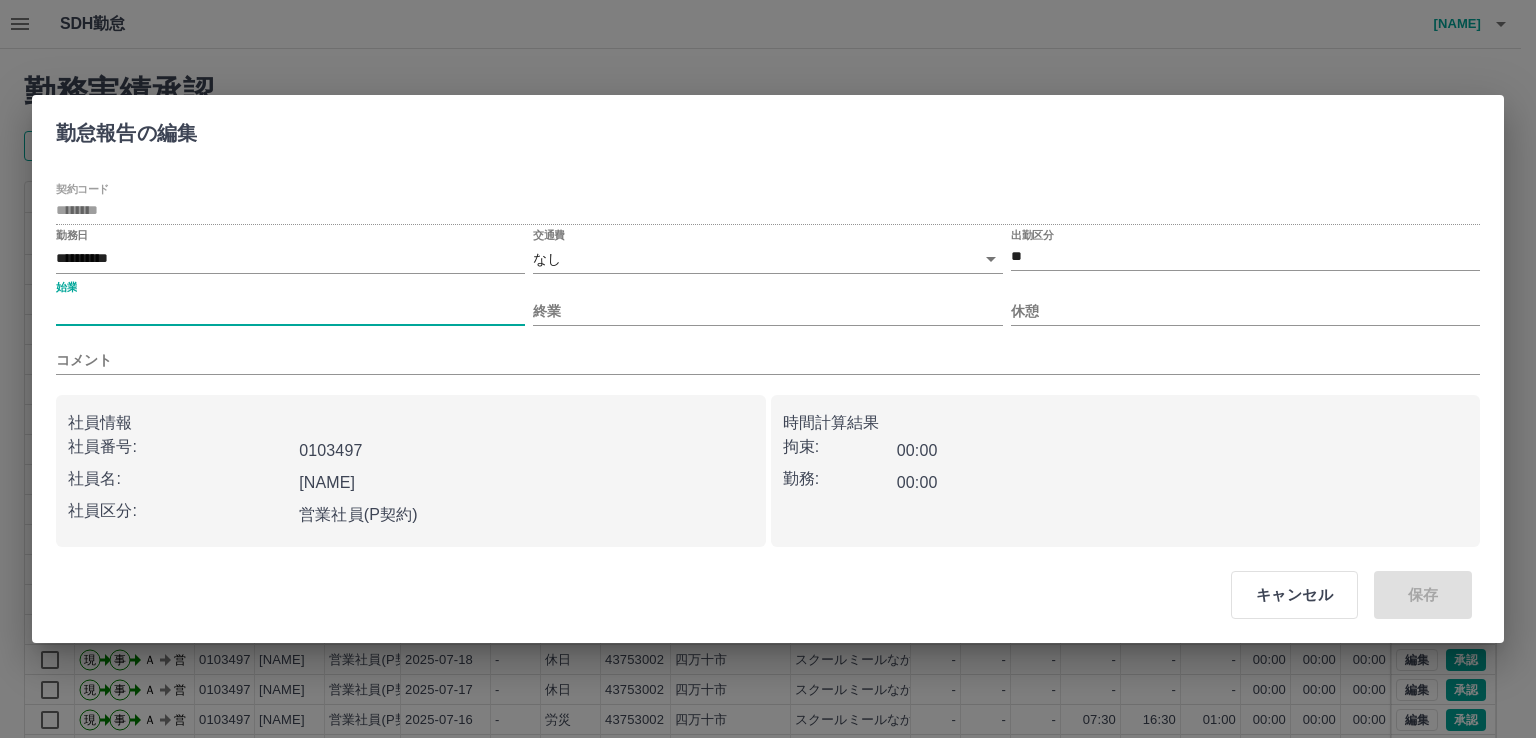 click on "始業" at bounding box center (290, 311) 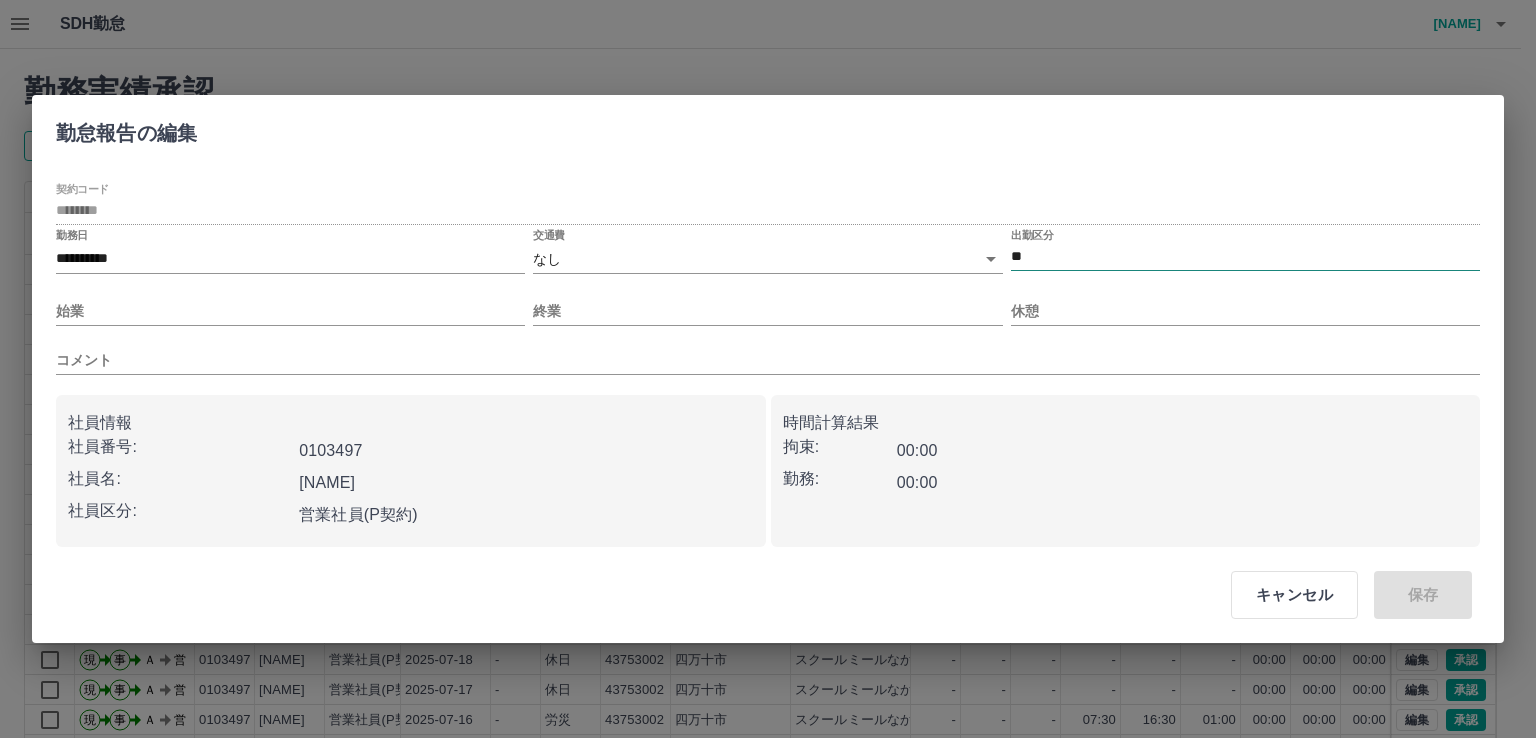 click on "**" at bounding box center [1245, 257] 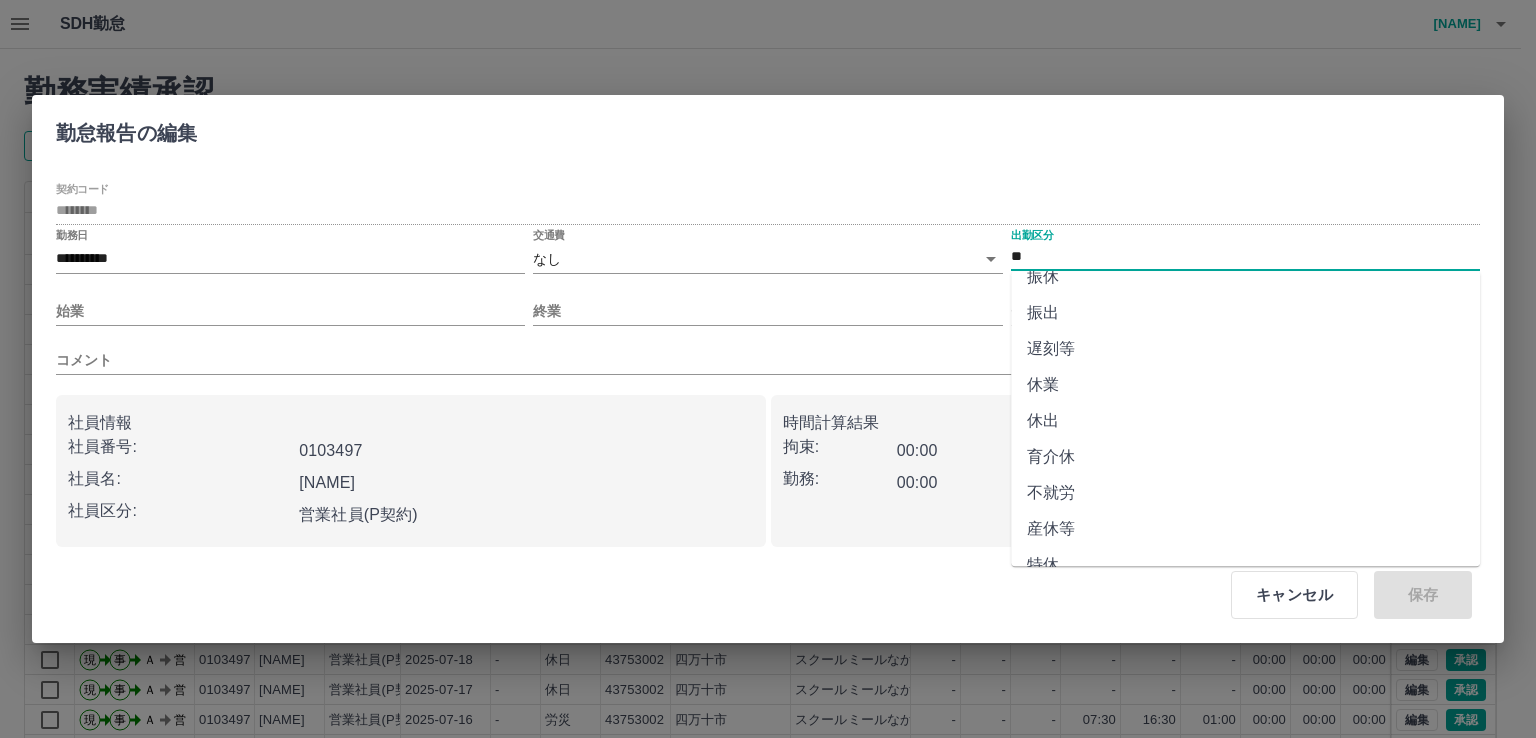 scroll, scrollTop: 368, scrollLeft: 0, axis: vertical 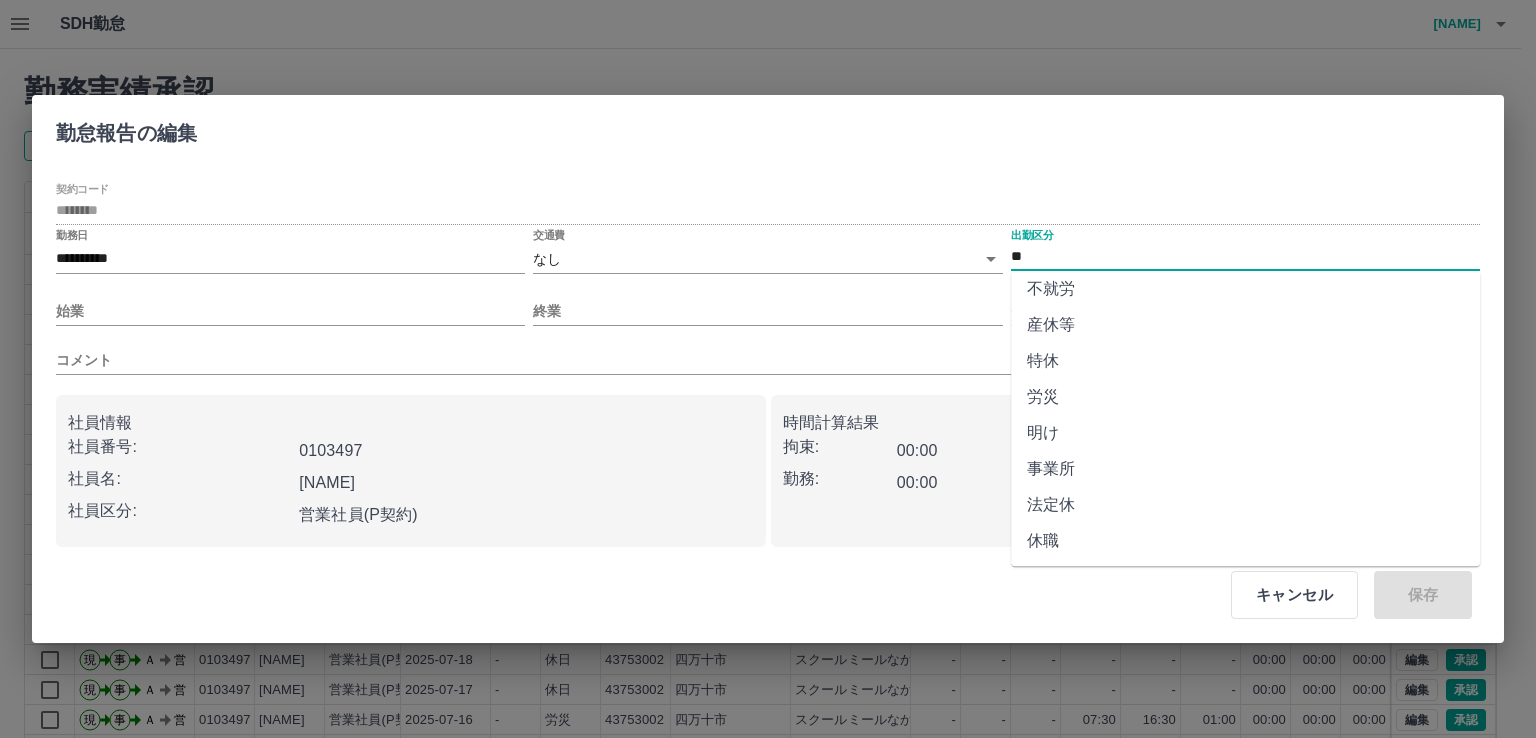 click on "労災" at bounding box center (1245, 397) 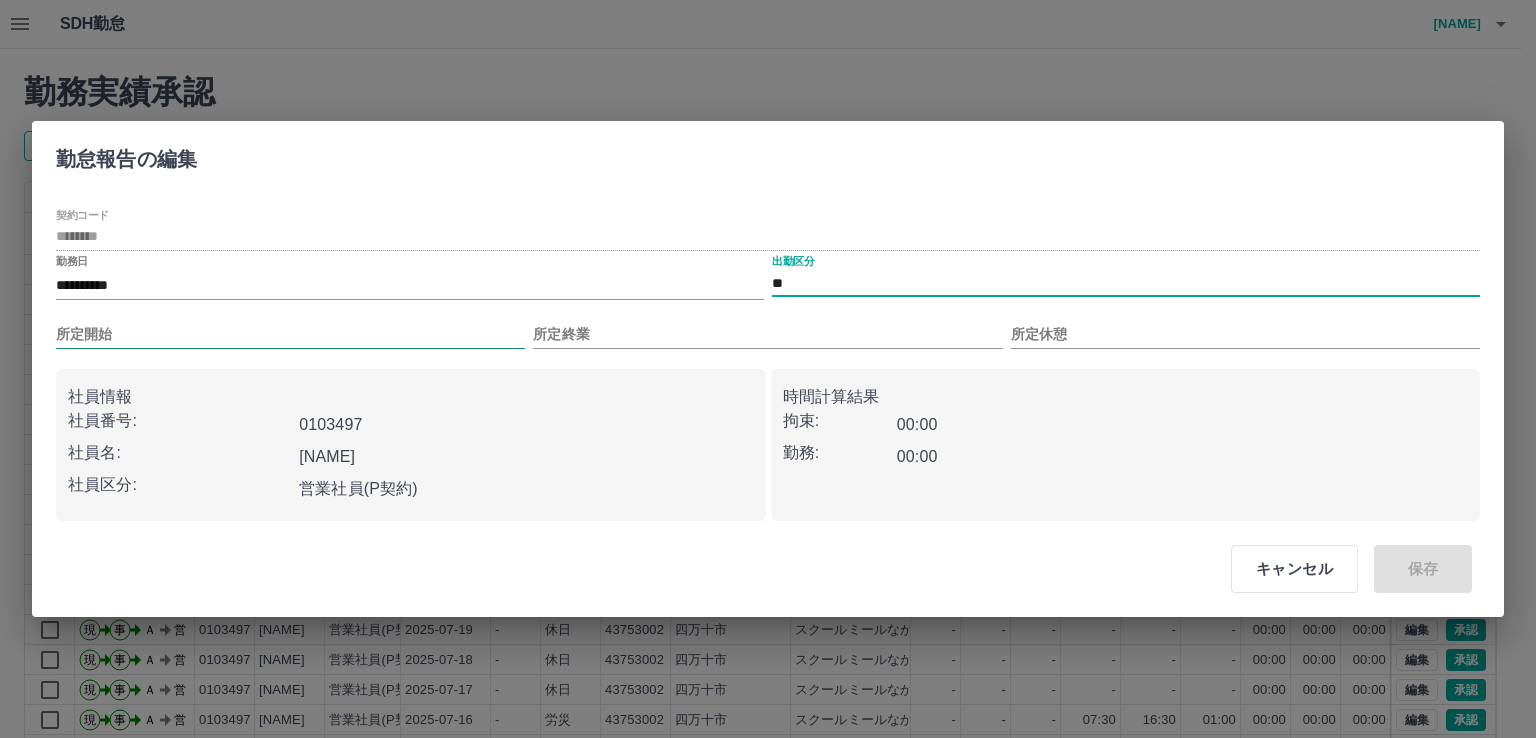 click on "所定開始" at bounding box center [290, 334] 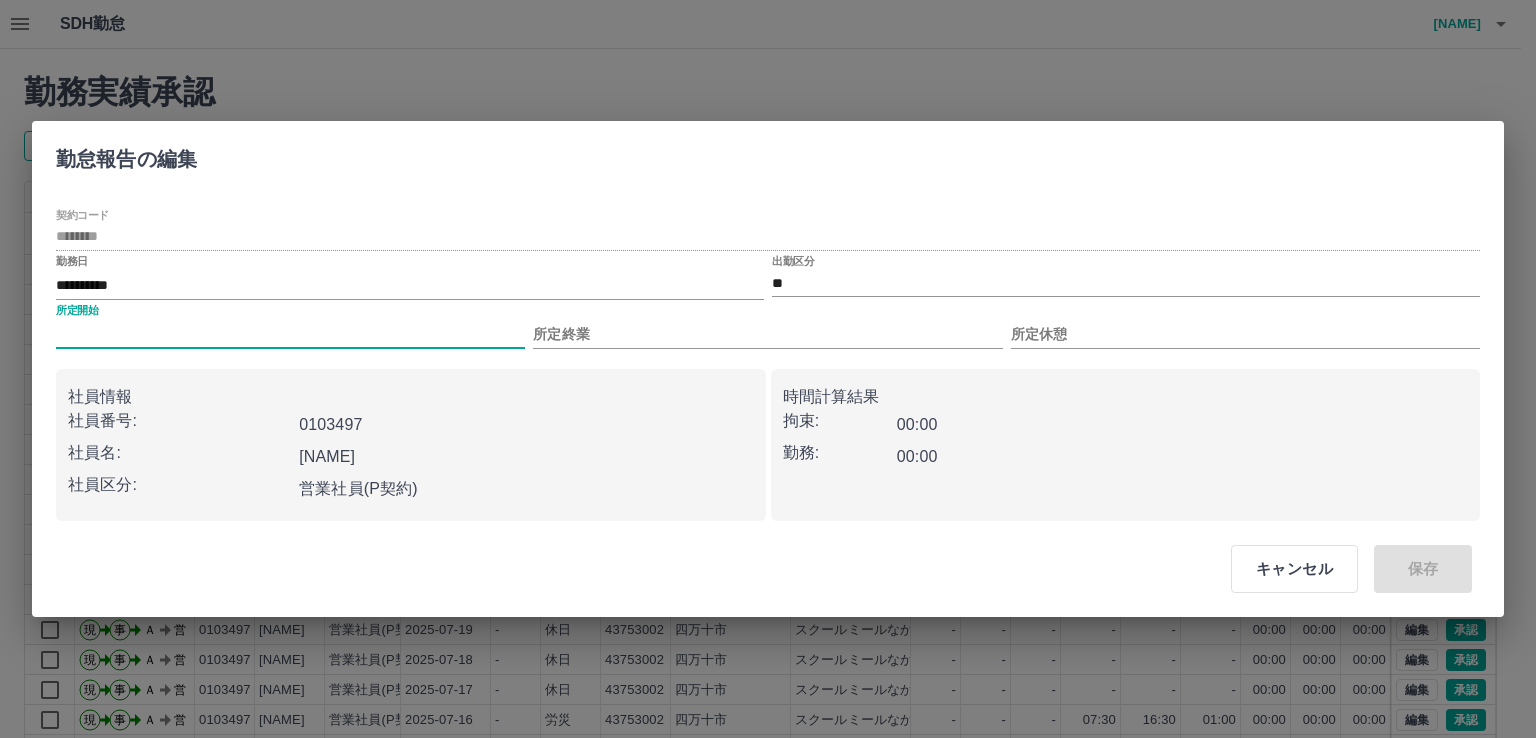 type on "****" 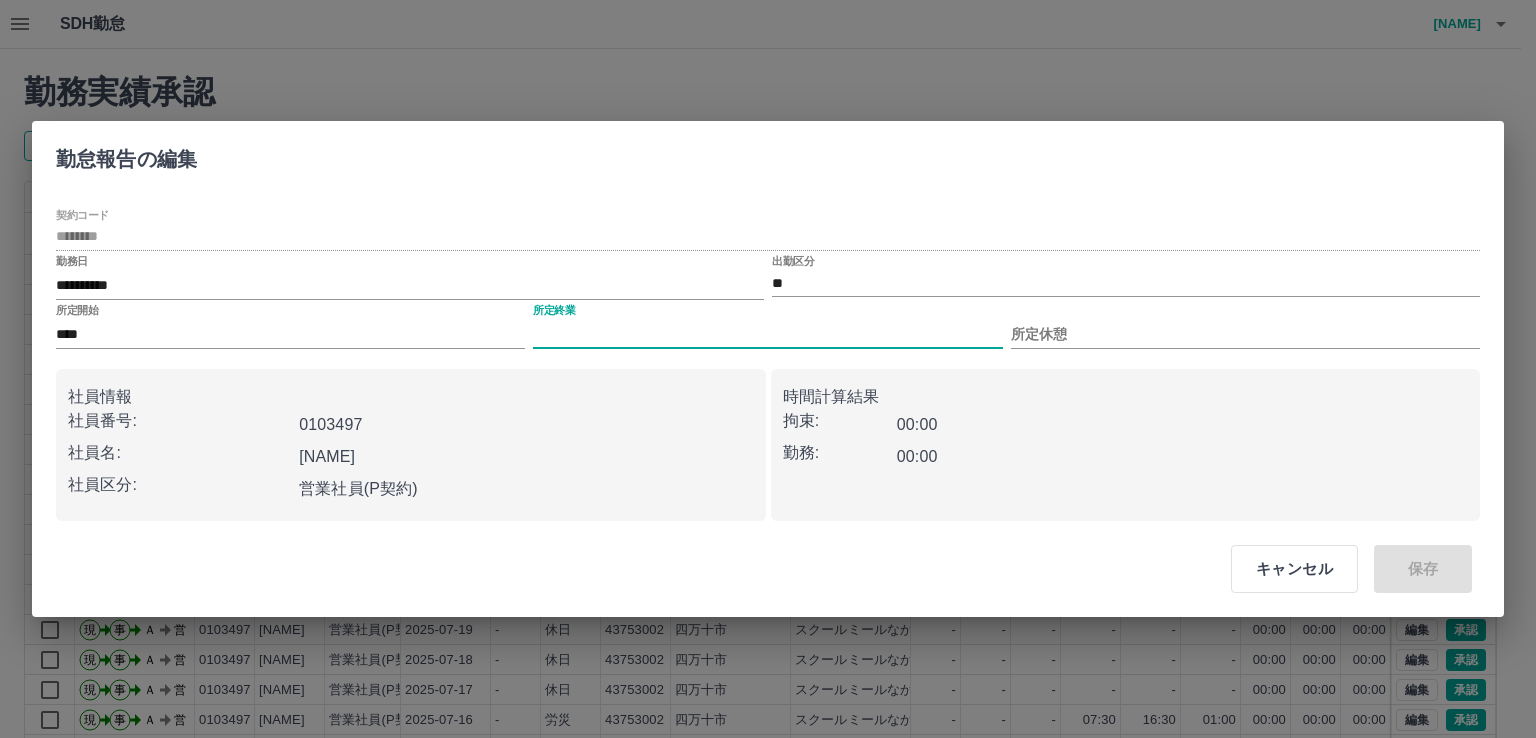 click on "所定終業" at bounding box center (767, 334) 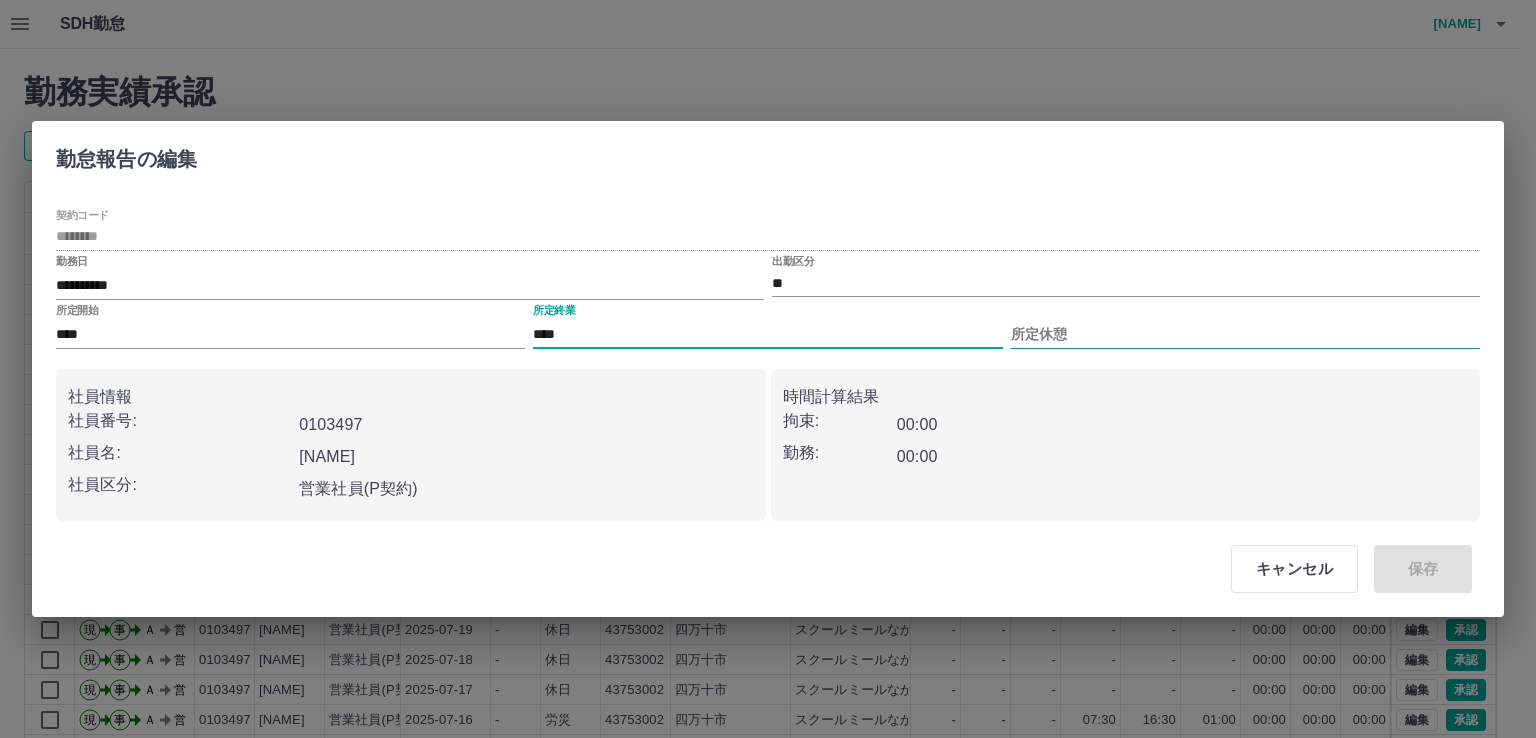 click on "所定休憩" at bounding box center [1245, 334] 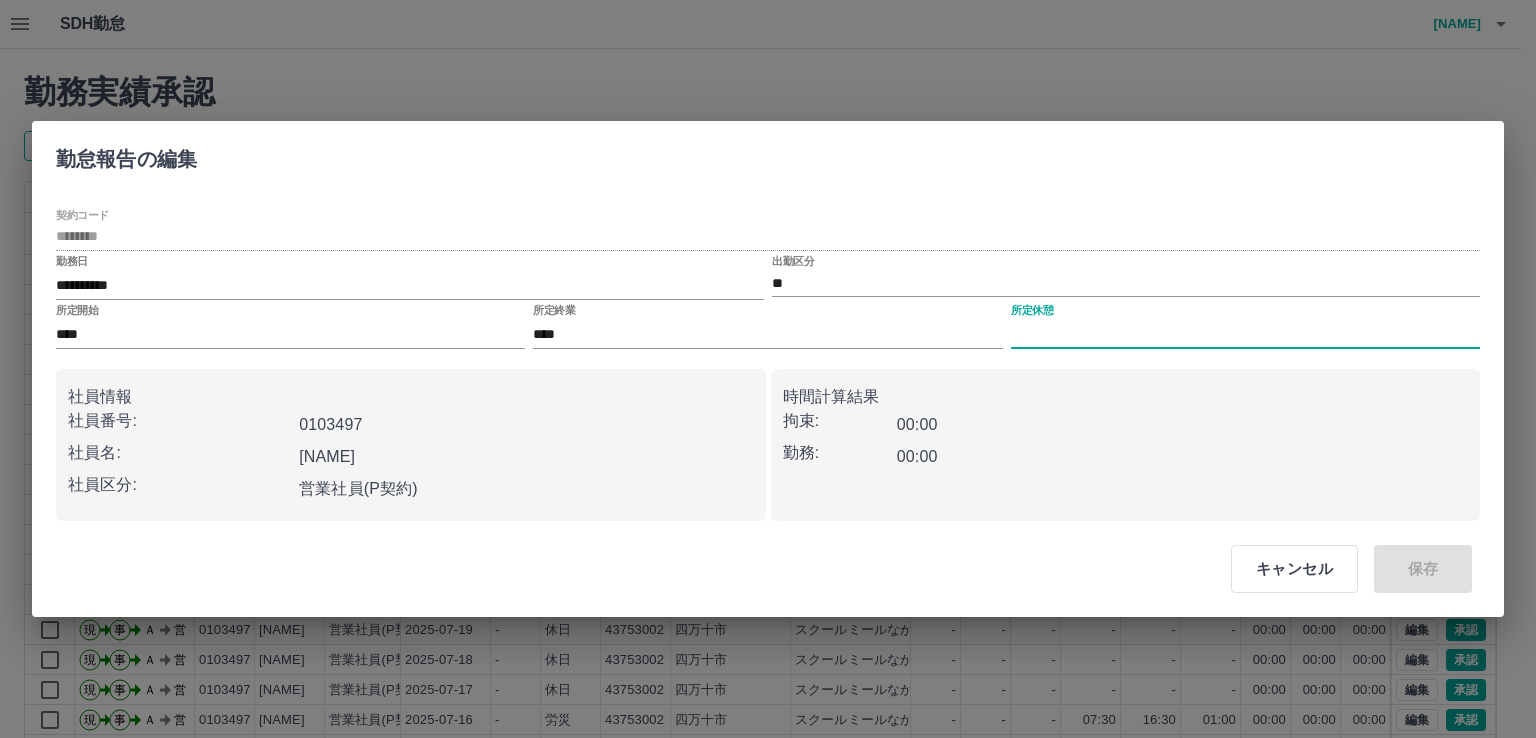 type on "****" 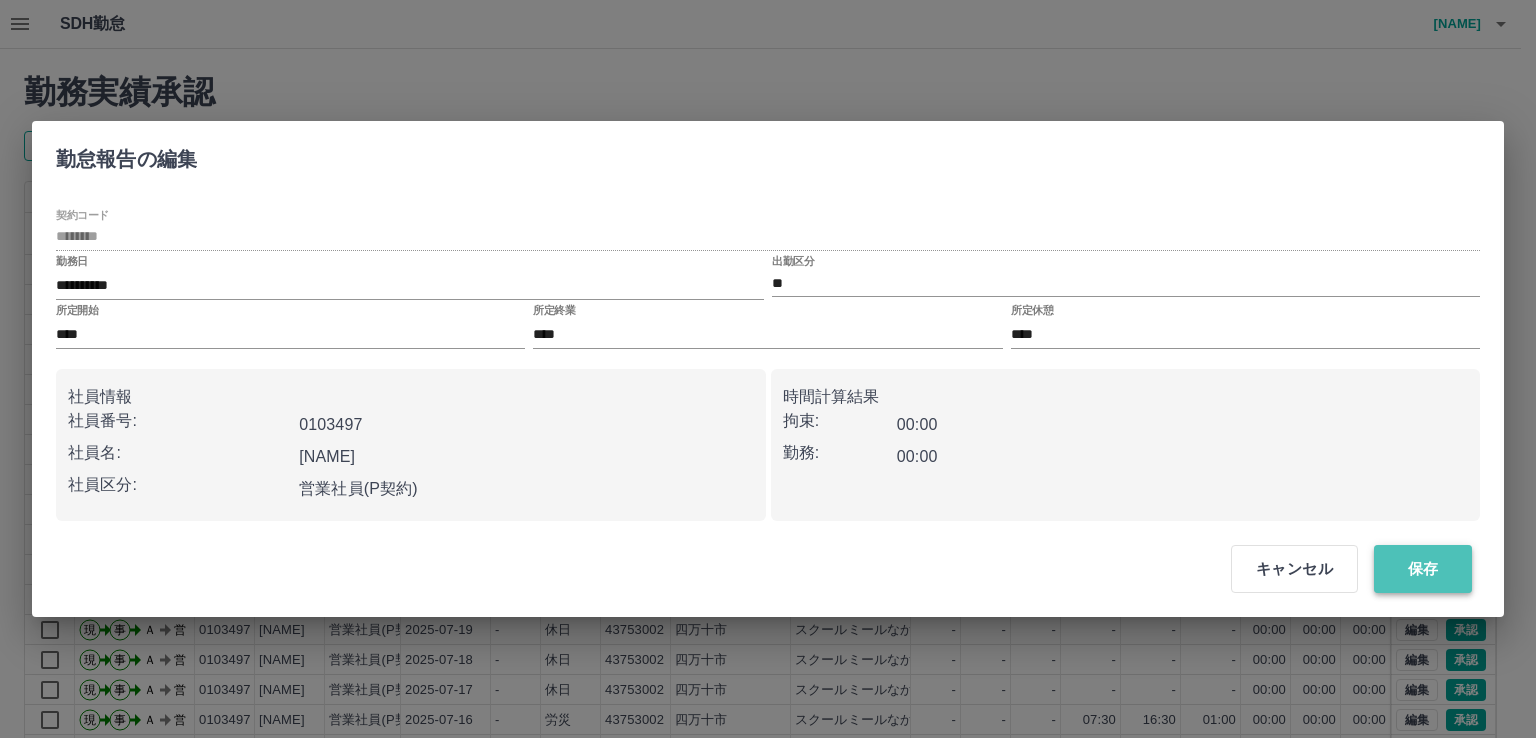 click on "保存" at bounding box center (1423, 569) 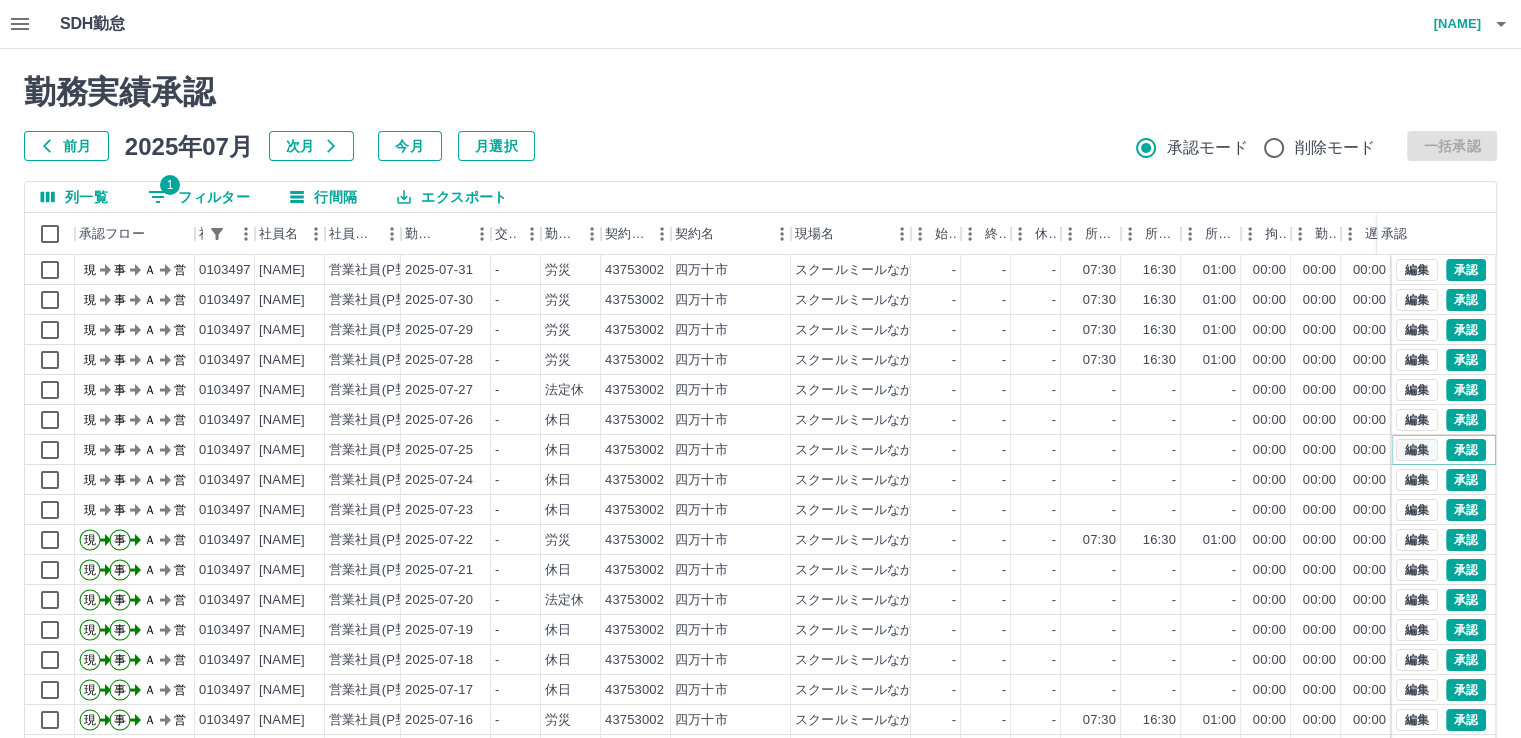 click on "編集" at bounding box center [1417, 450] 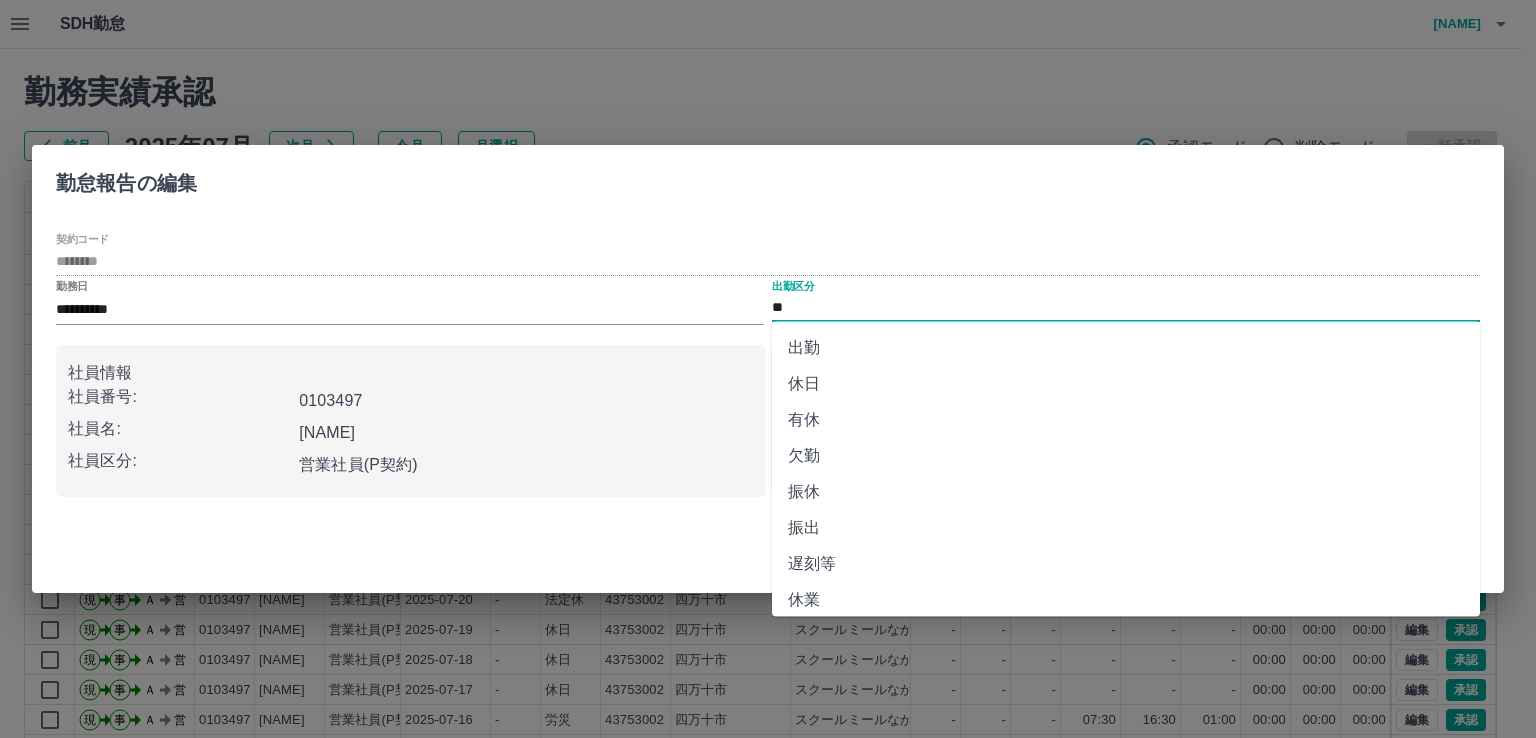 click on "**" at bounding box center [1126, 308] 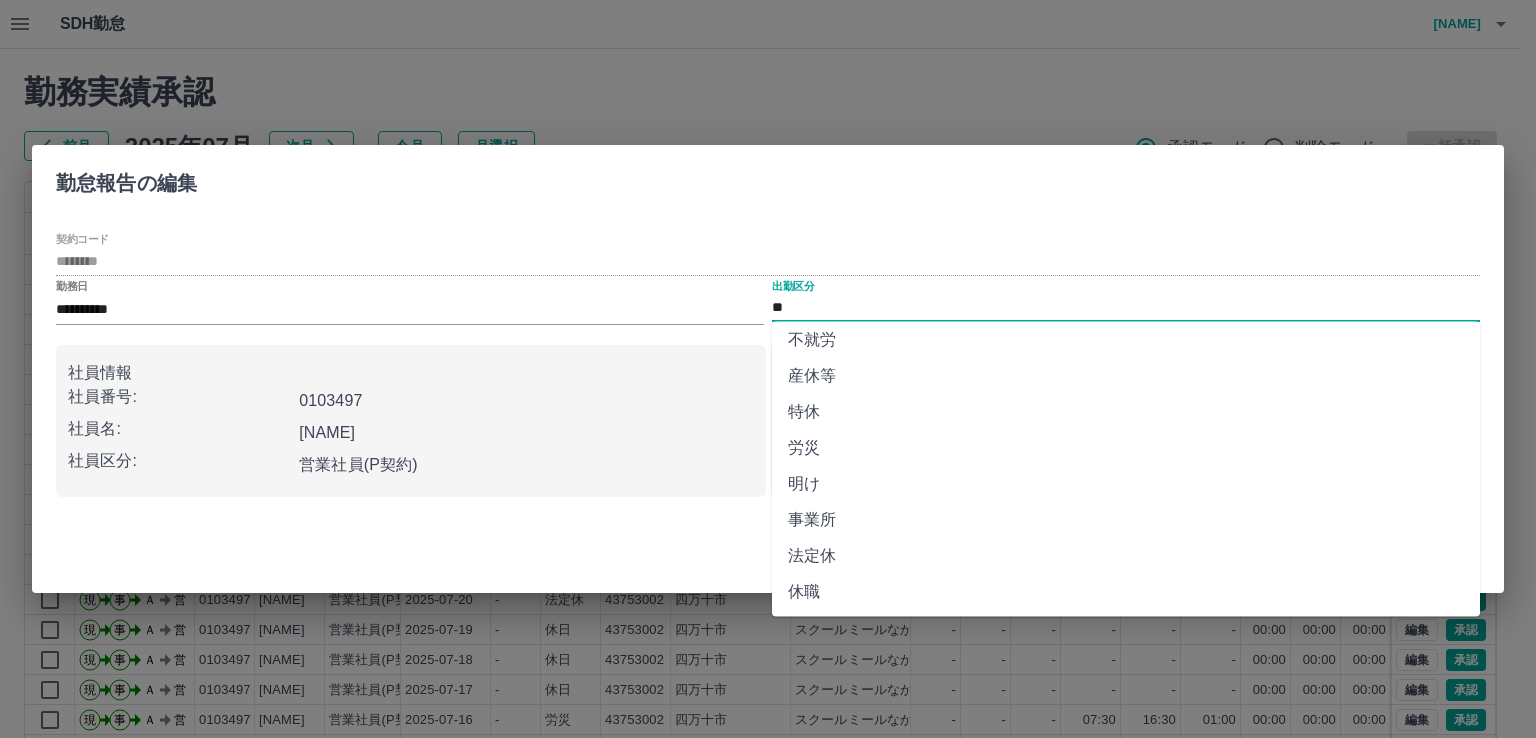 click on "労災" at bounding box center [1126, 448] 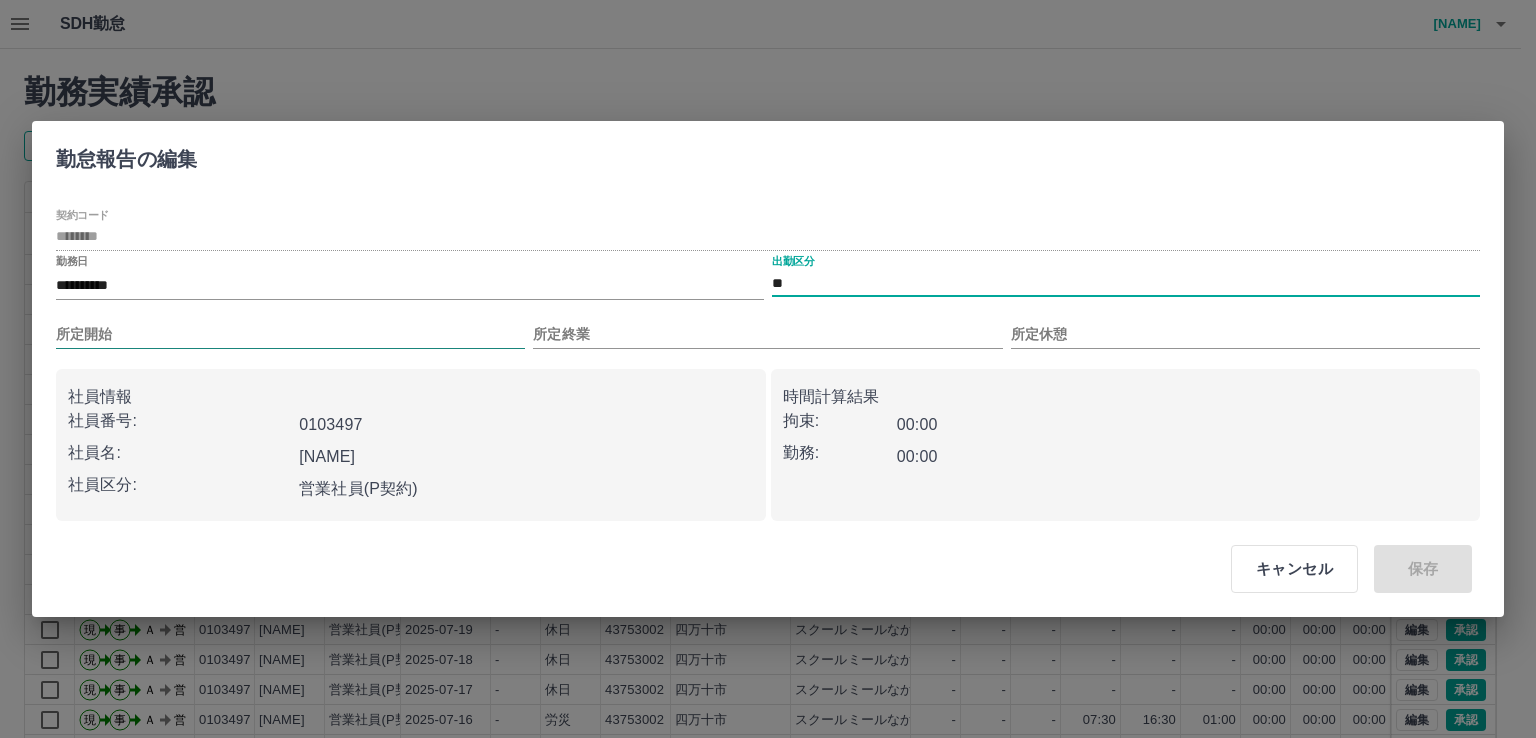 click on "所定開始" at bounding box center (290, 334) 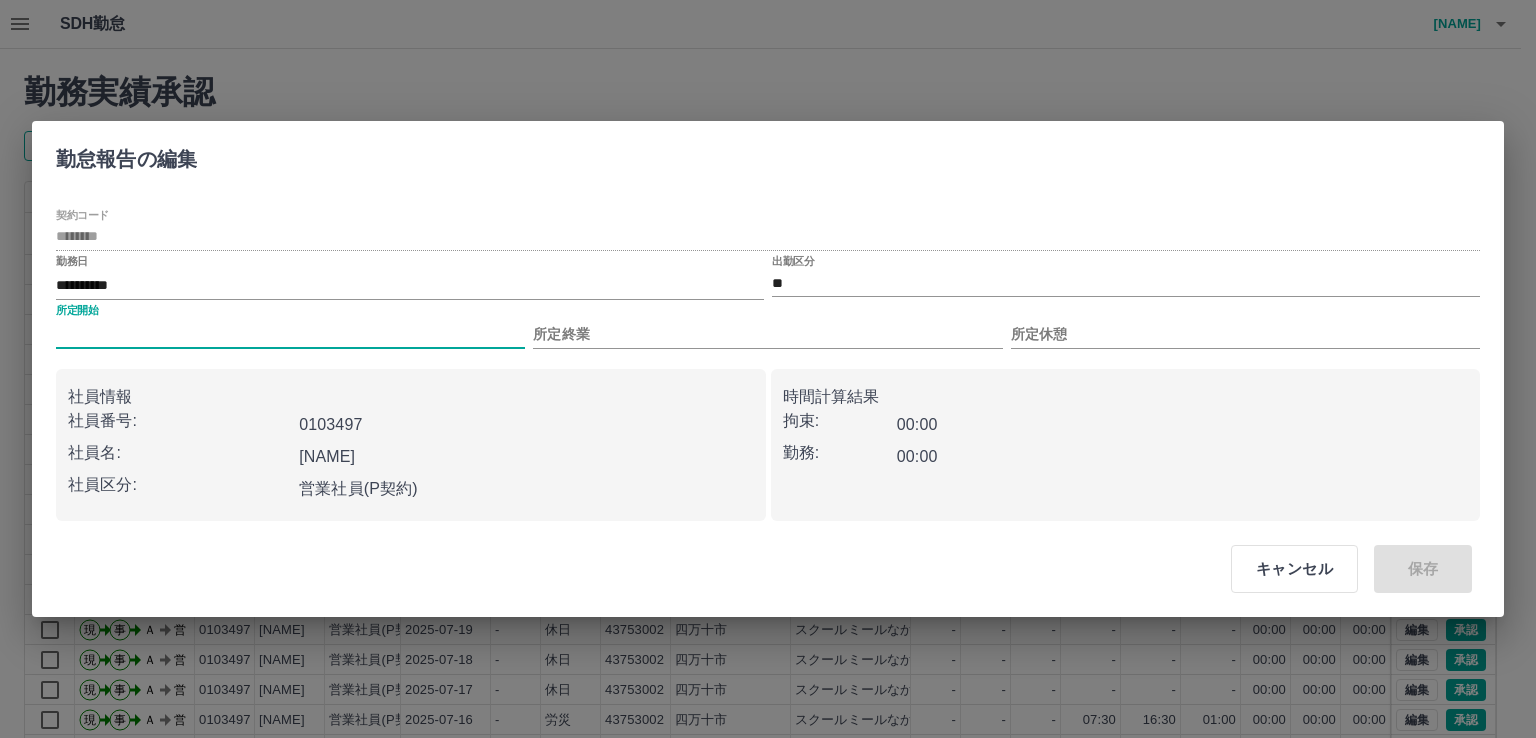 type on "****" 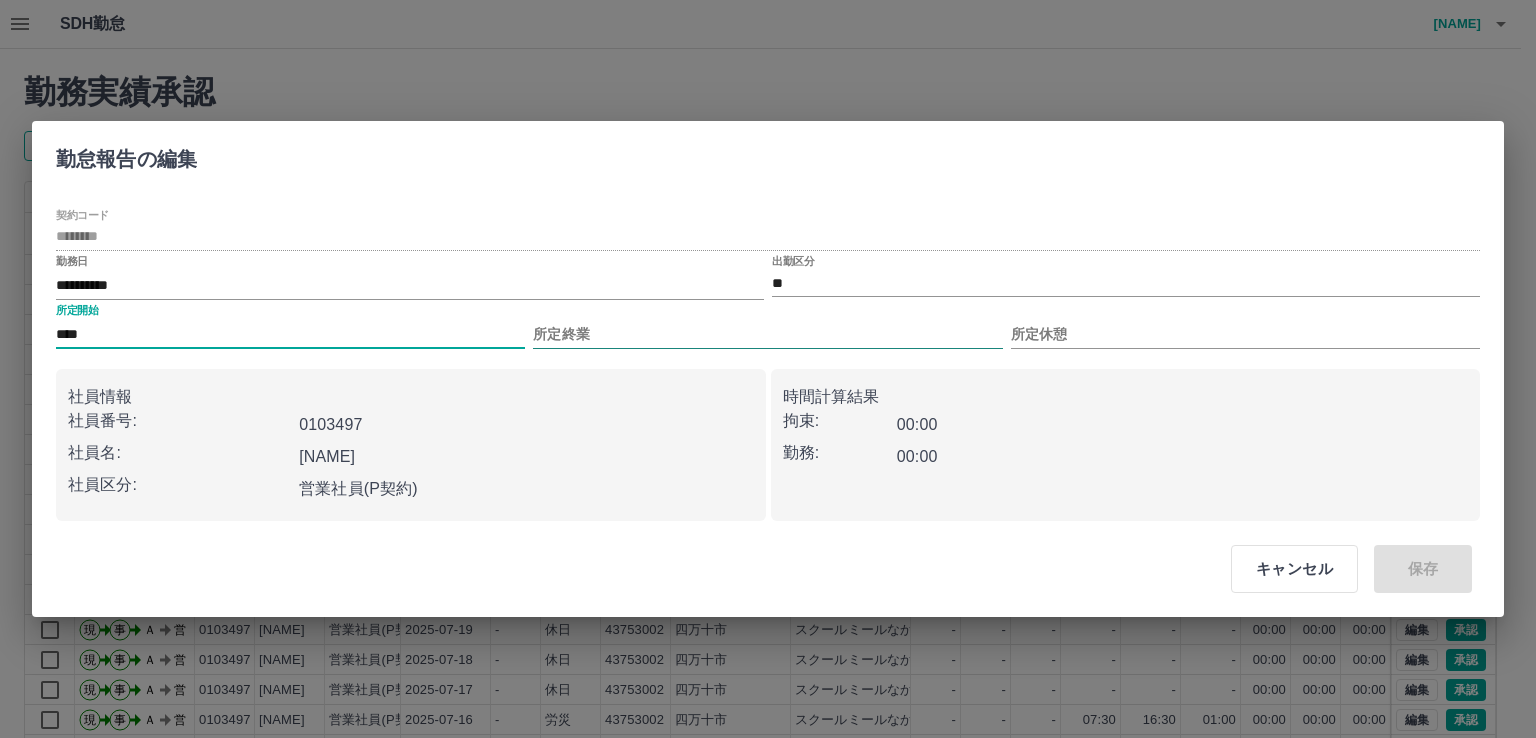 click on "所定終業" at bounding box center [767, 334] 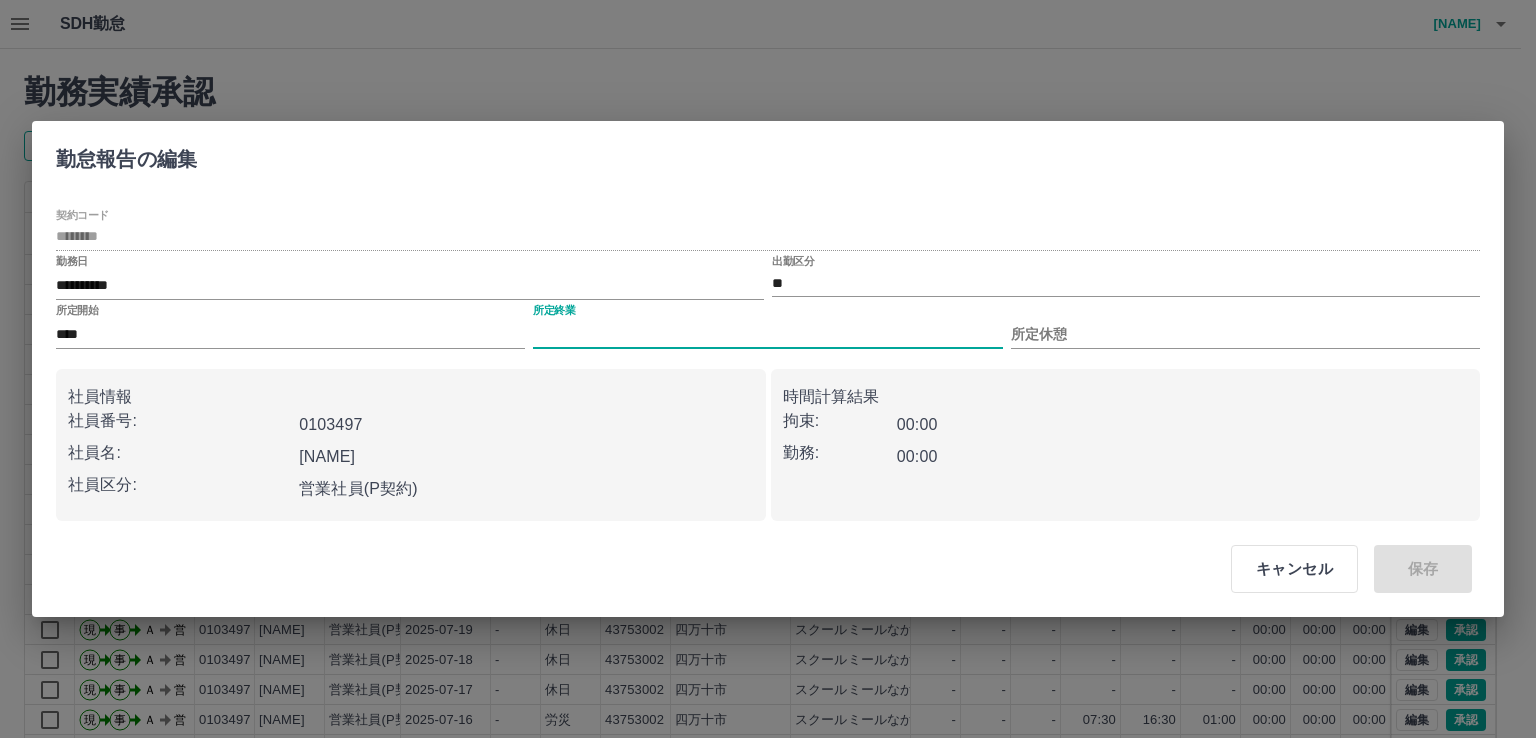 type on "****" 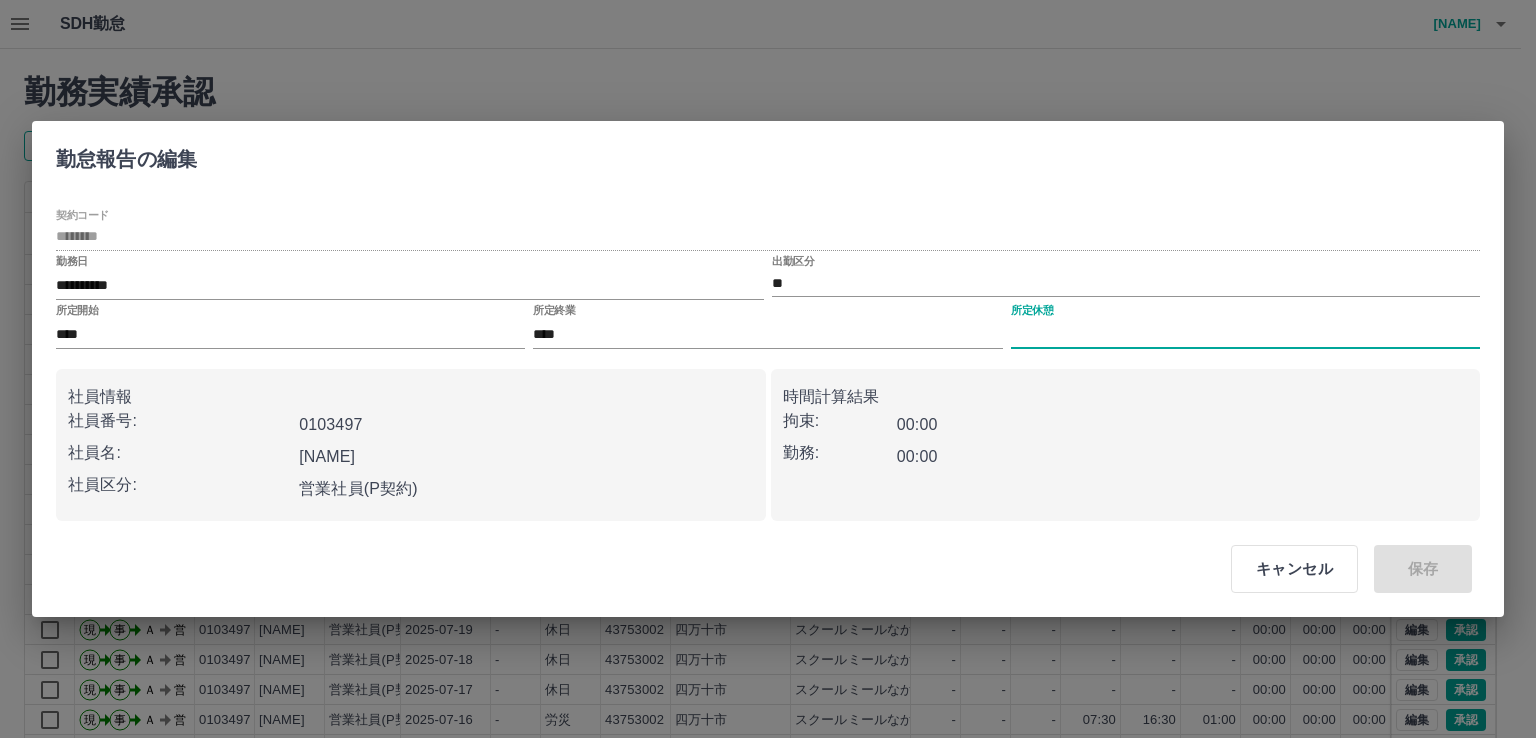 click on "所定休憩" at bounding box center [1245, 334] 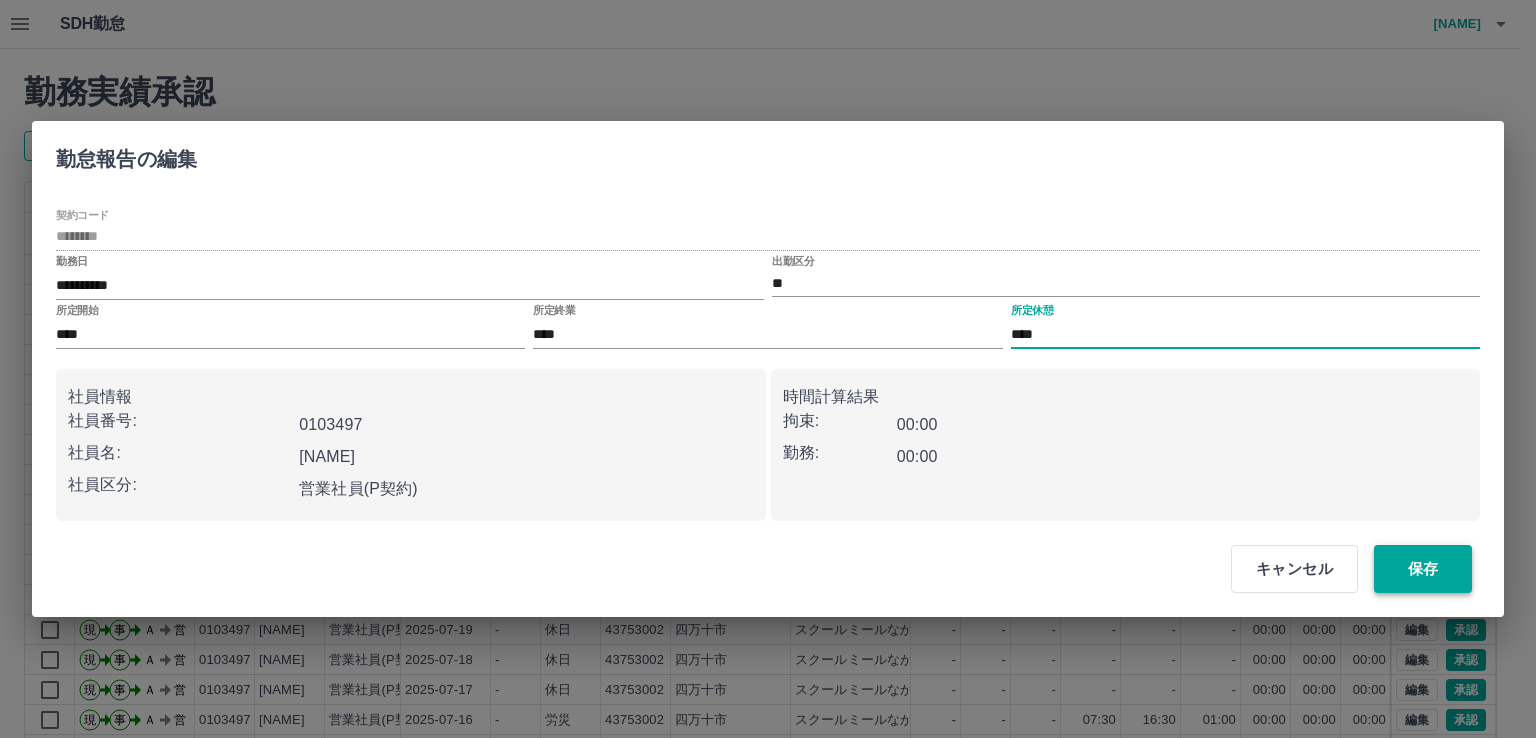 click on "保存" at bounding box center (1423, 569) 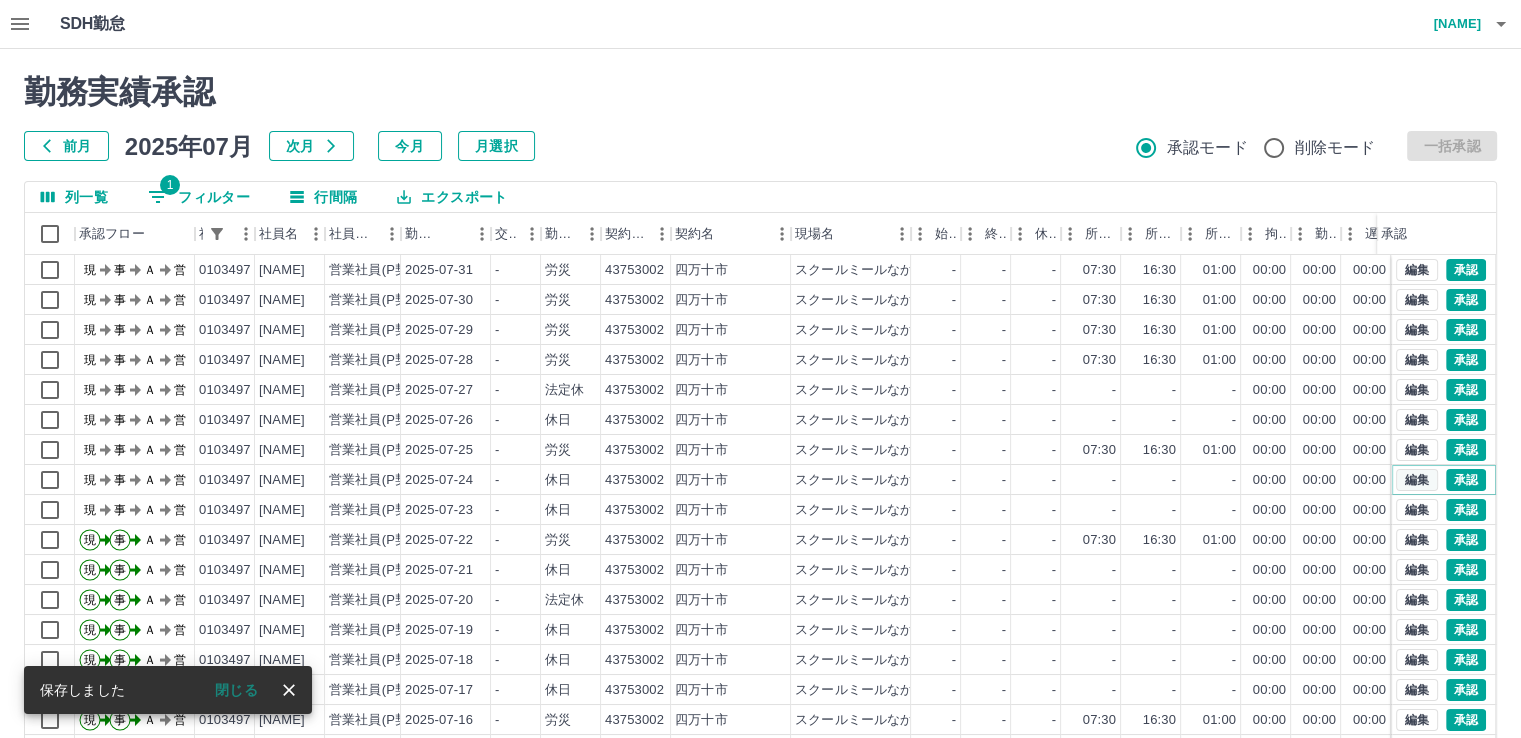 click on "編集" at bounding box center [1417, 480] 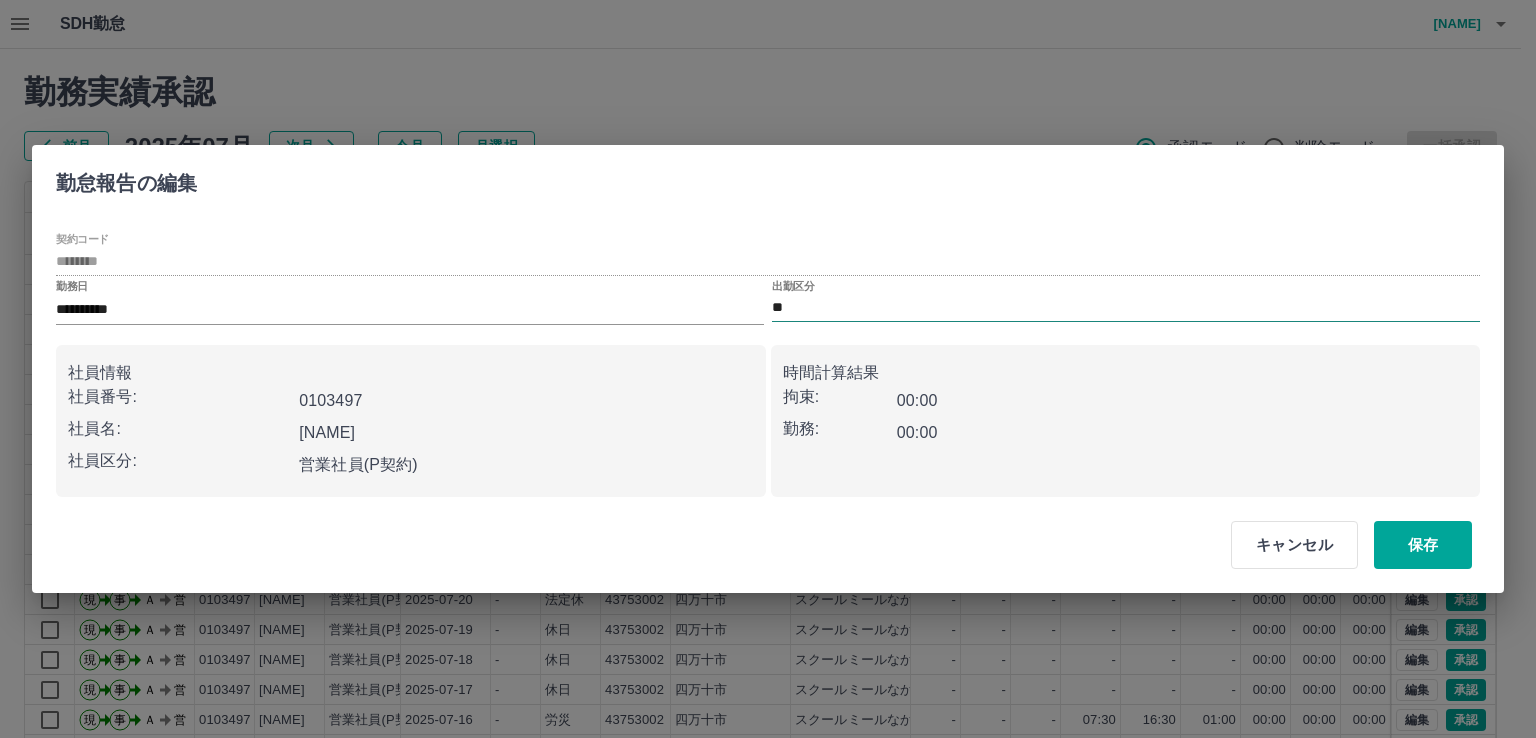 click on "**" at bounding box center [1126, 308] 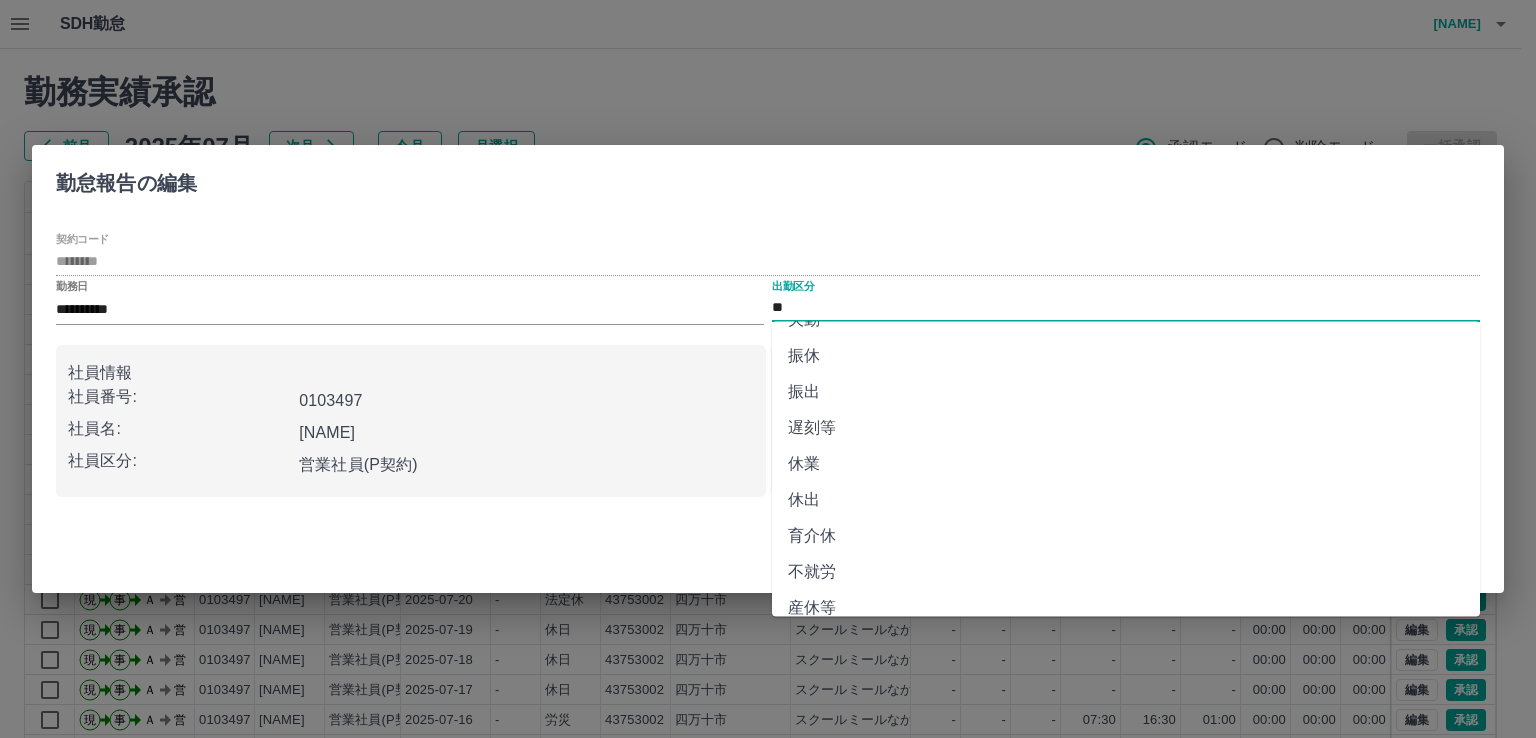 scroll, scrollTop: 368, scrollLeft: 0, axis: vertical 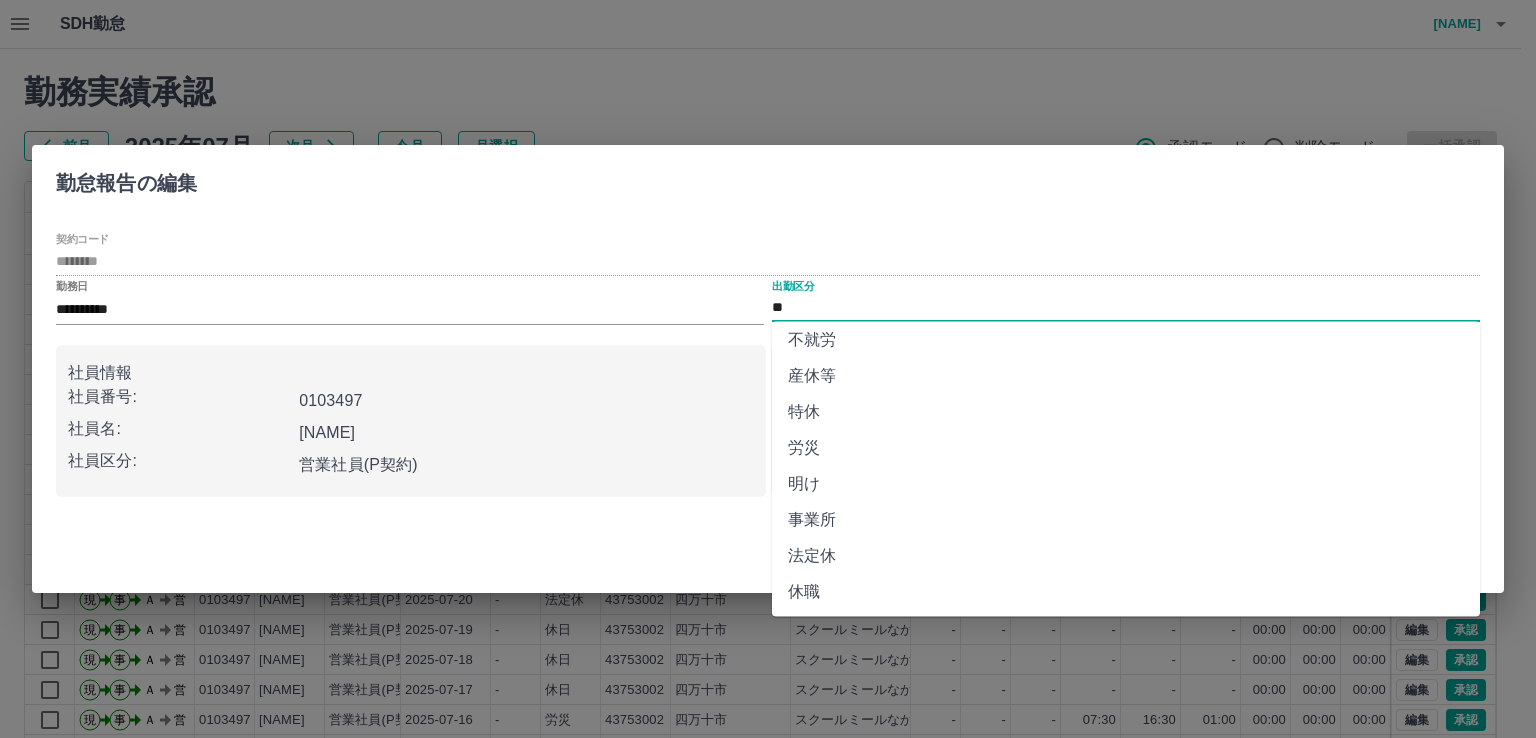 click on "労災" at bounding box center (1126, 448) 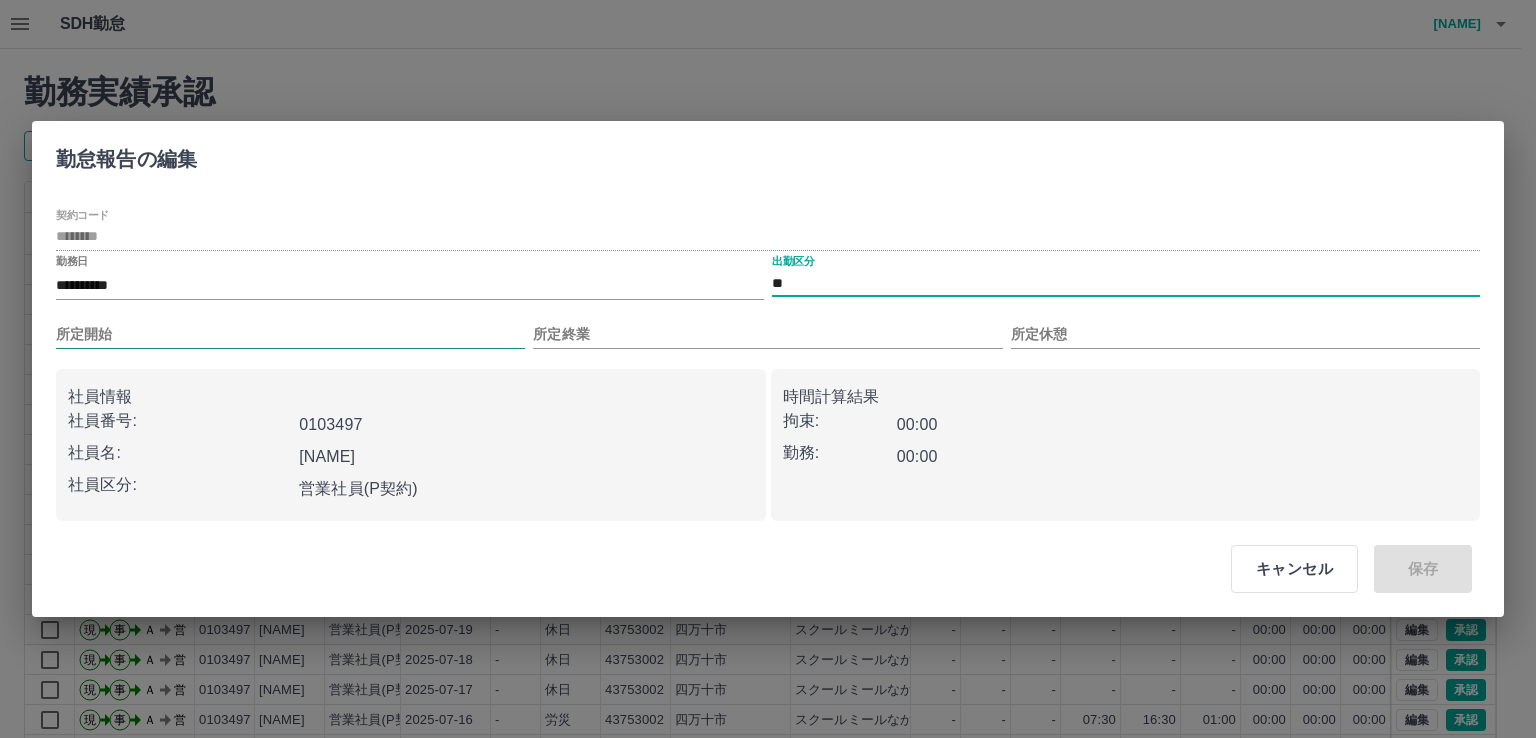 click on "所定開始" at bounding box center (290, 334) 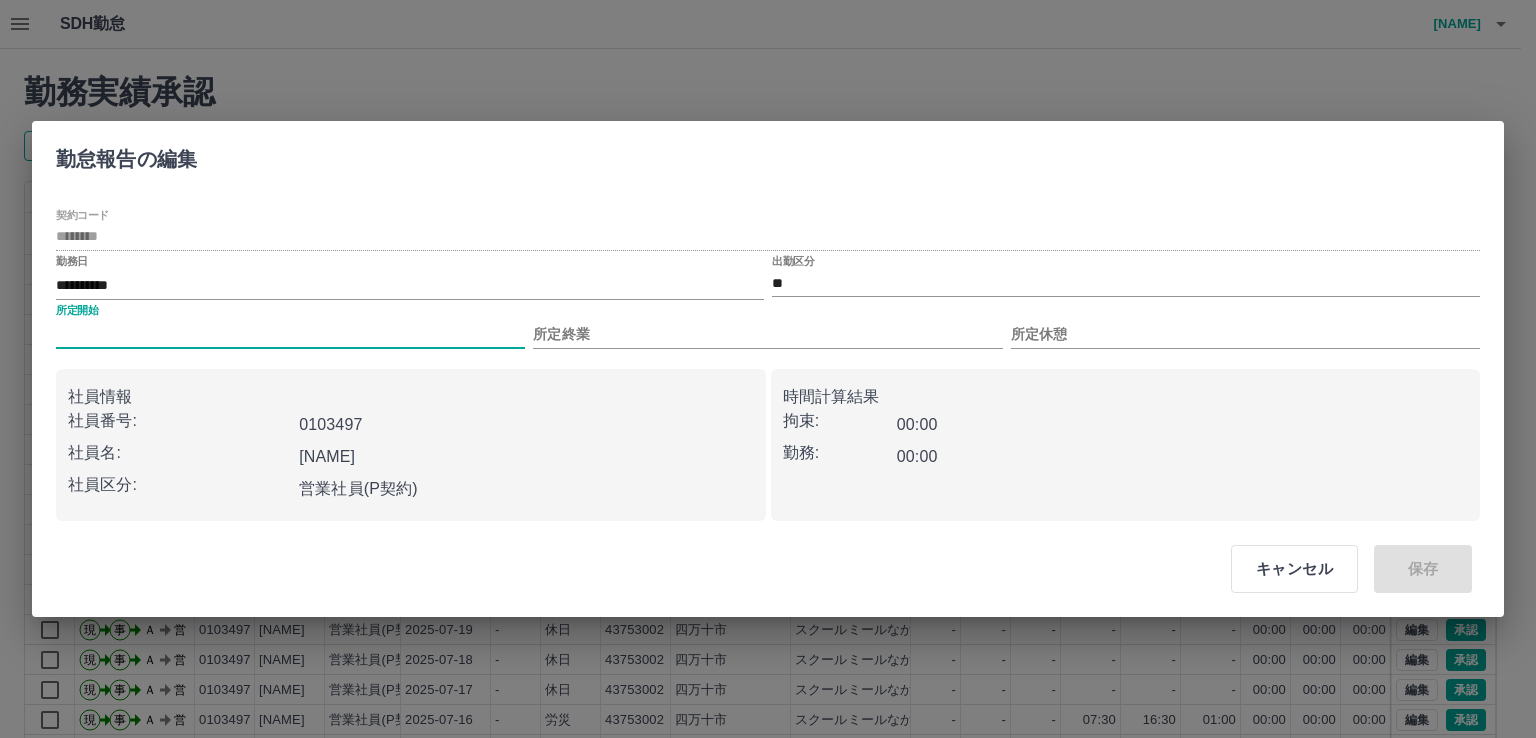 type on "****" 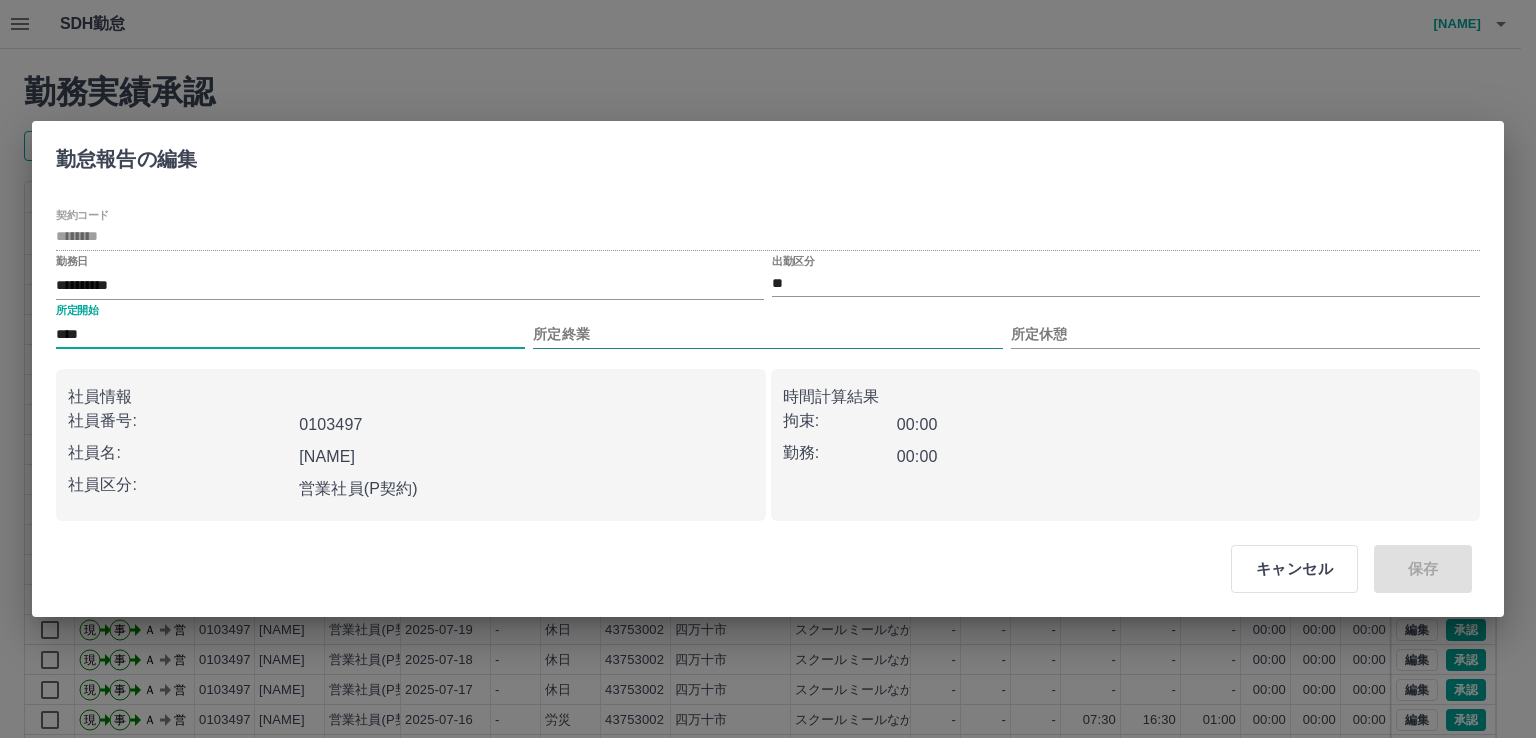 click on "所定終業" at bounding box center [767, 334] 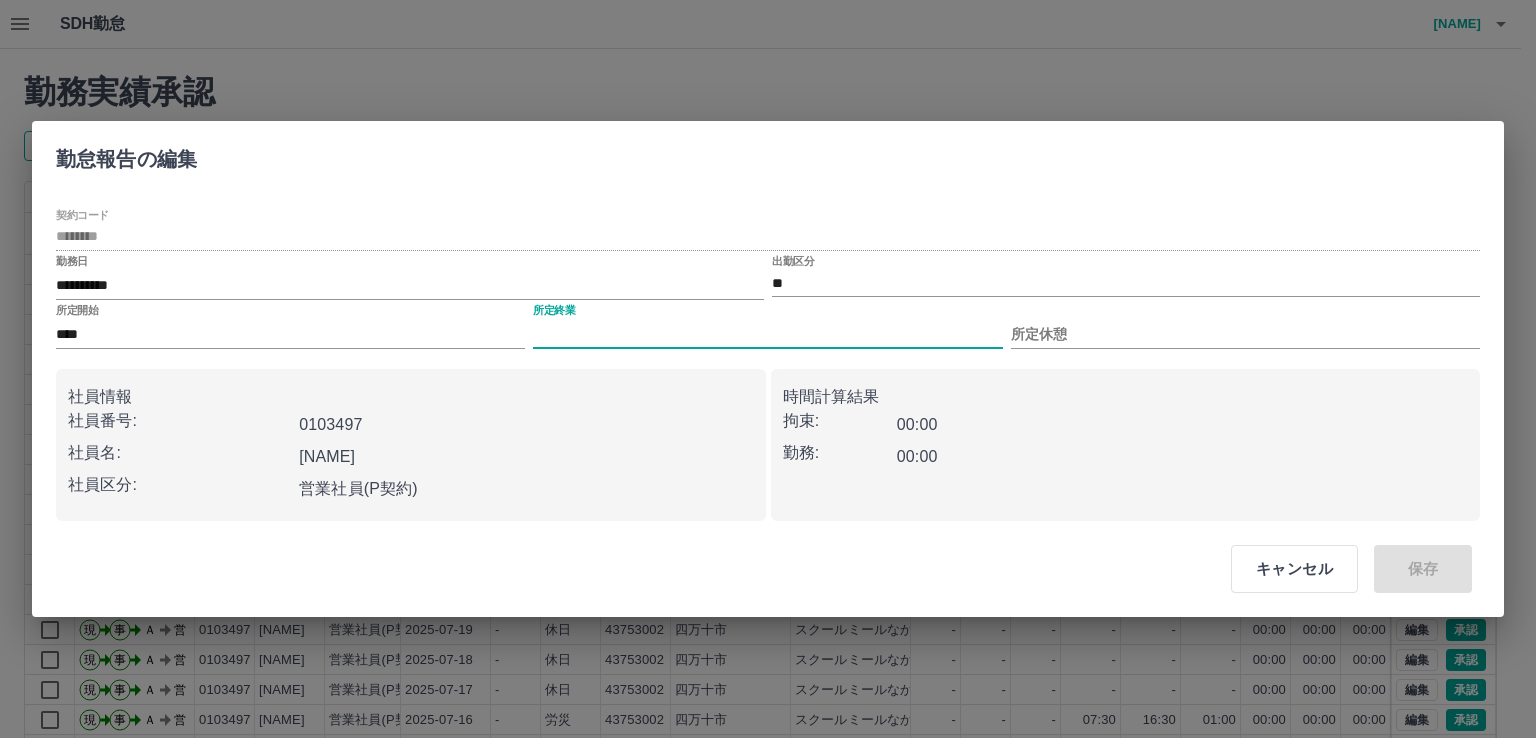 type on "****" 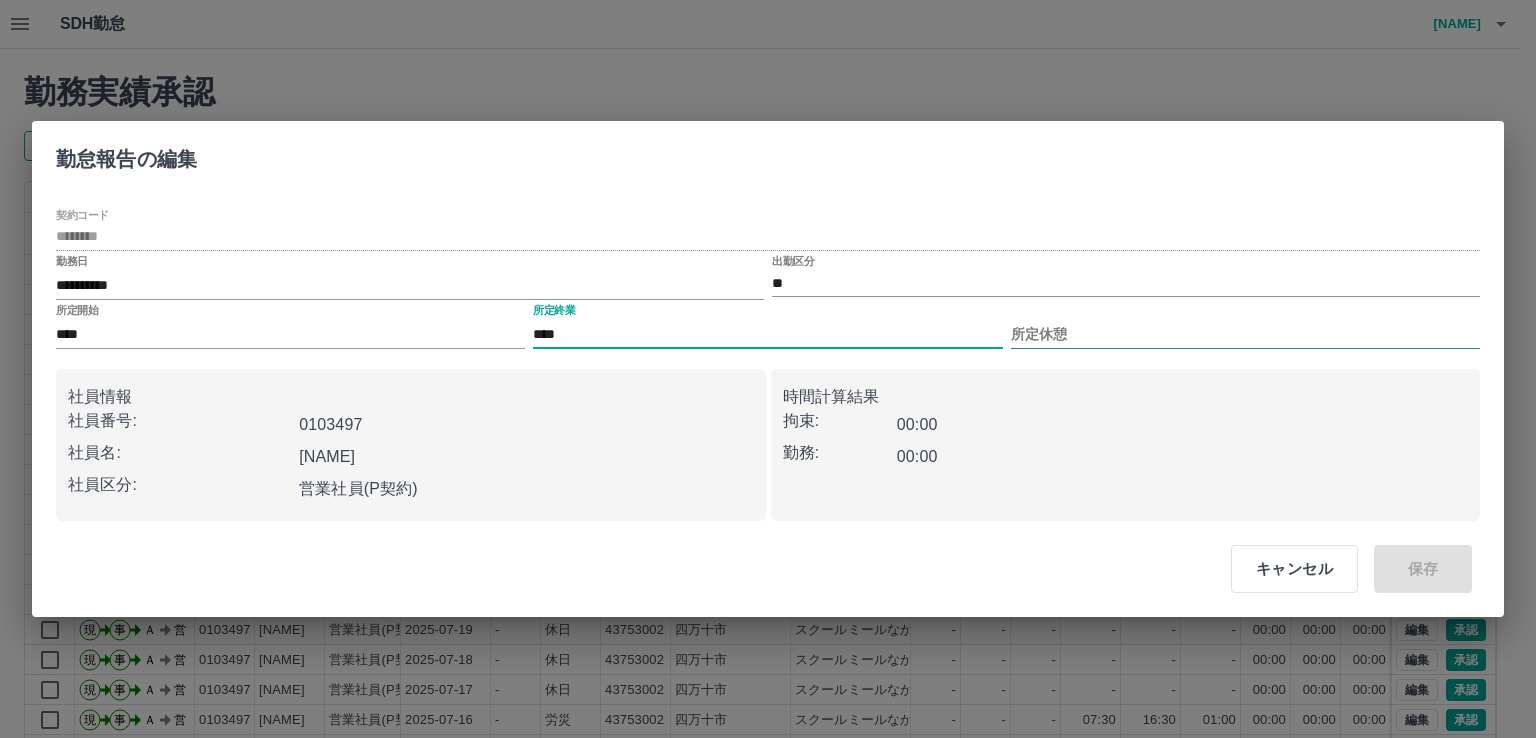 click on "所定休憩" at bounding box center [1245, 334] 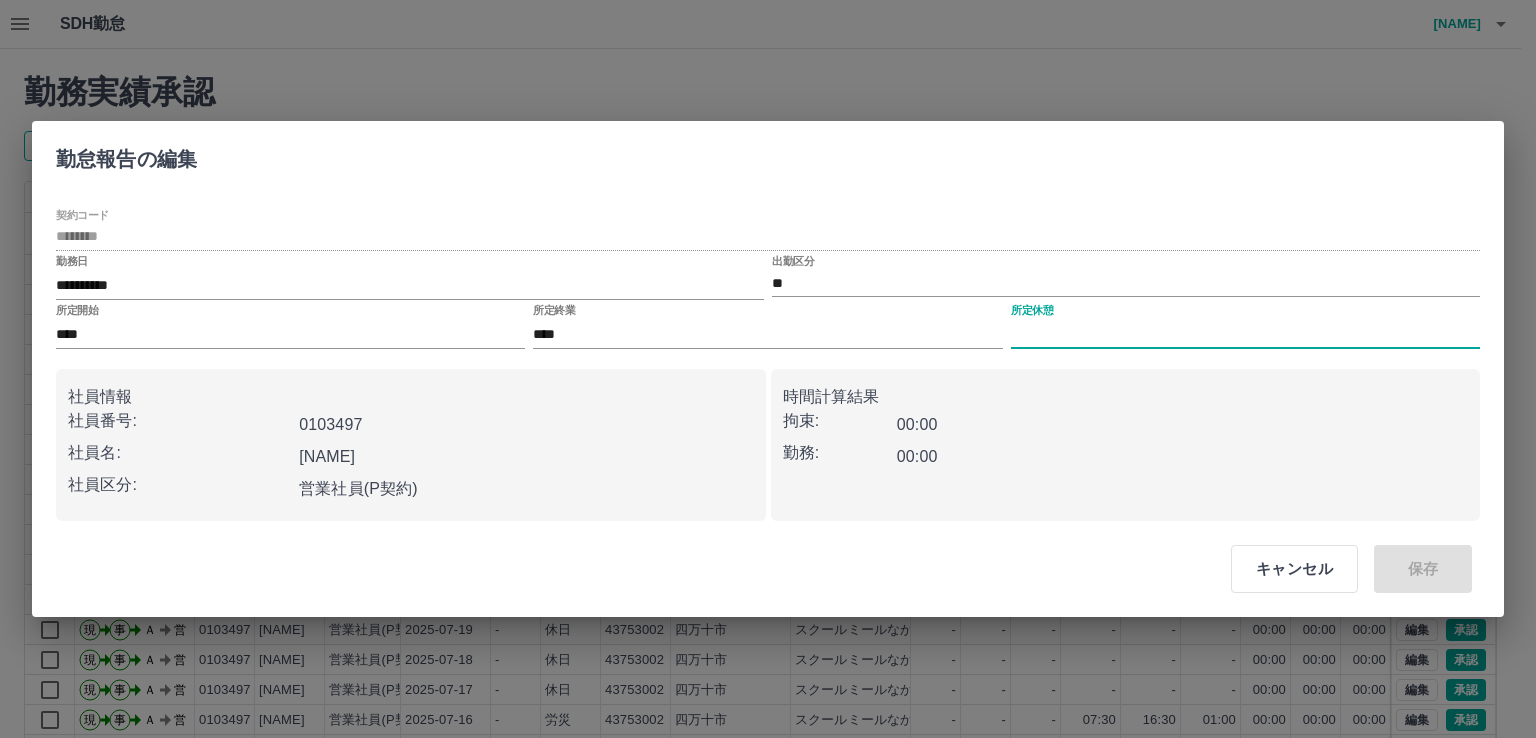 type on "****" 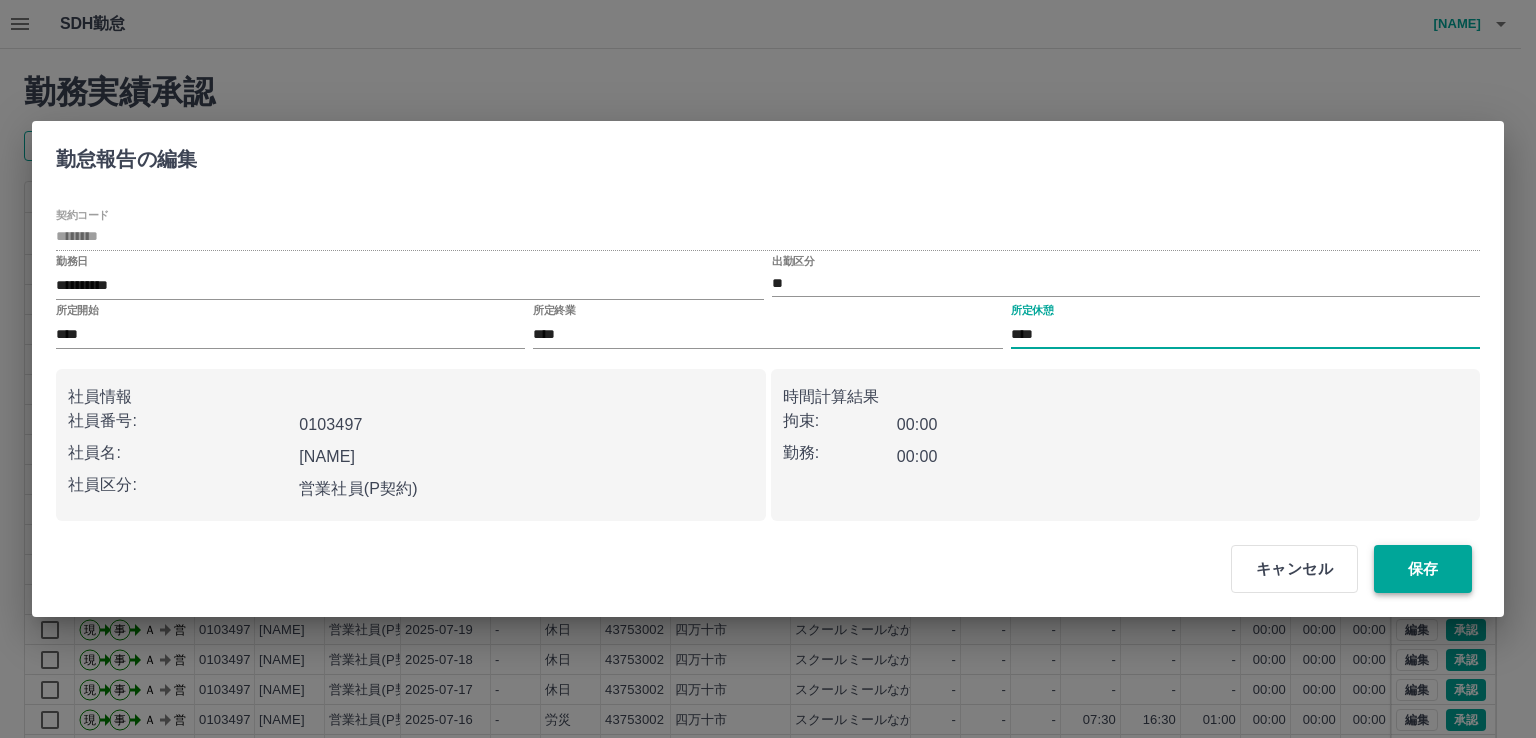click on "保存" at bounding box center [1423, 569] 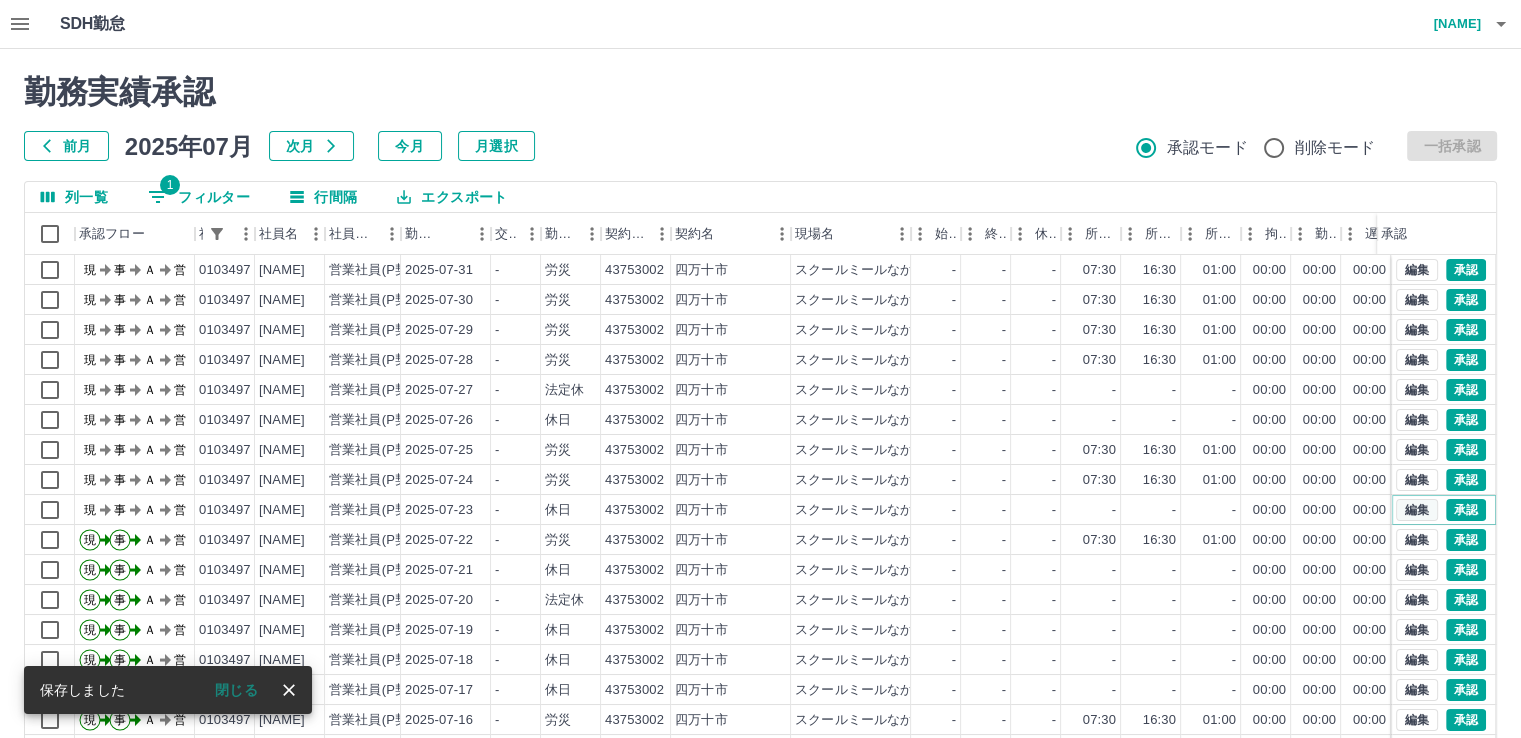 click on "編集" at bounding box center (1417, 510) 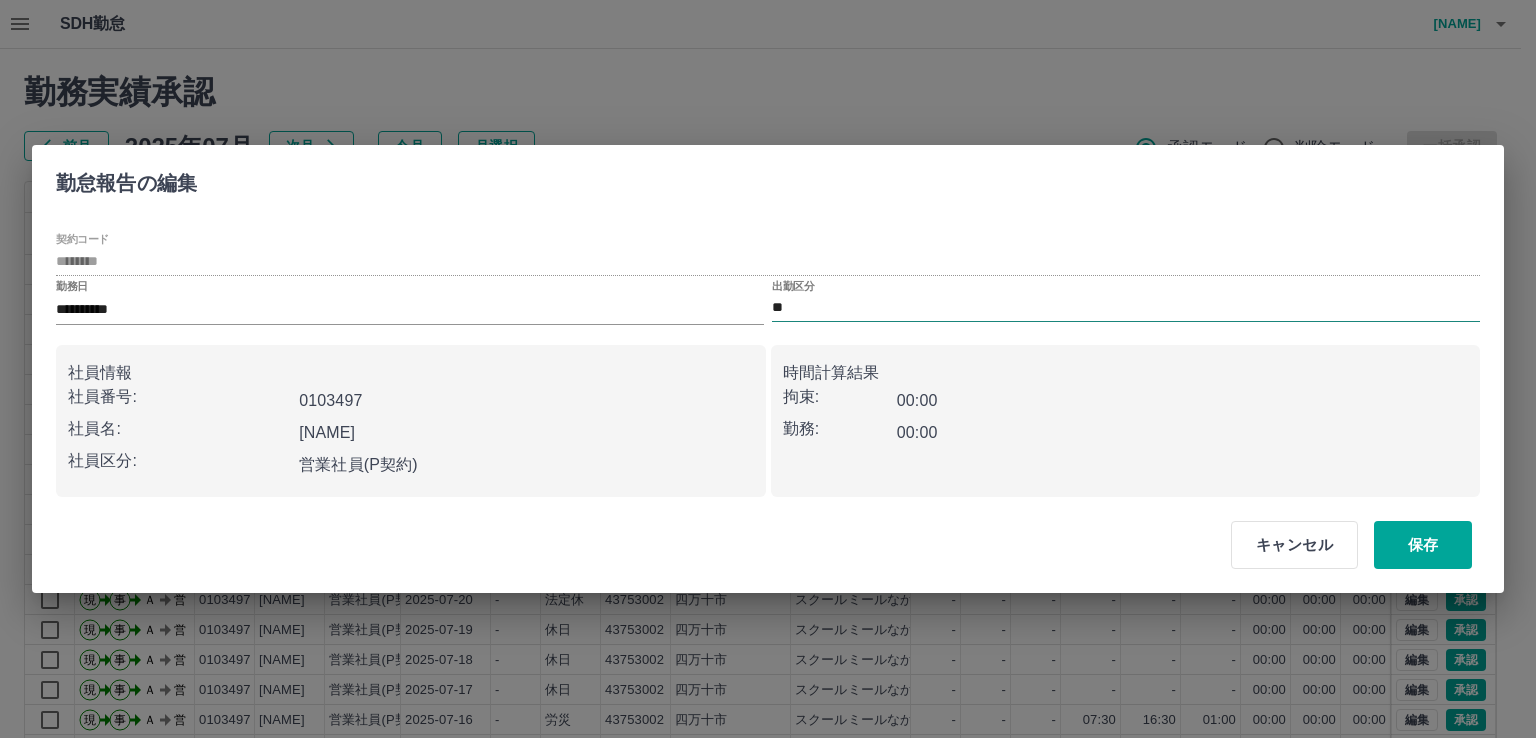 click on "**" at bounding box center [1126, 308] 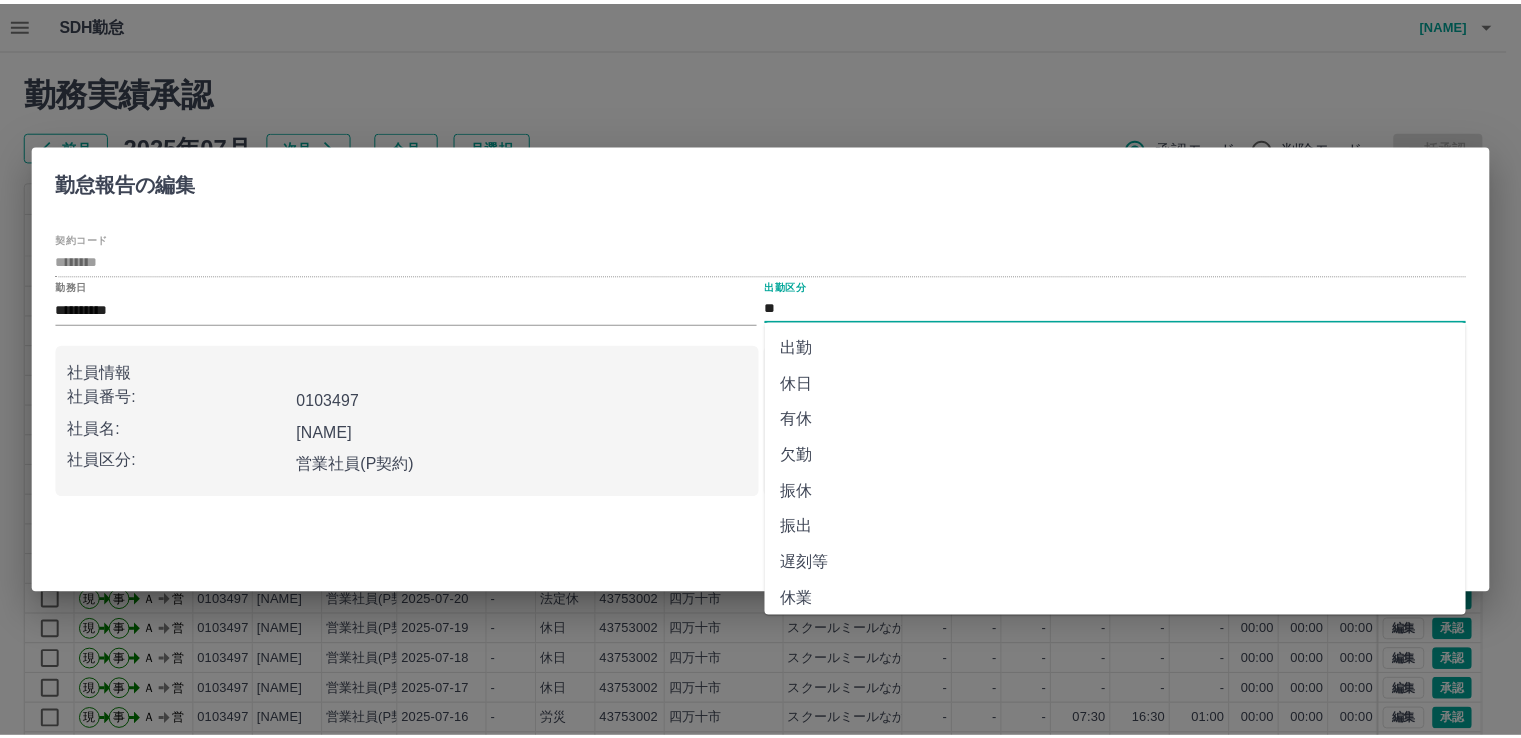 scroll, scrollTop: 368, scrollLeft: 0, axis: vertical 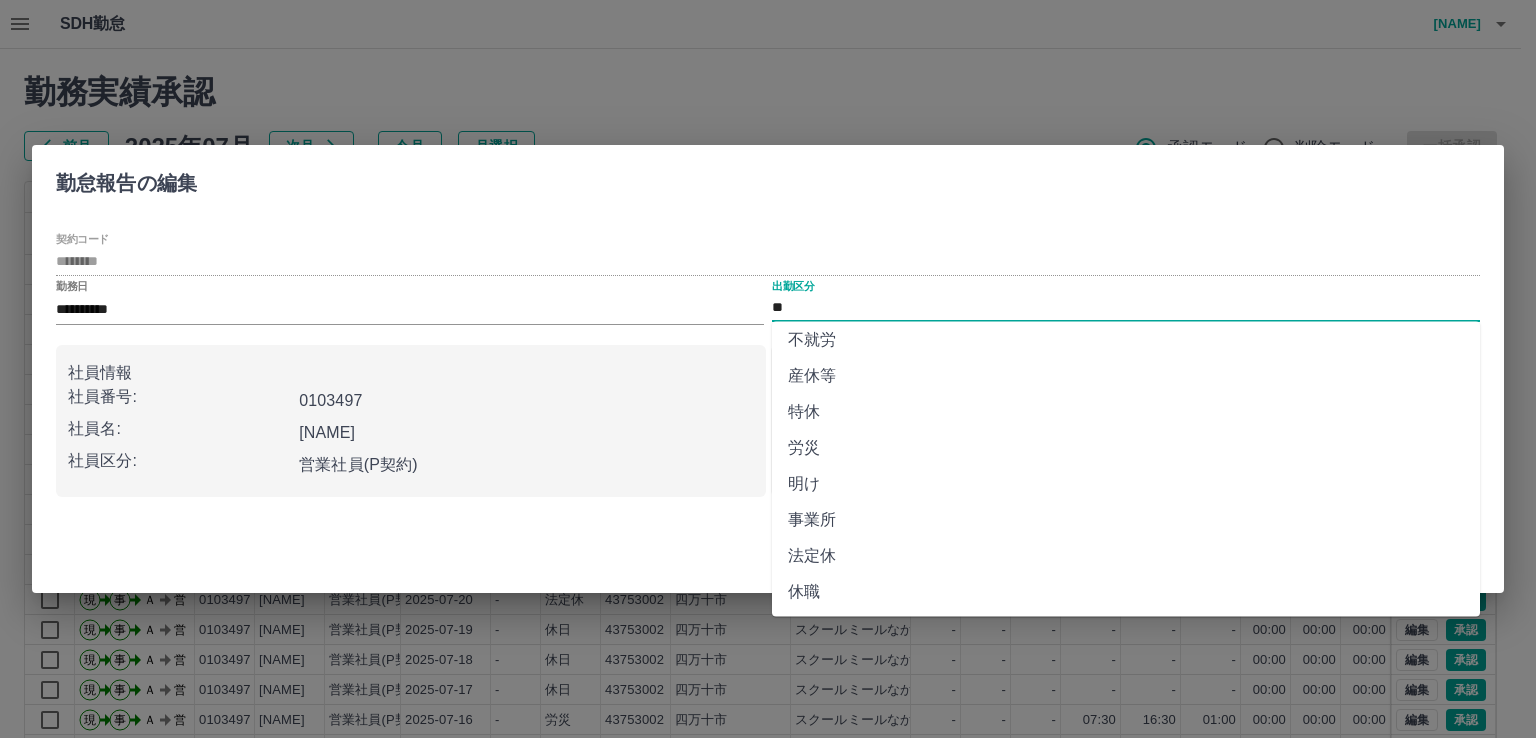 click on "労災" at bounding box center (1126, 448) 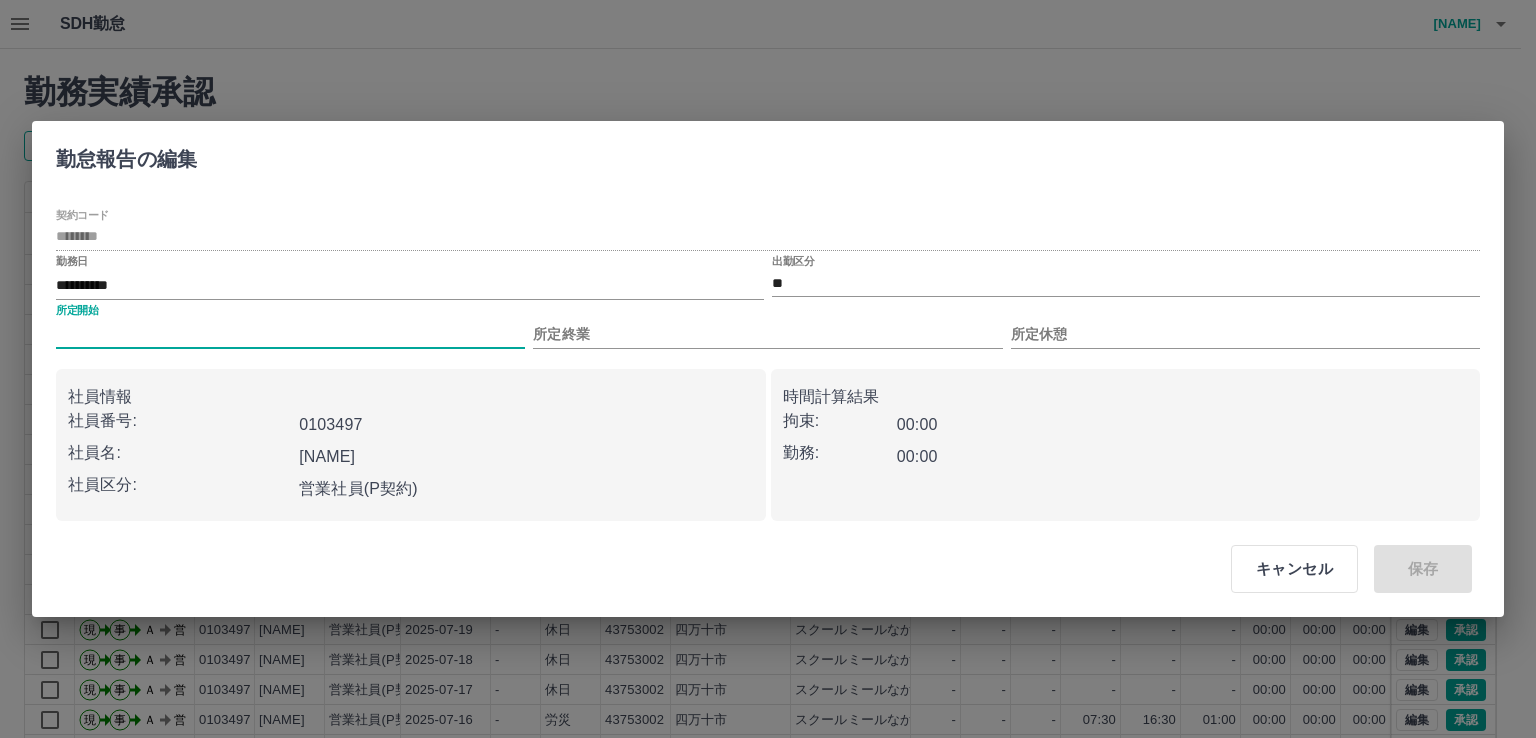 click on "所定開始" at bounding box center (290, 334) 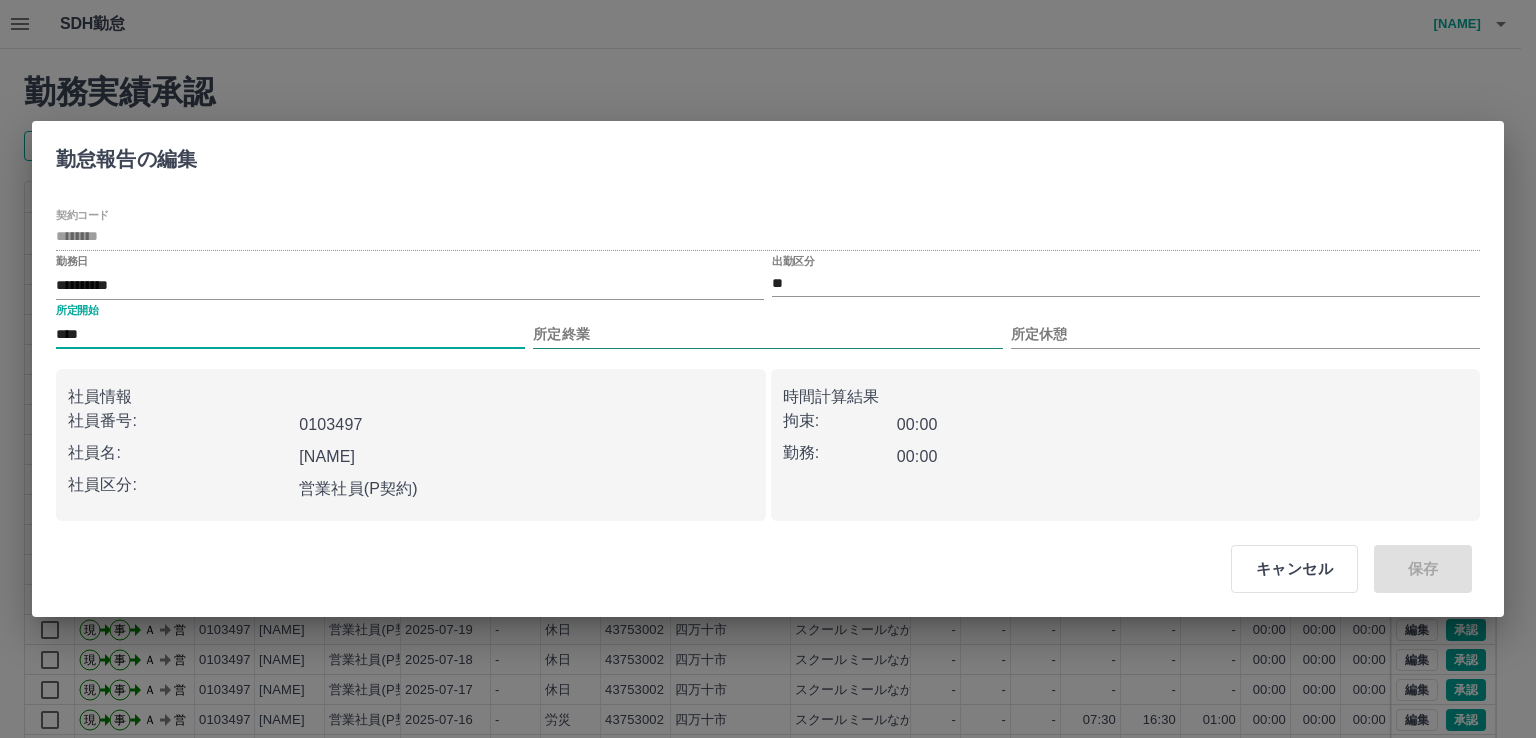 click on "所定終業" at bounding box center [767, 334] 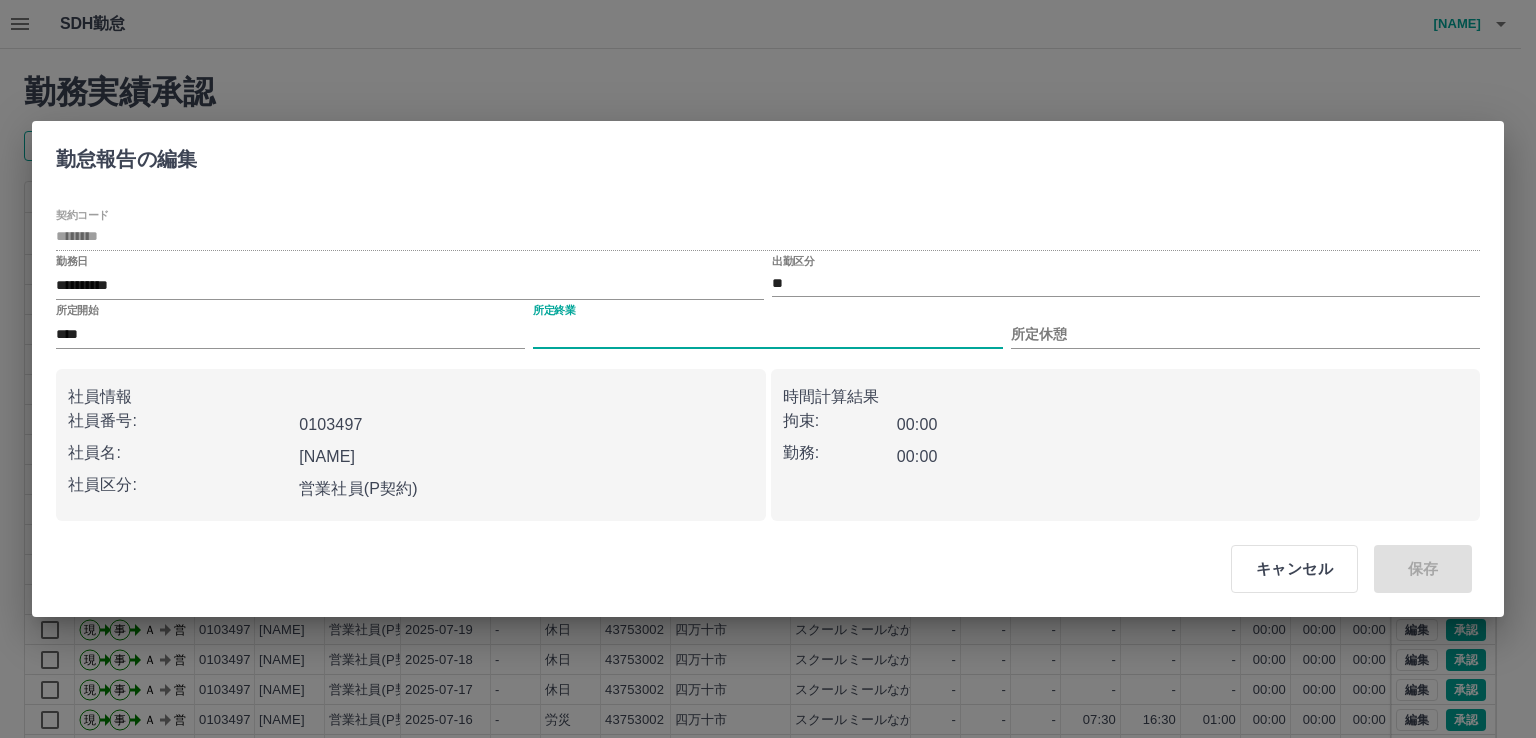 type on "****" 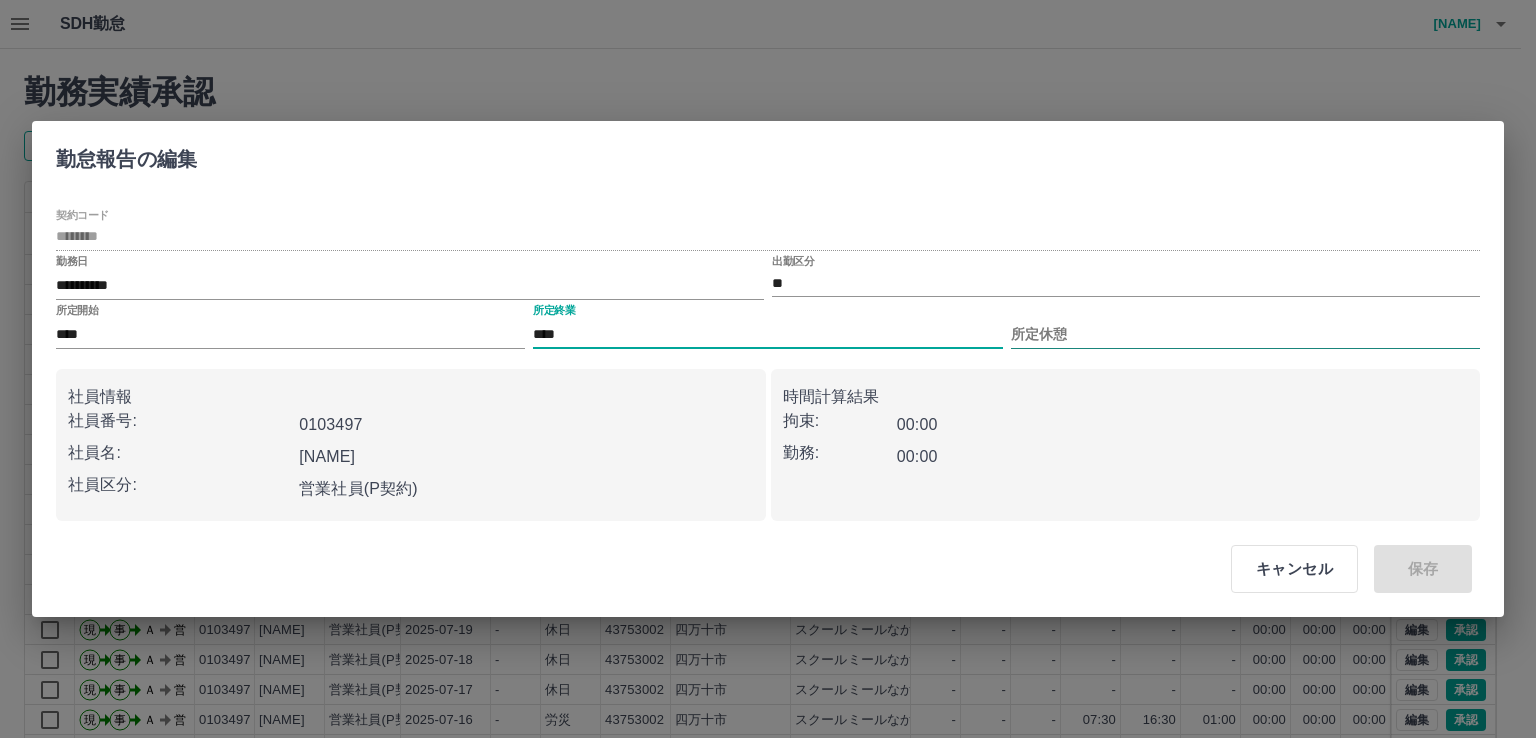 click on "所定休憩" at bounding box center [1245, 334] 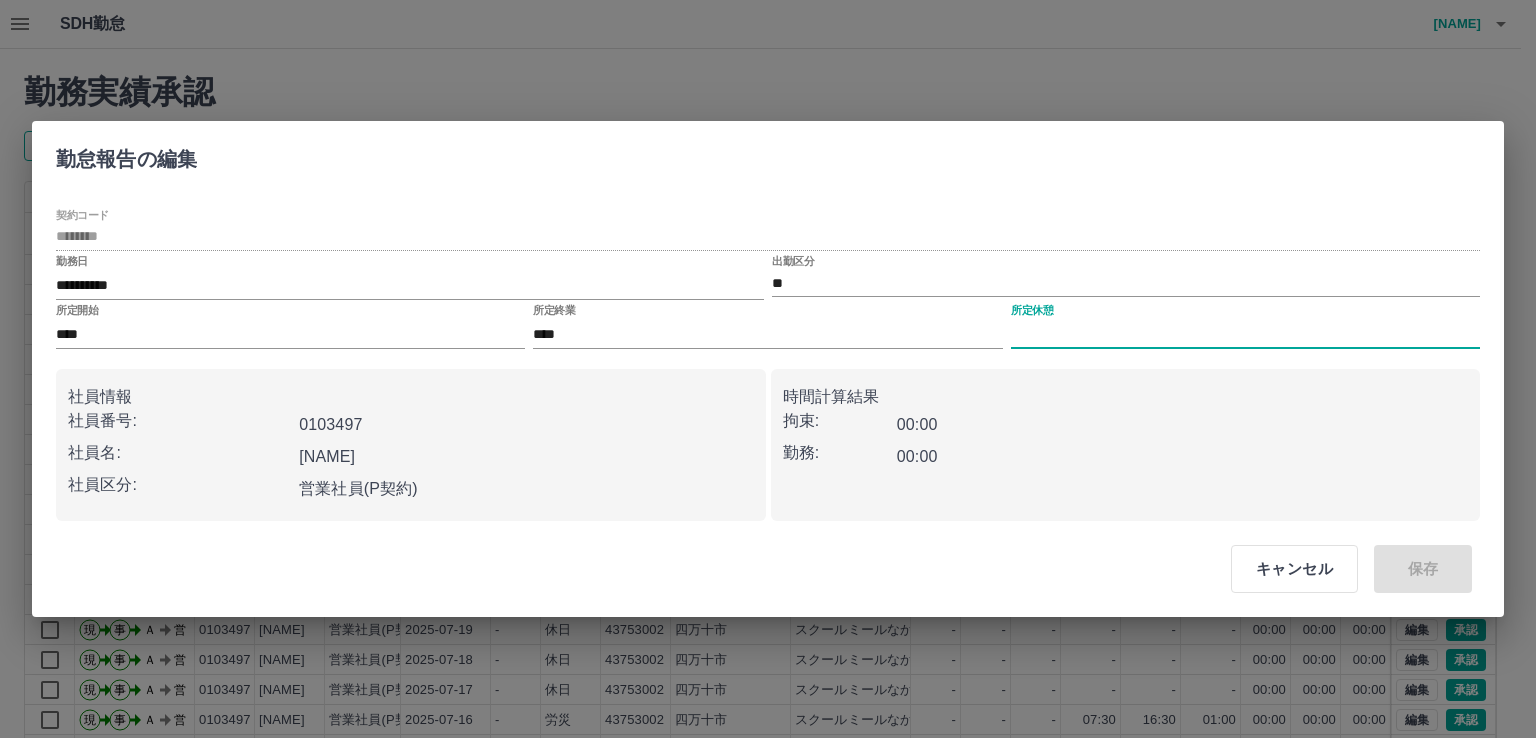 type on "****" 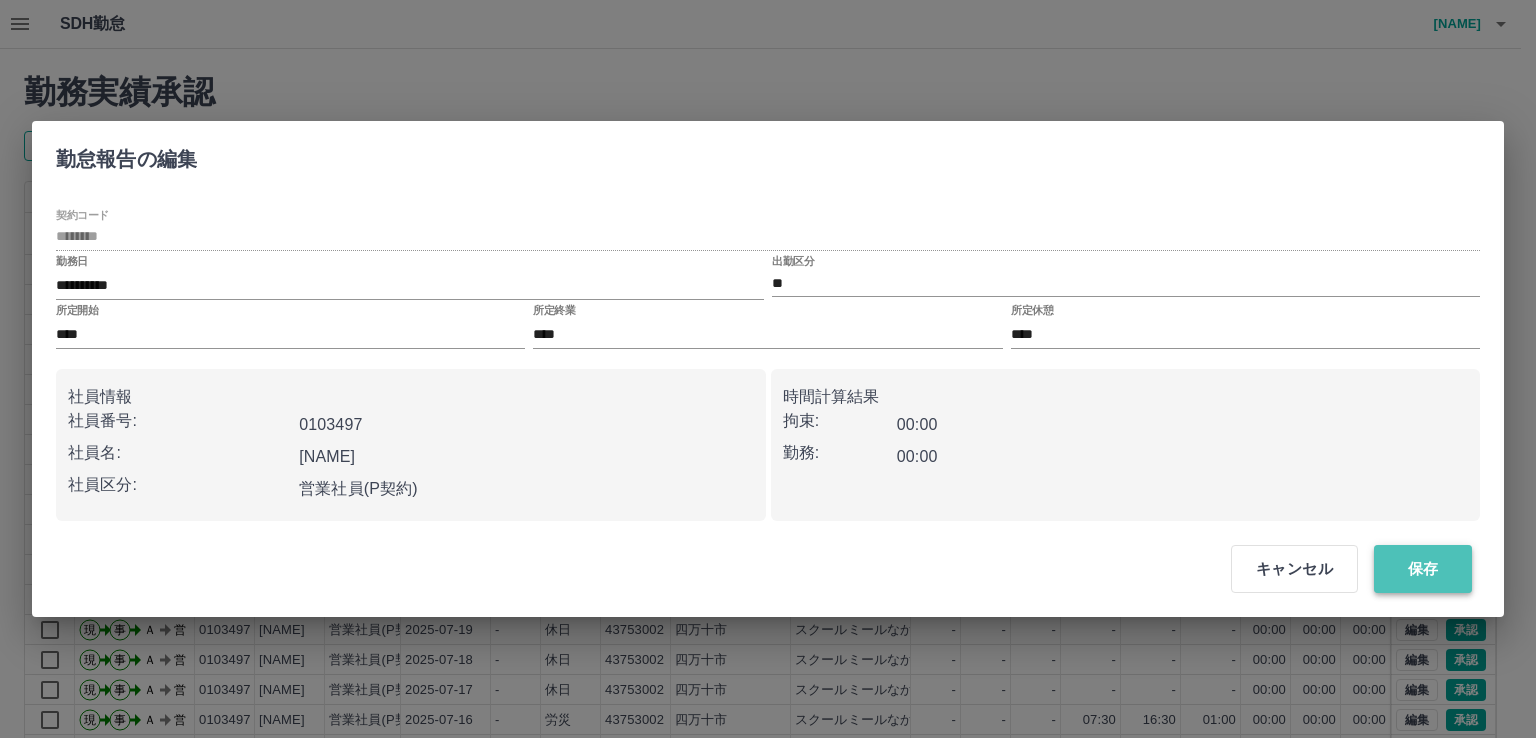 click on "保存" at bounding box center [1423, 569] 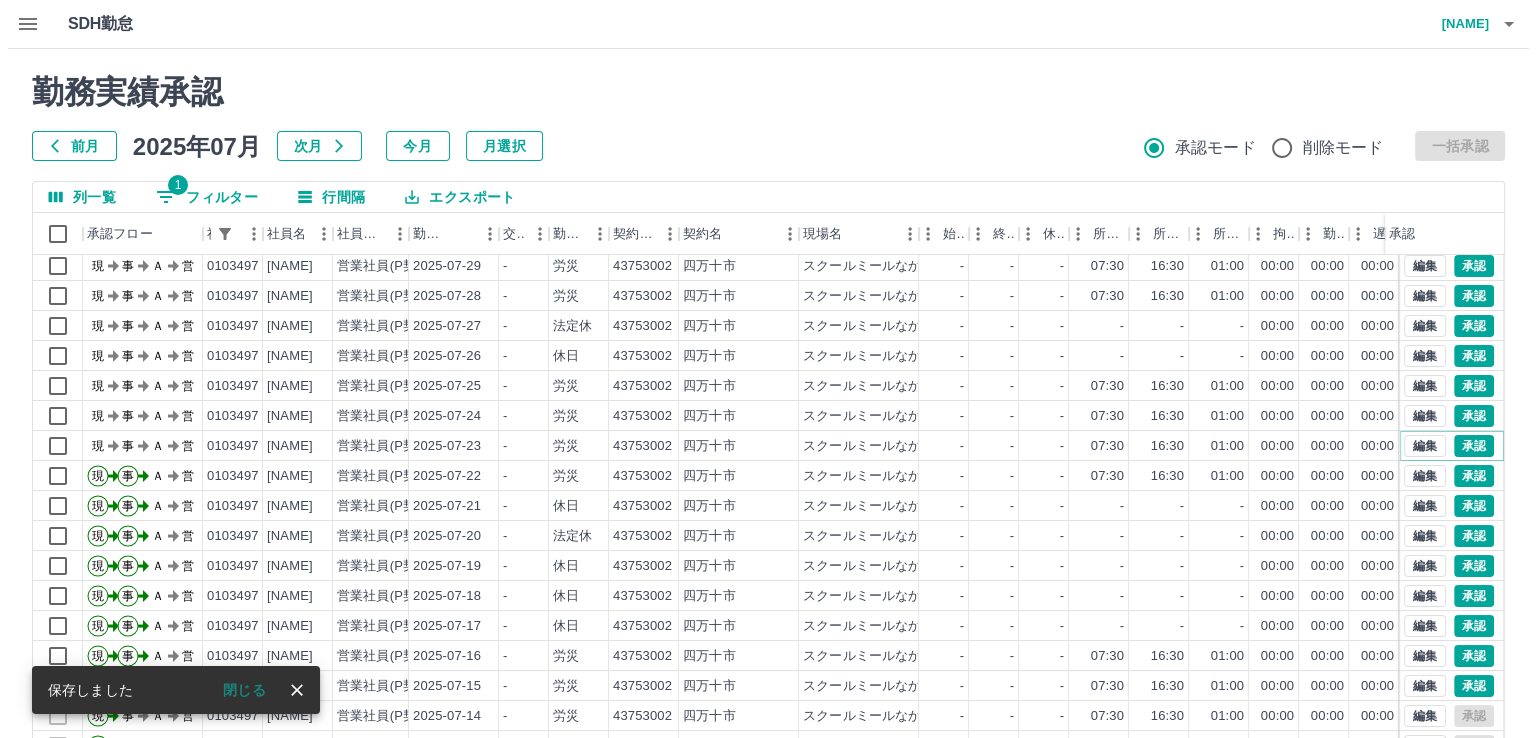 scroll, scrollTop: 100, scrollLeft: 0, axis: vertical 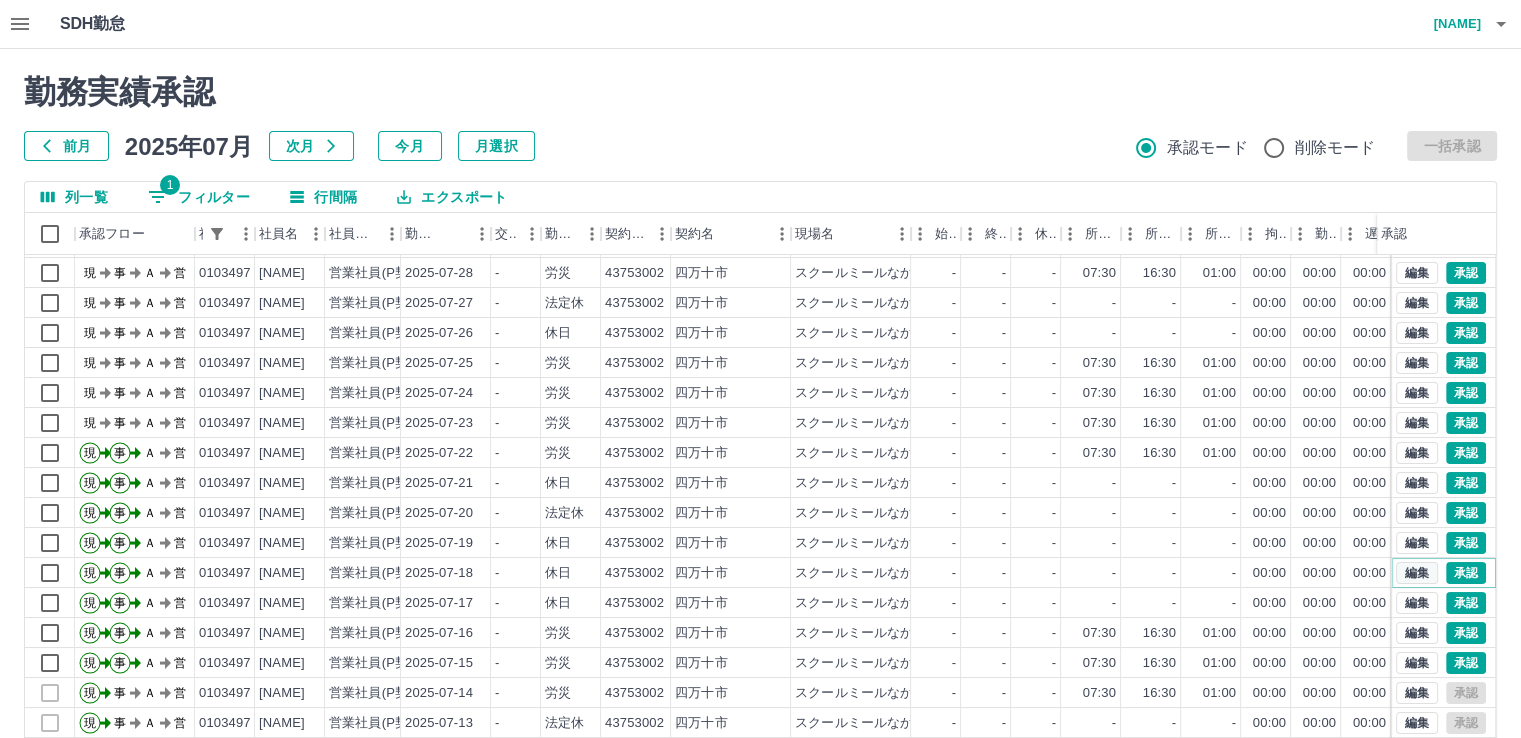 click on "編集" at bounding box center (1417, 573) 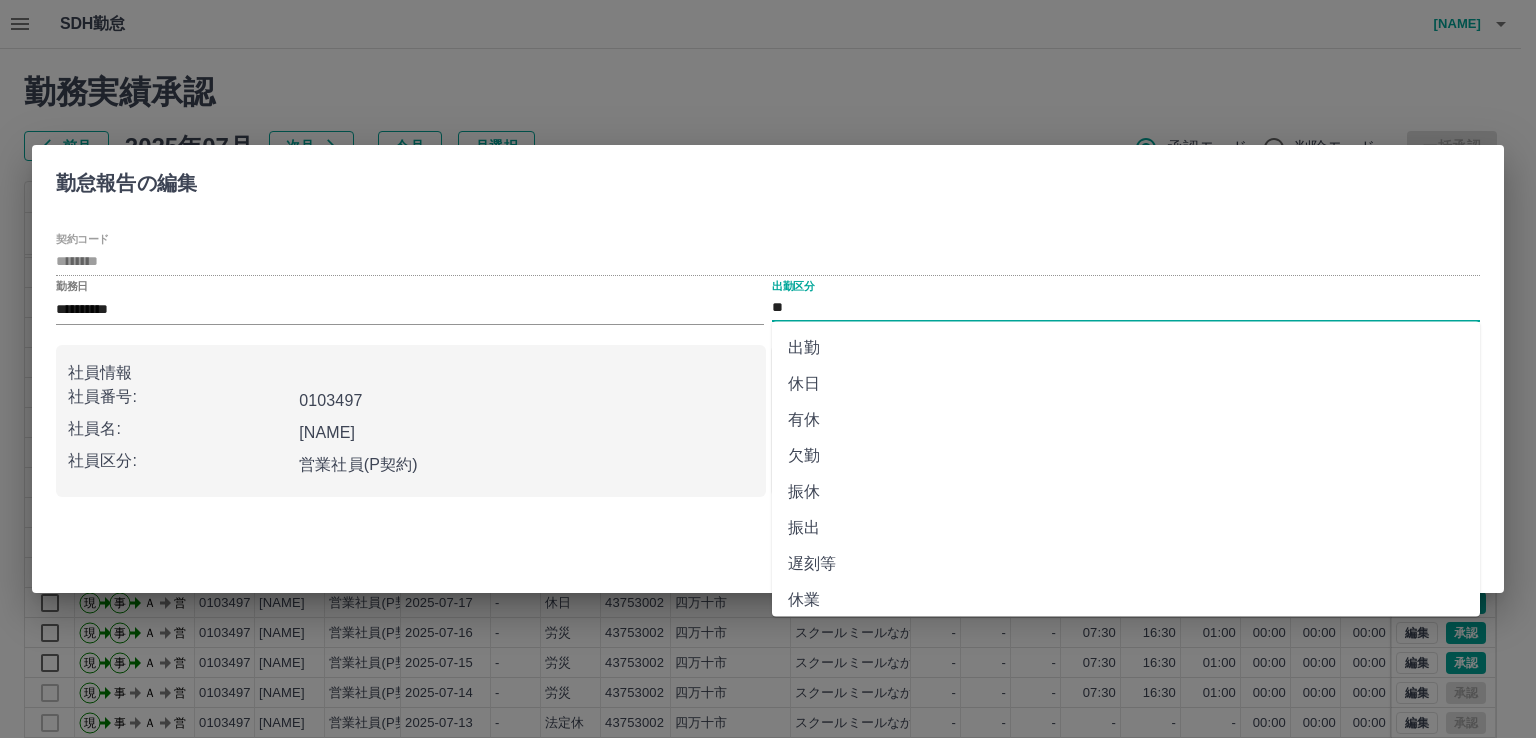 click on "**" at bounding box center [1126, 308] 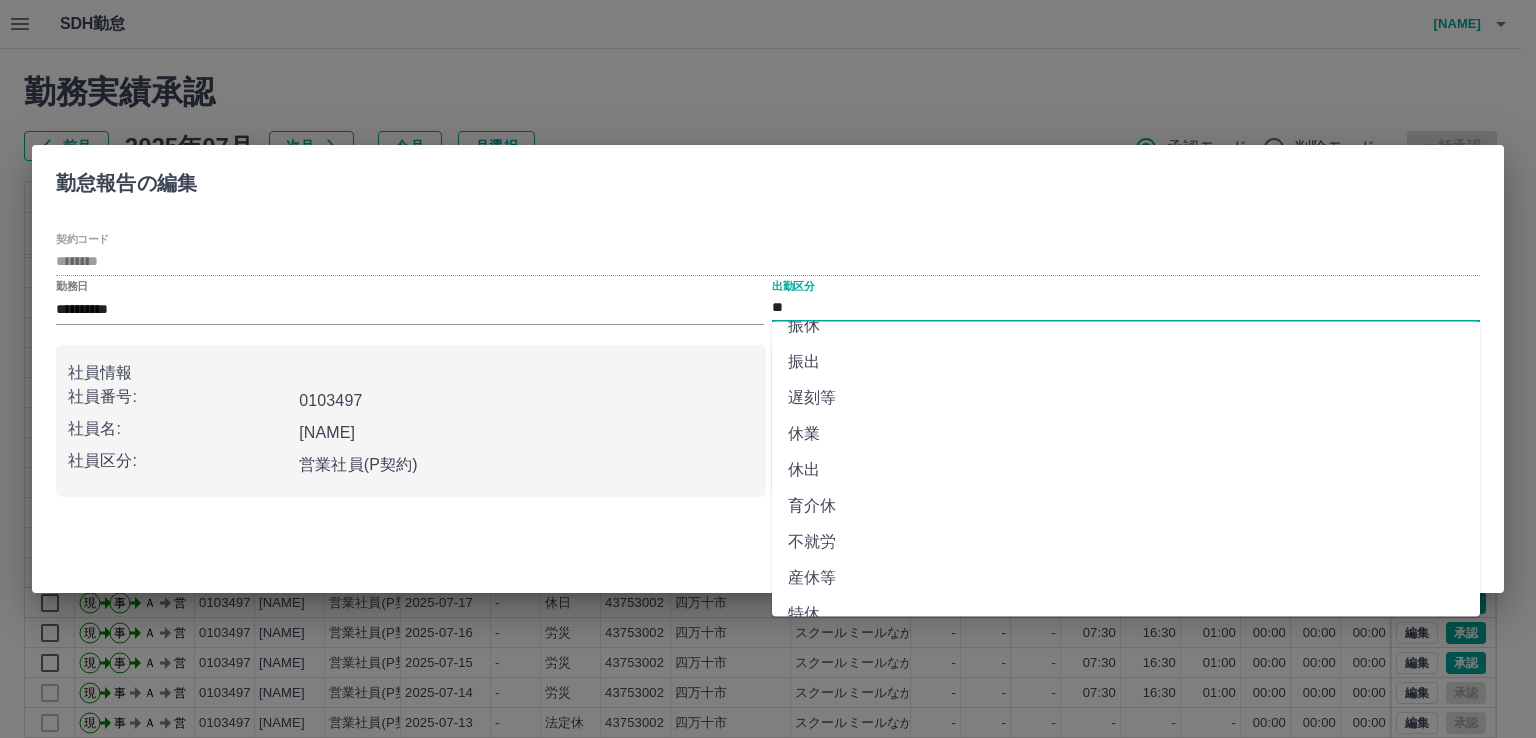 scroll, scrollTop: 368, scrollLeft: 0, axis: vertical 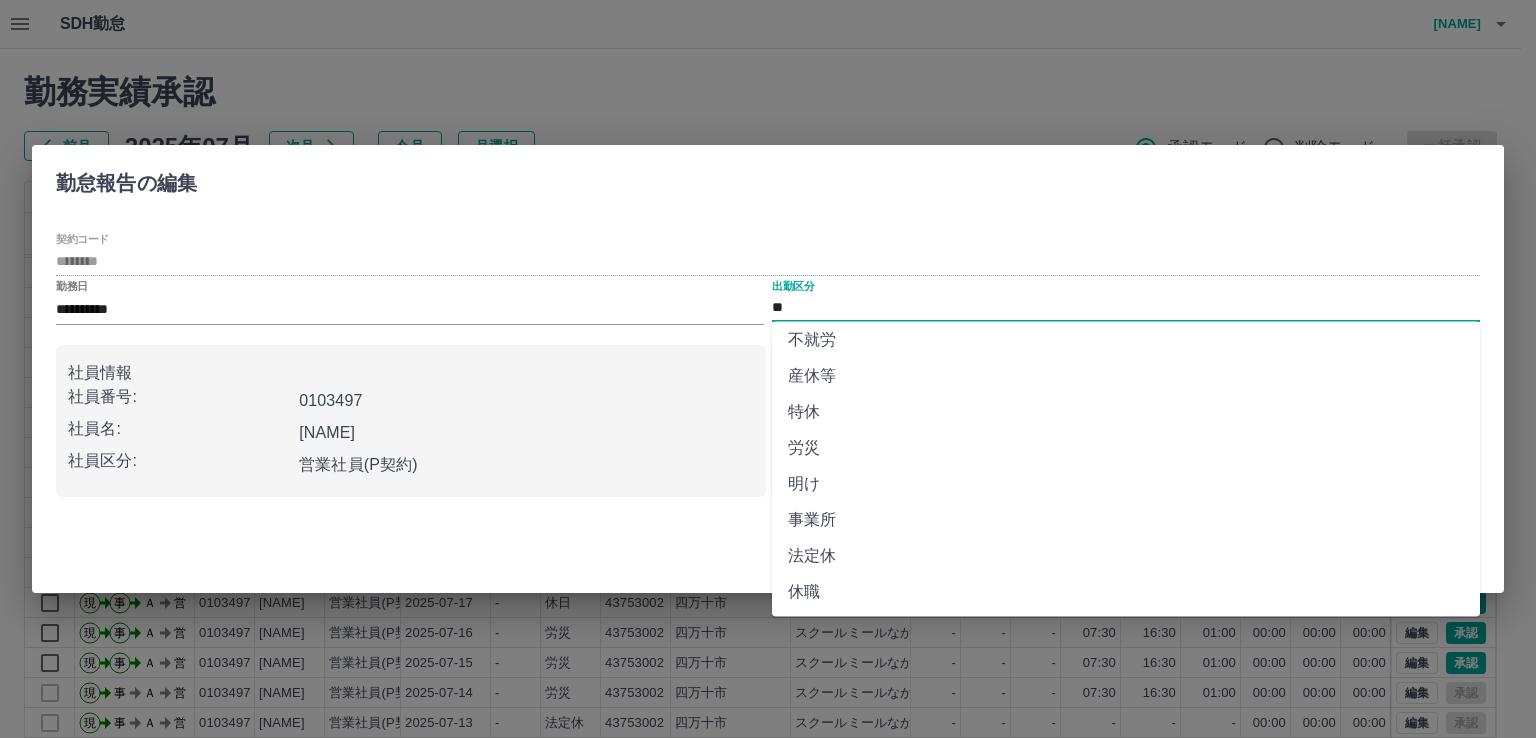 click on "労災" at bounding box center [1126, 448] 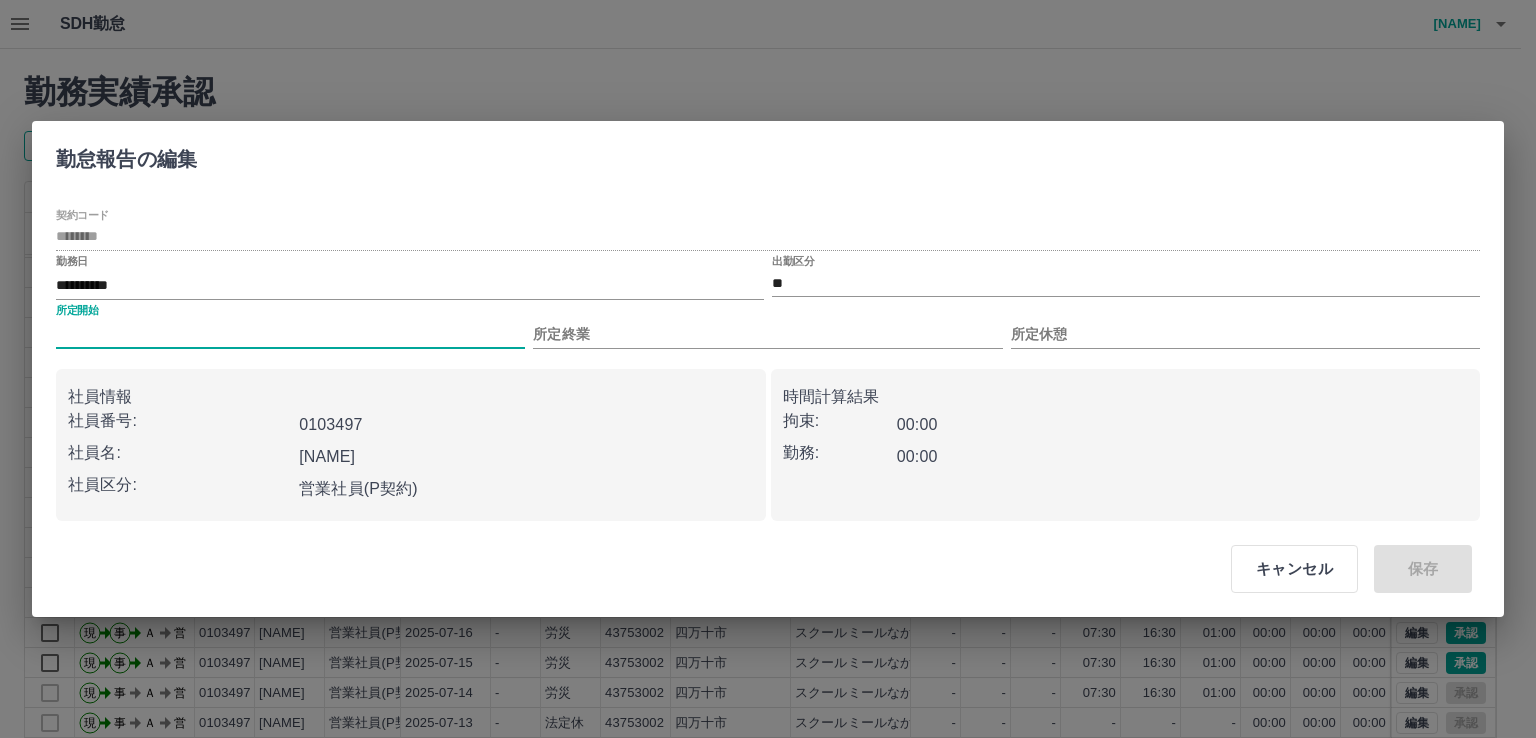 click on "所定開始" at bounding box center [290, 334] 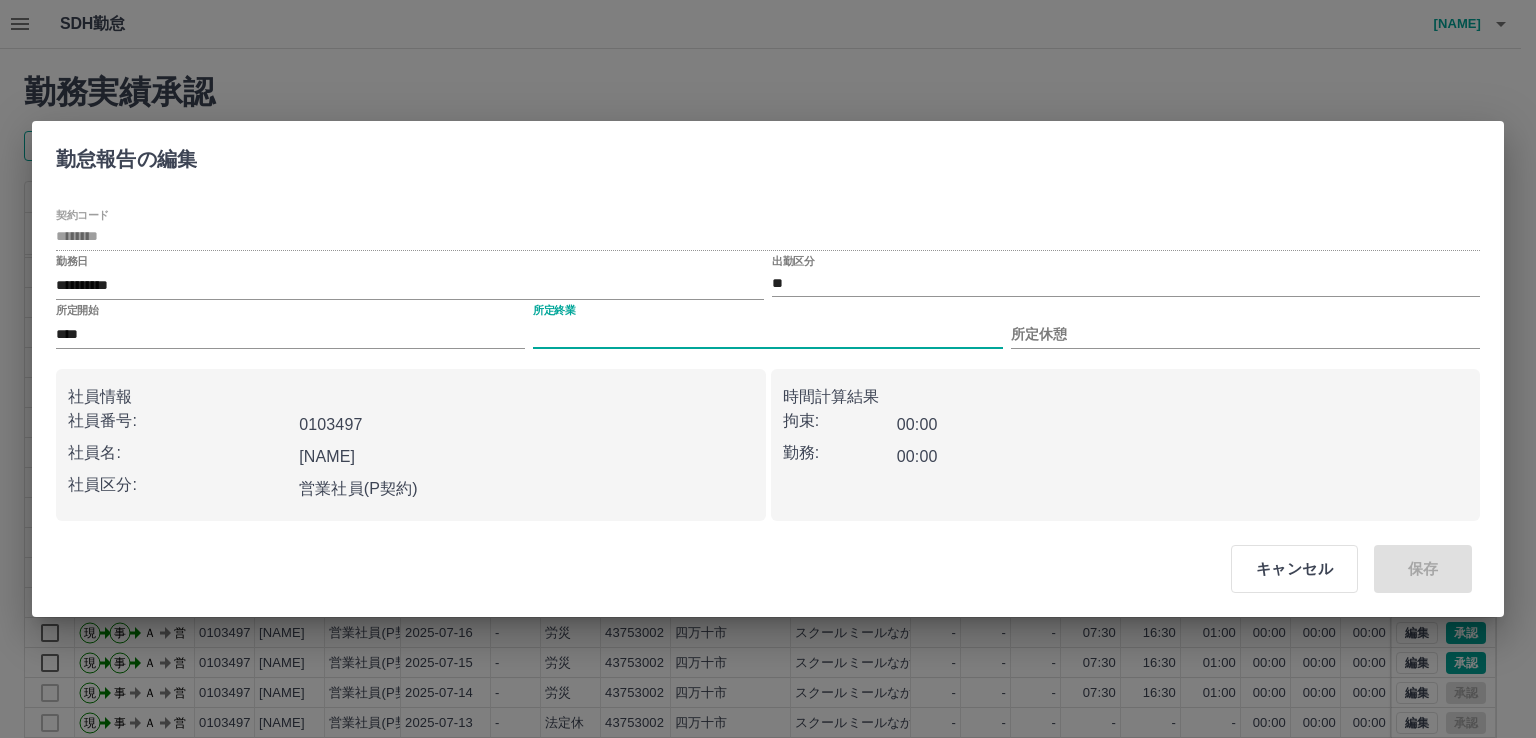 click on "所定終業" at bounding box center [767, 334] 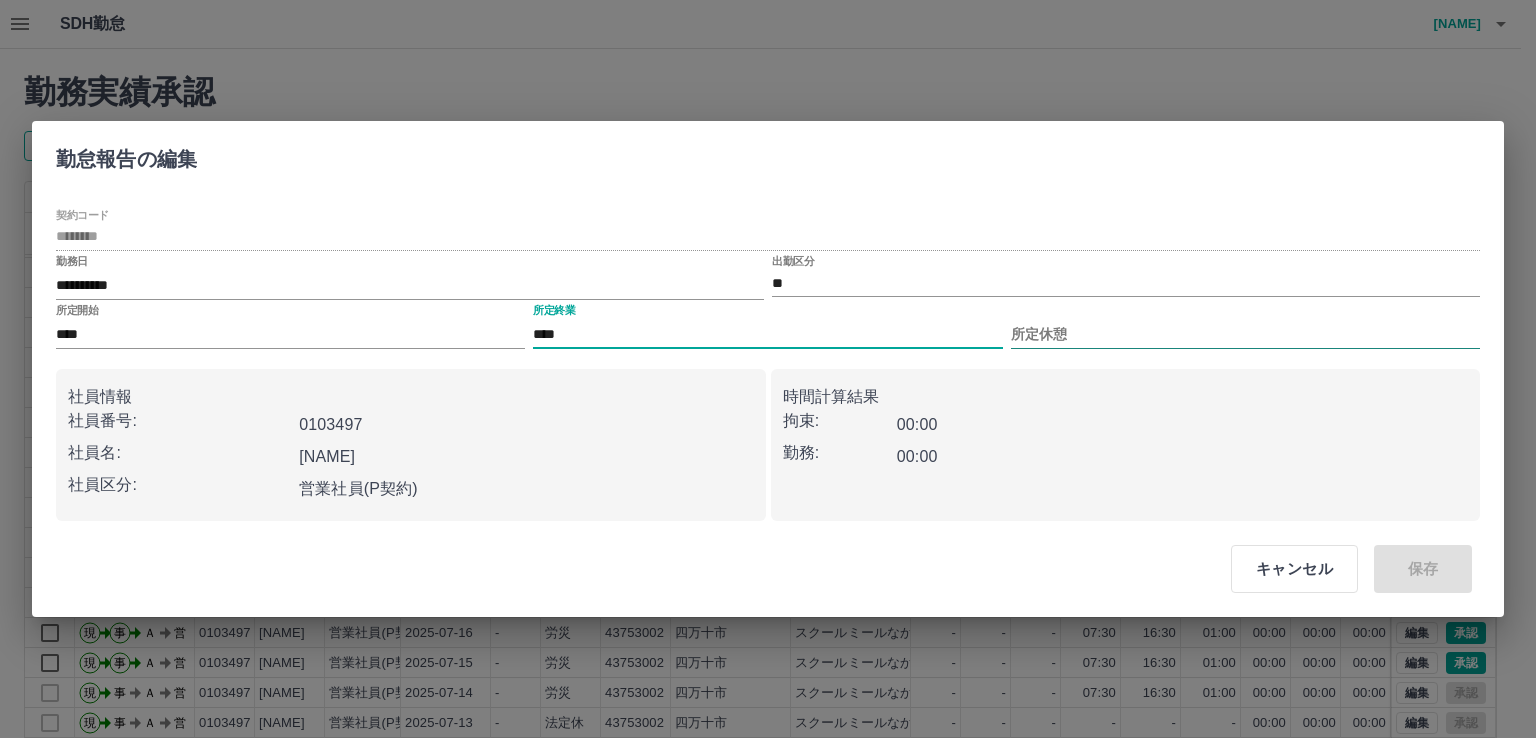 click on "所定休憩" at bounding box center (1245, 334) 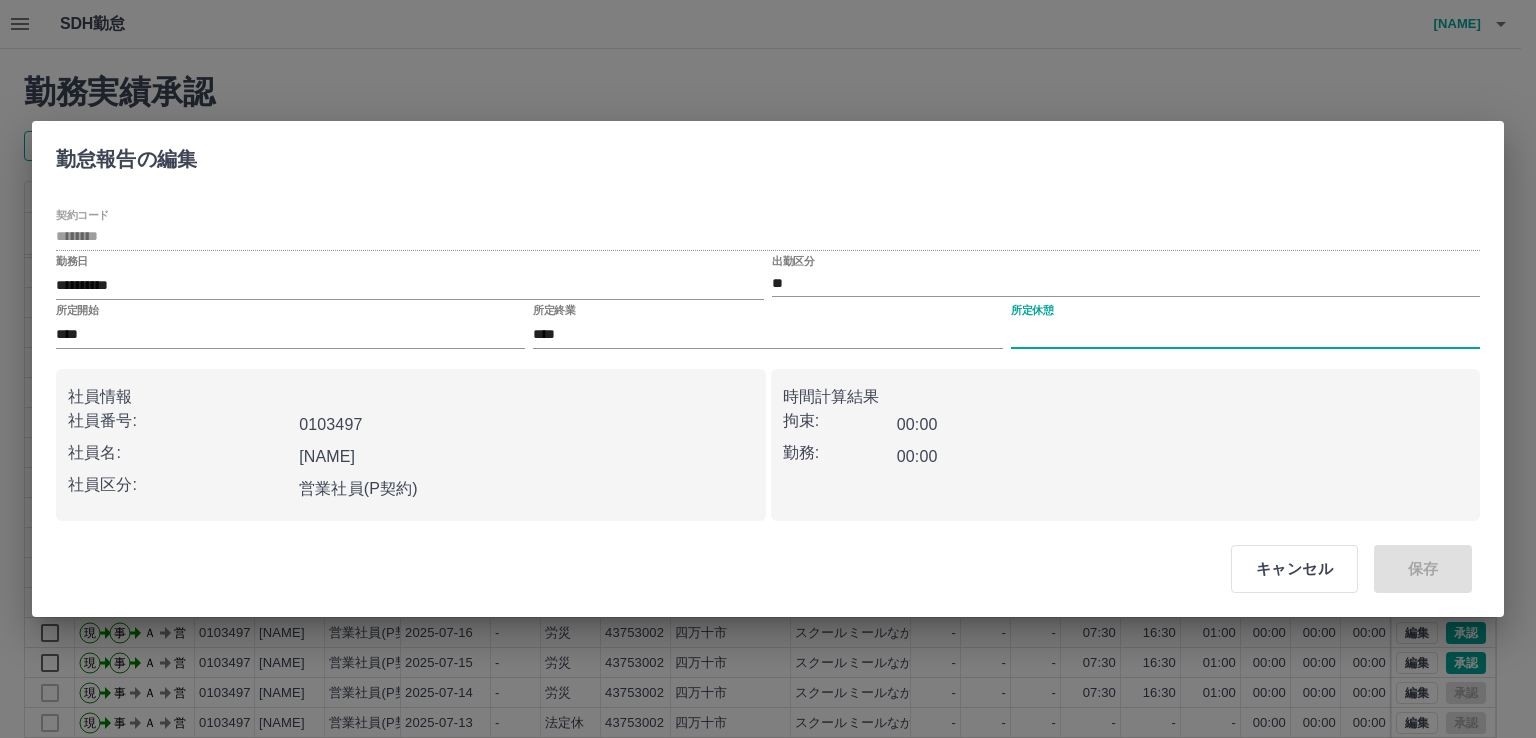 type on "****" 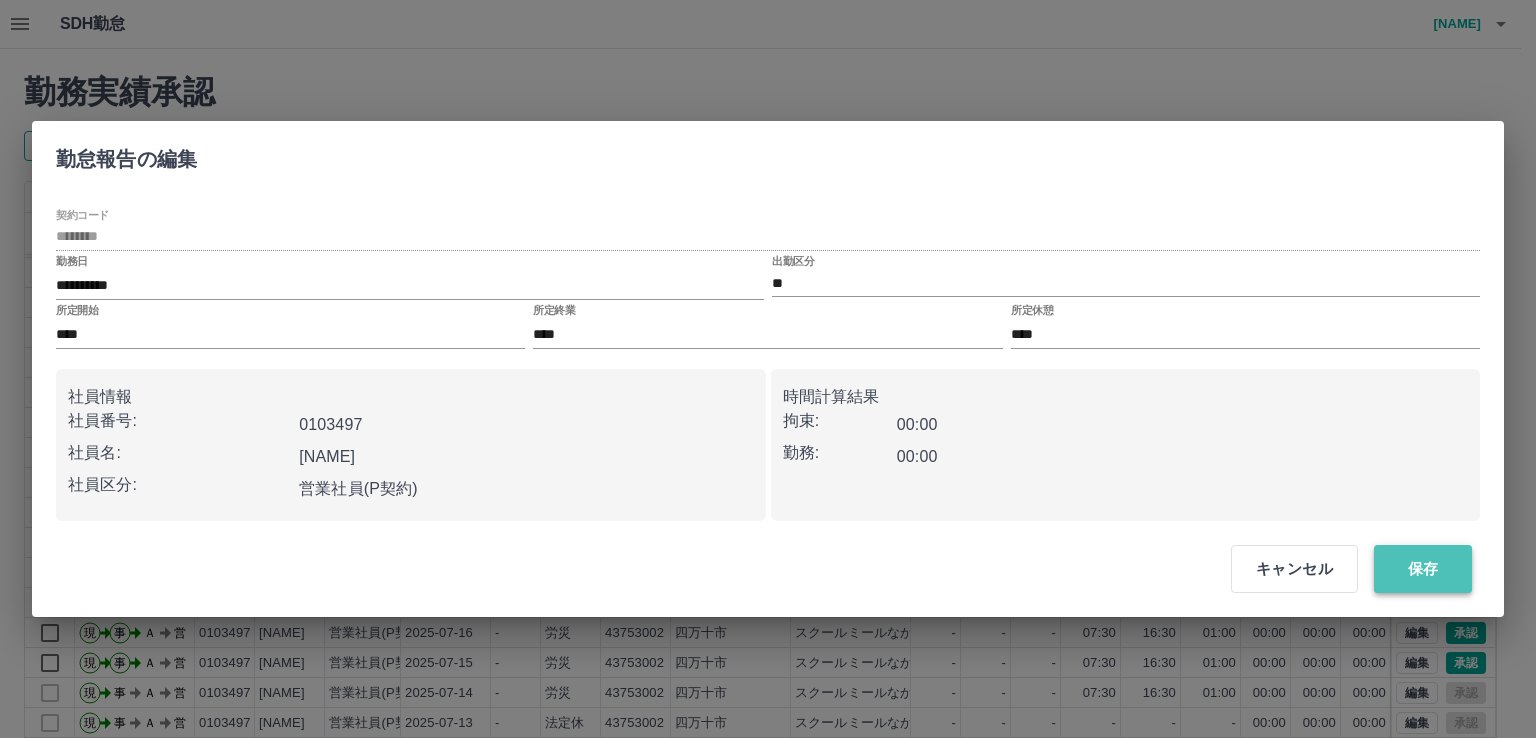 click on "保存" at bounding box center (1423, 569) 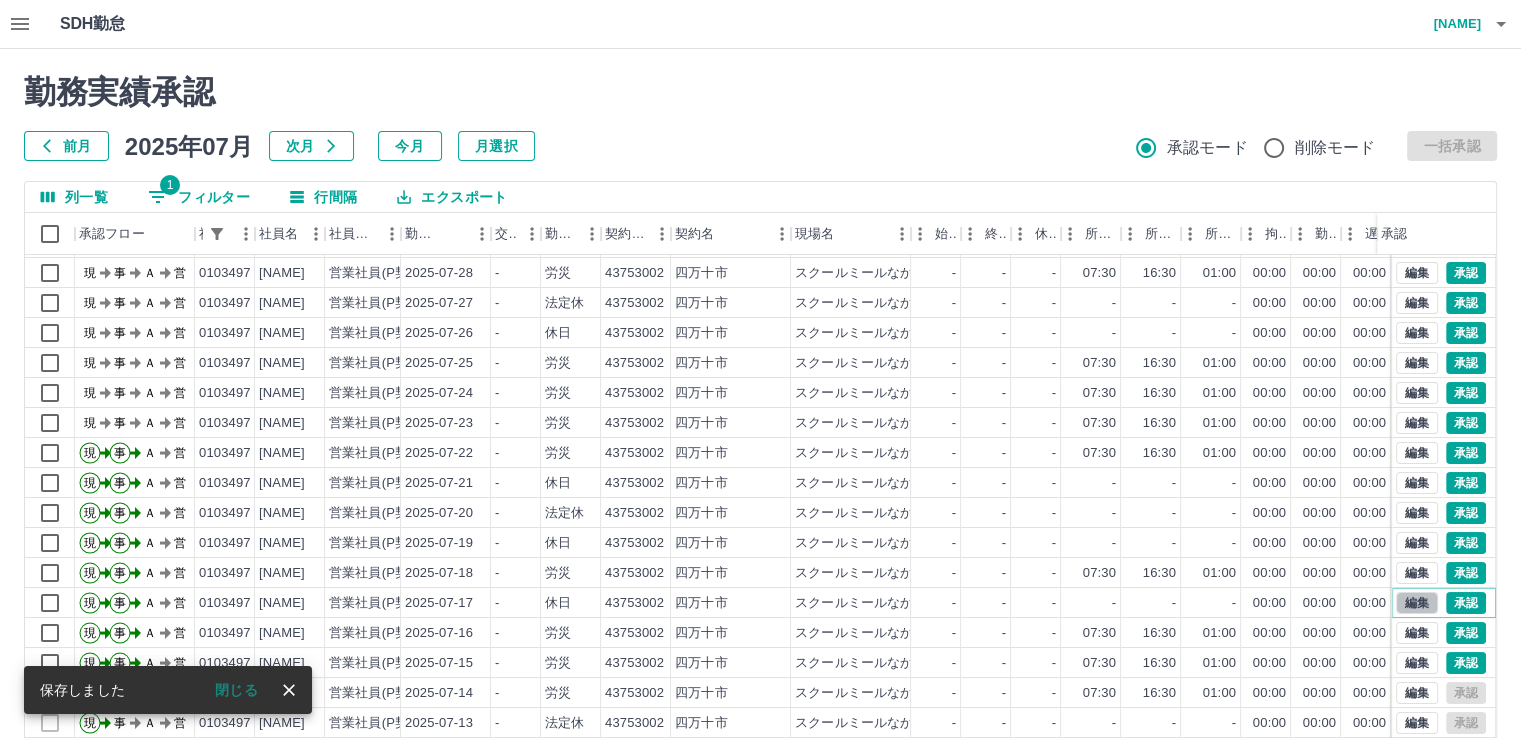 click on "編集" at bounding box center (1417, 603) 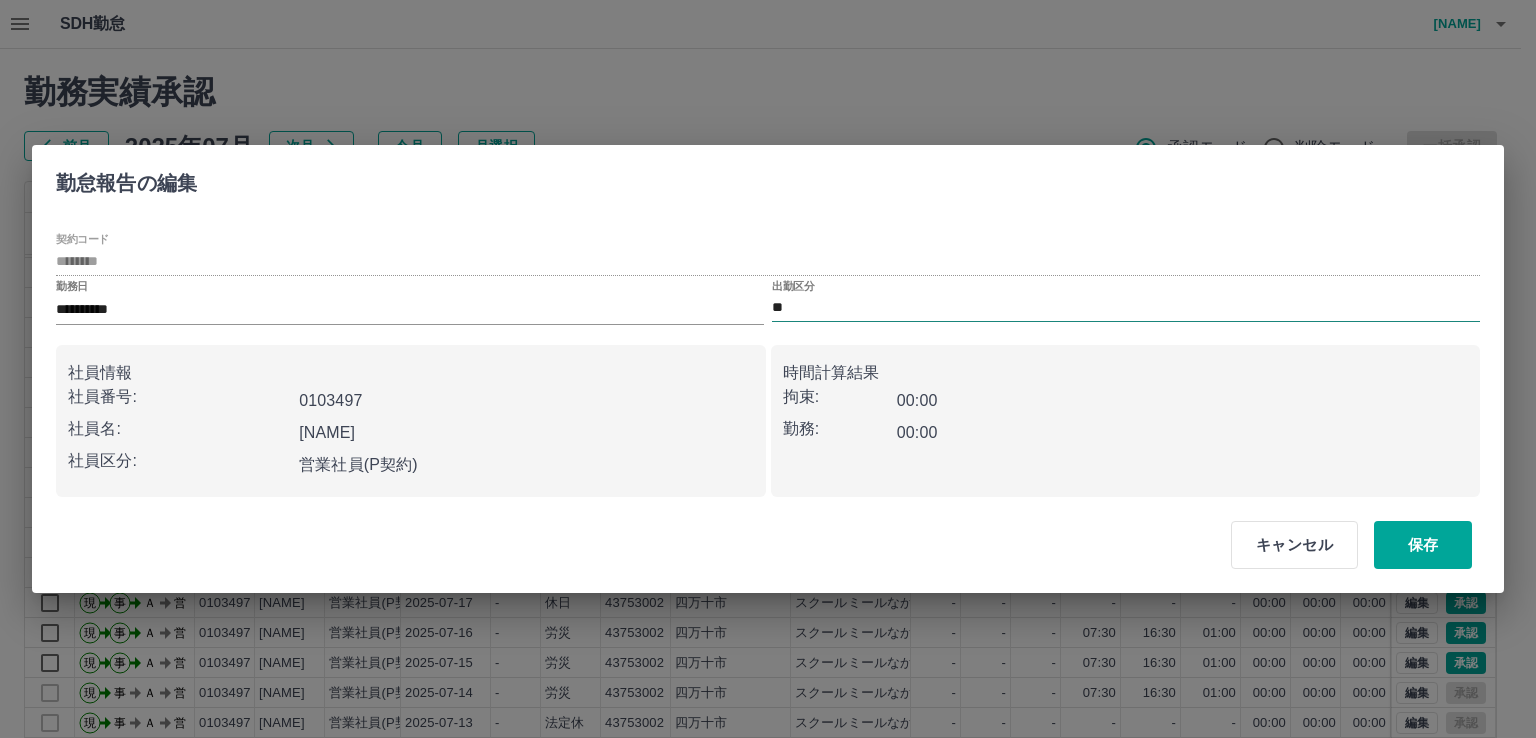 click on "**" at bounding box center [1126, 308] 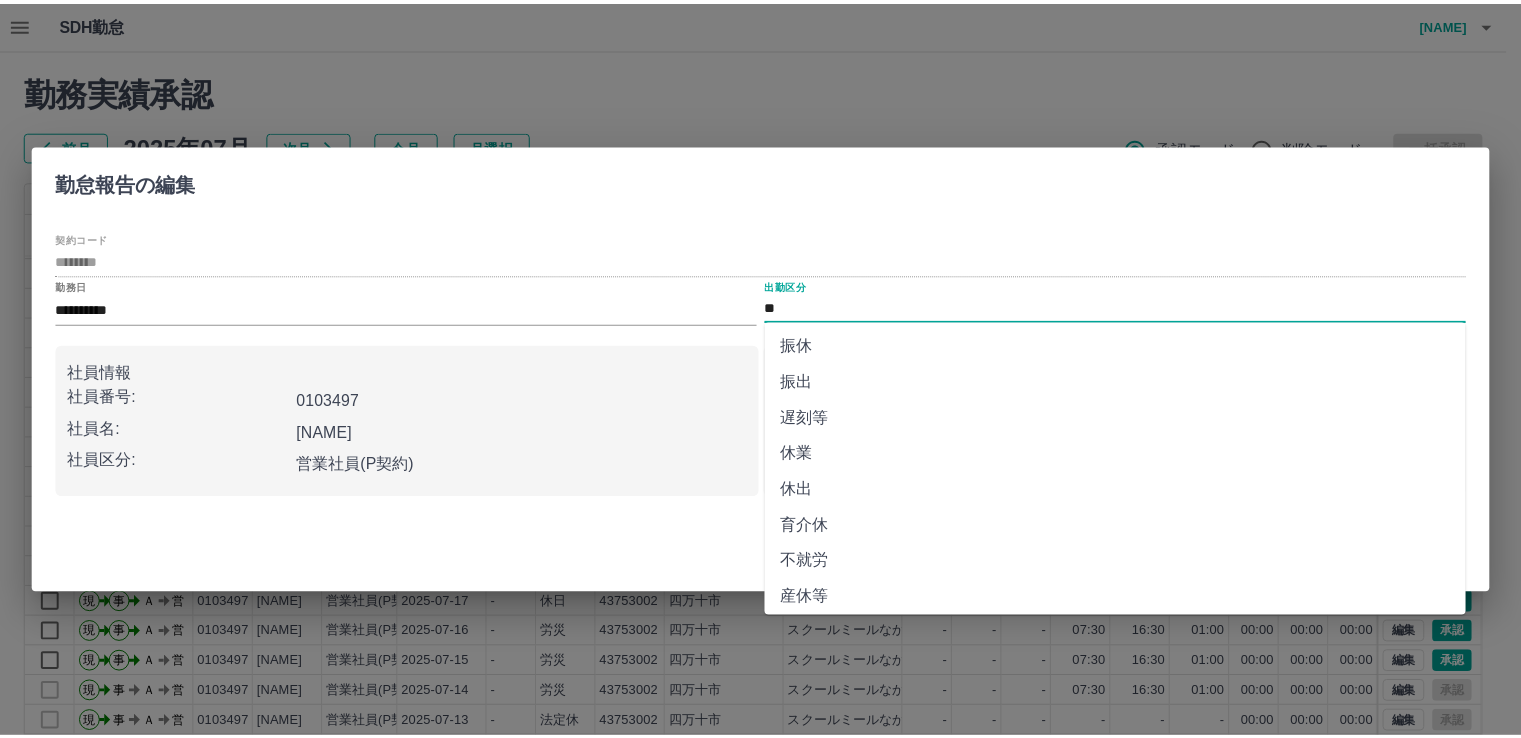 scroll, scrollTop: 368, scrollLeft: 0, axis: vertical 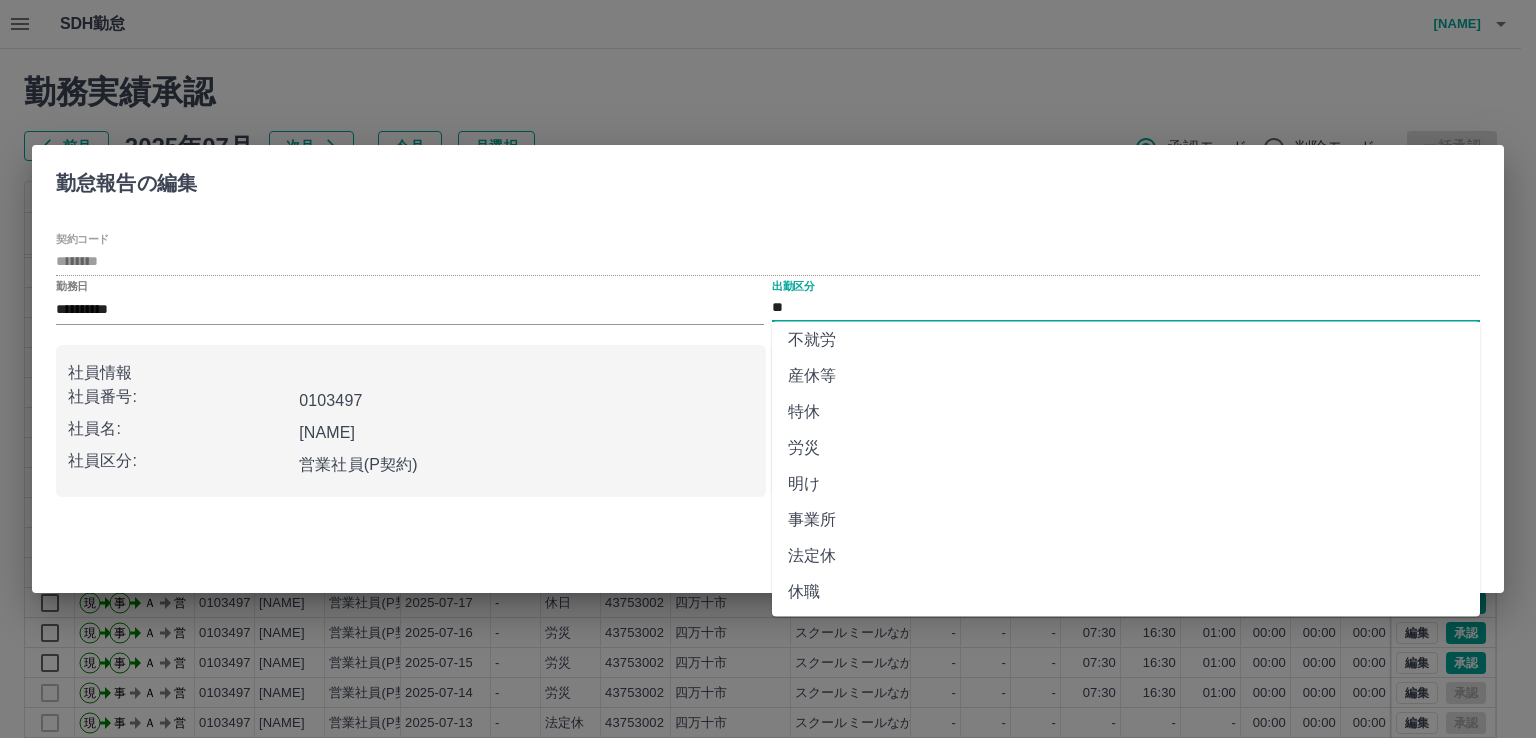 click on "労災" at bounding box center [1126, 448] 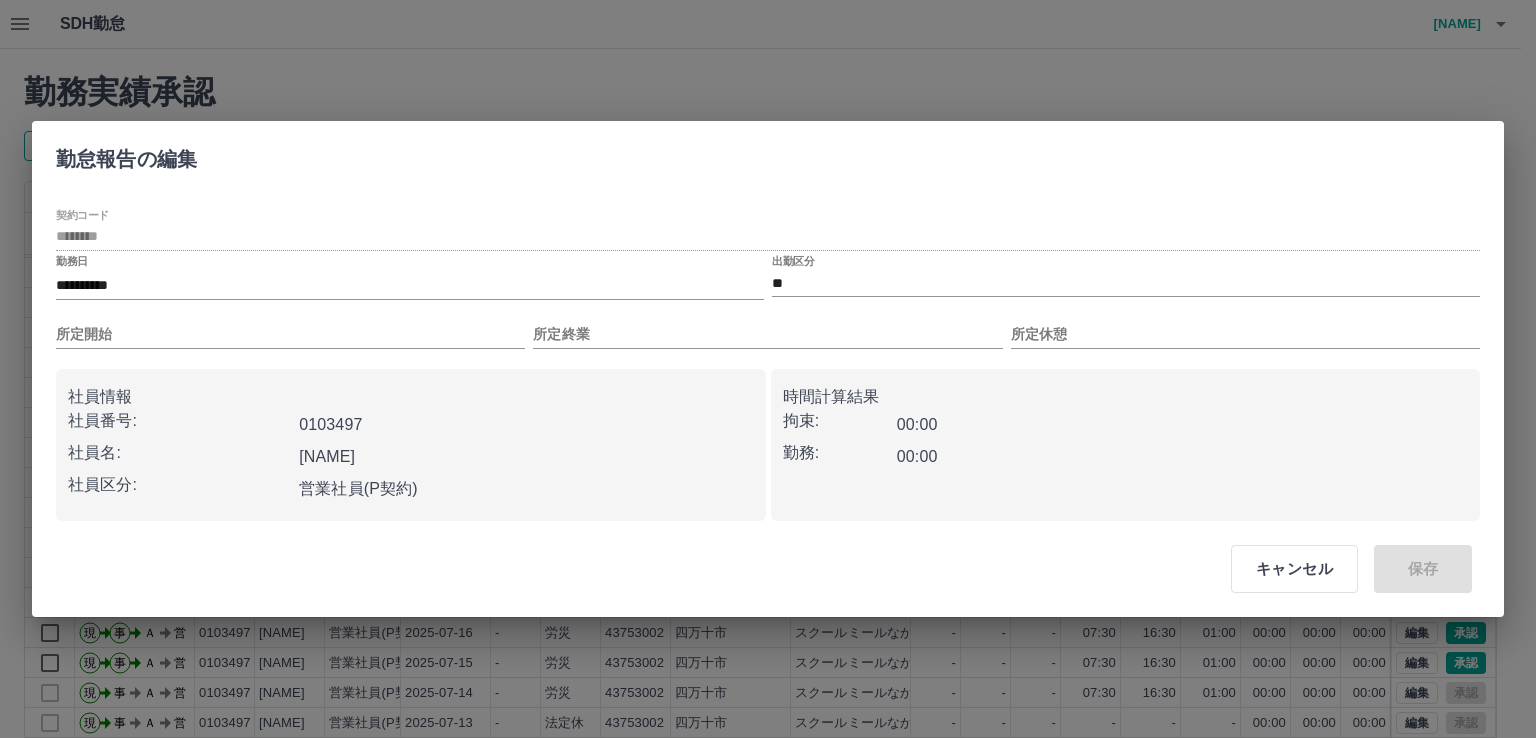 click on "所定開始" at bounding box center (290, 326) 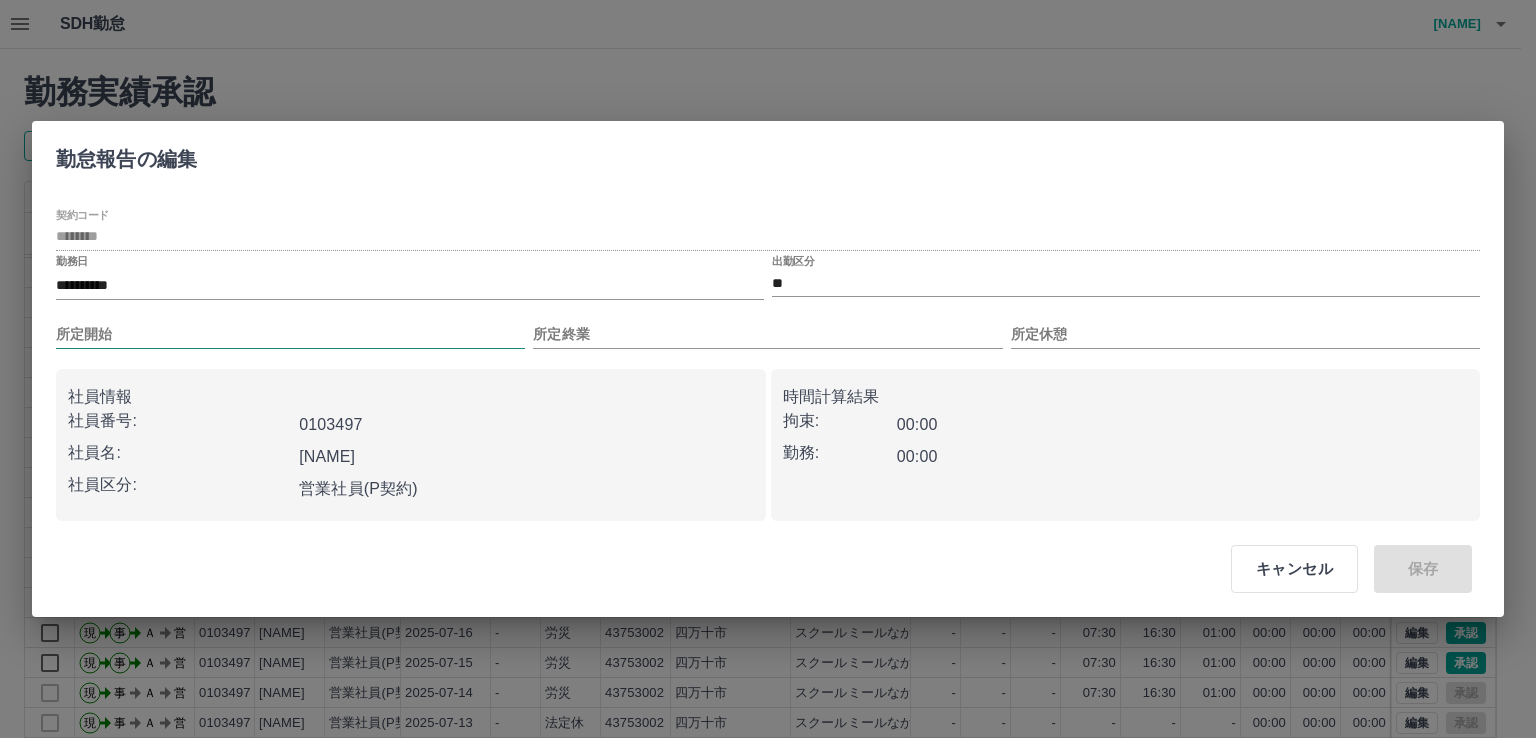 click on "所定開始" at bounding box center [290, 334] 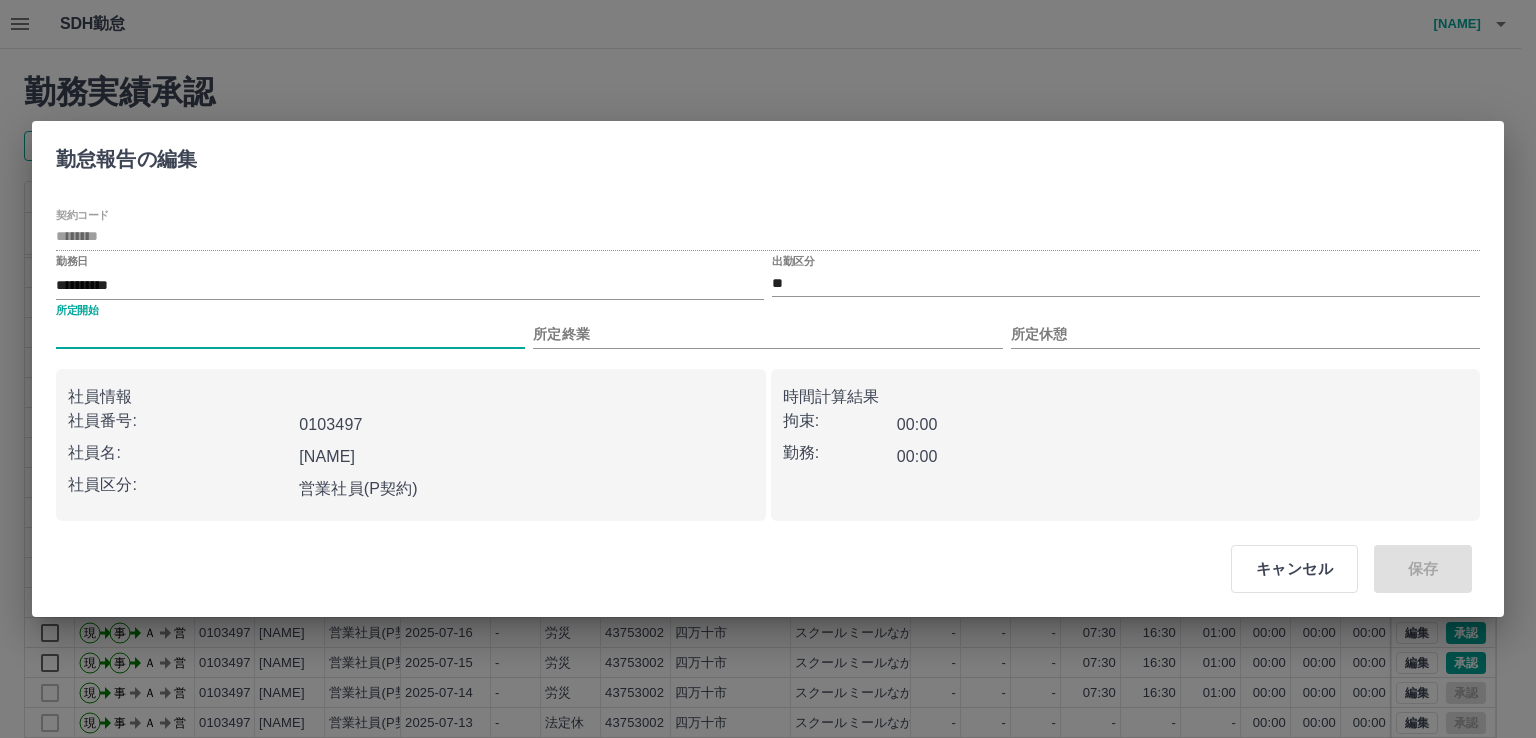 type on "****" 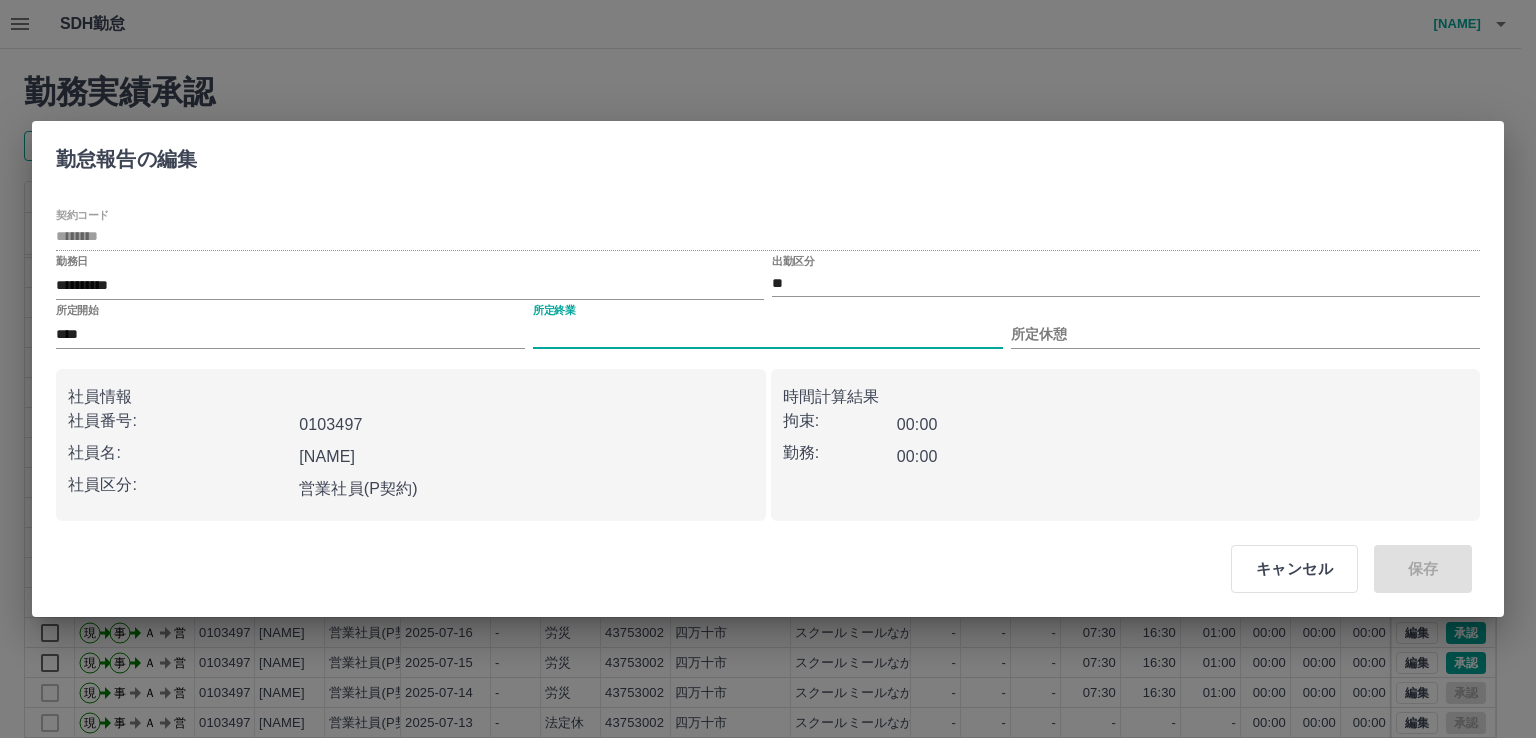 click on "所定終業" at bounding box center (767, 334) 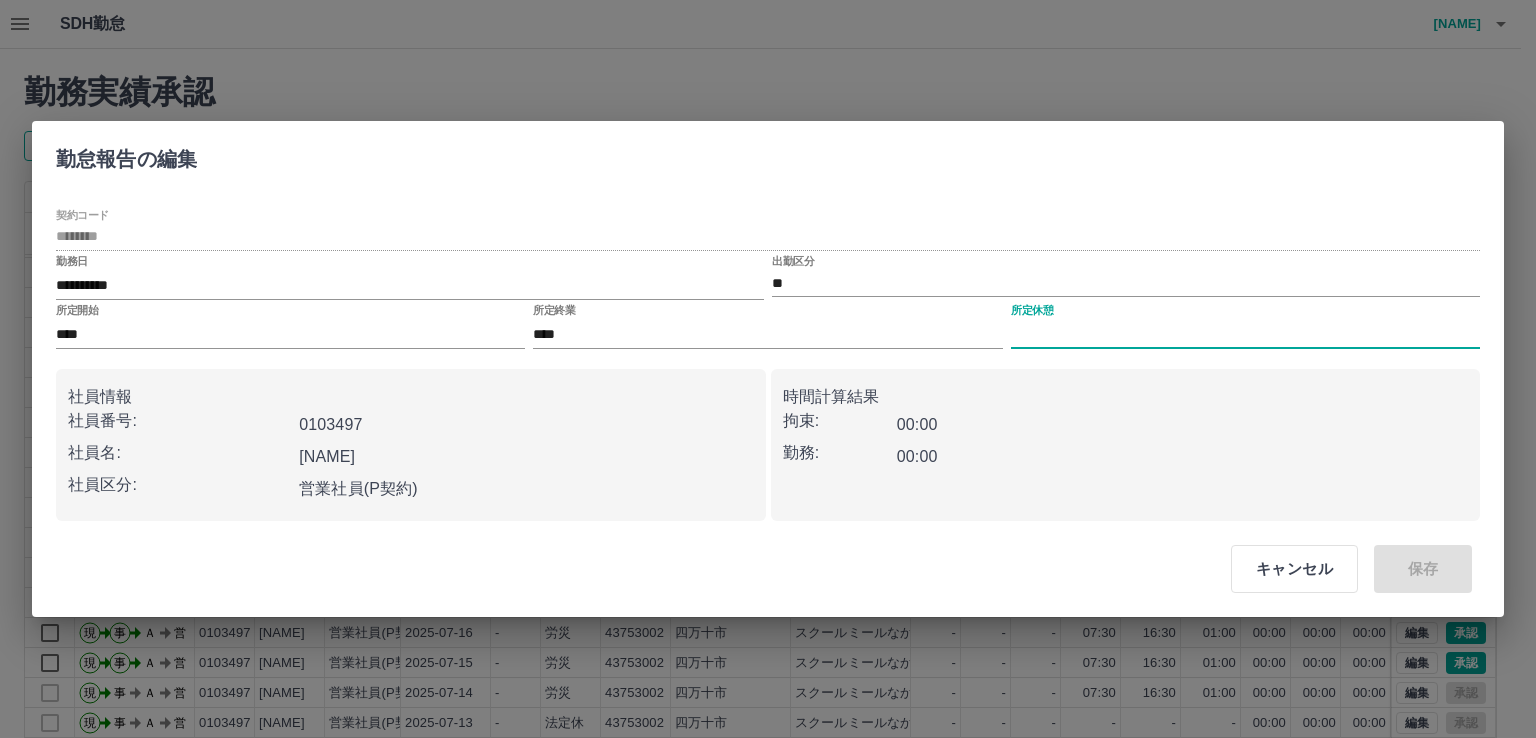 click on "所定休憩" at bounding box center (1245, 334) 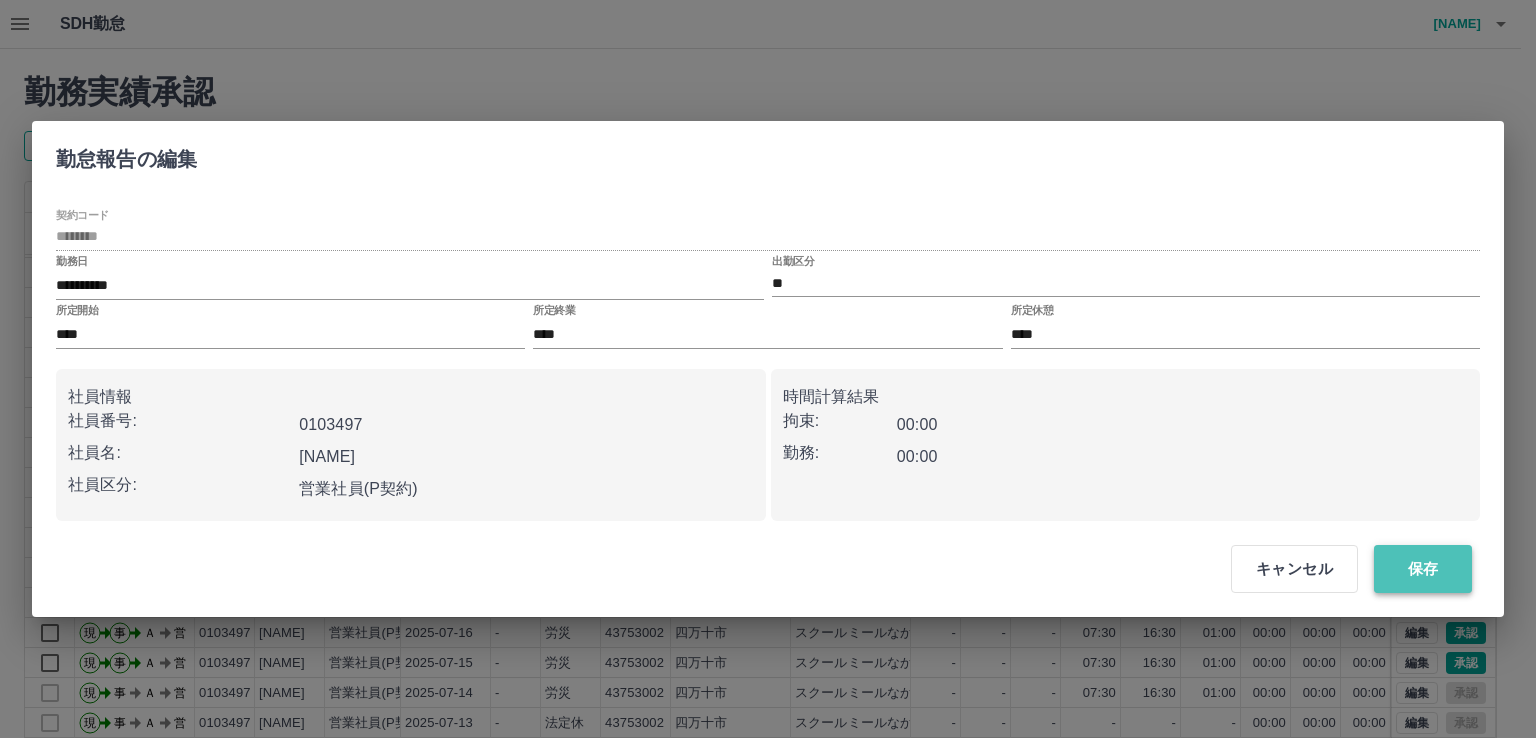 click on "保存" at bounding box center [1423, 569] 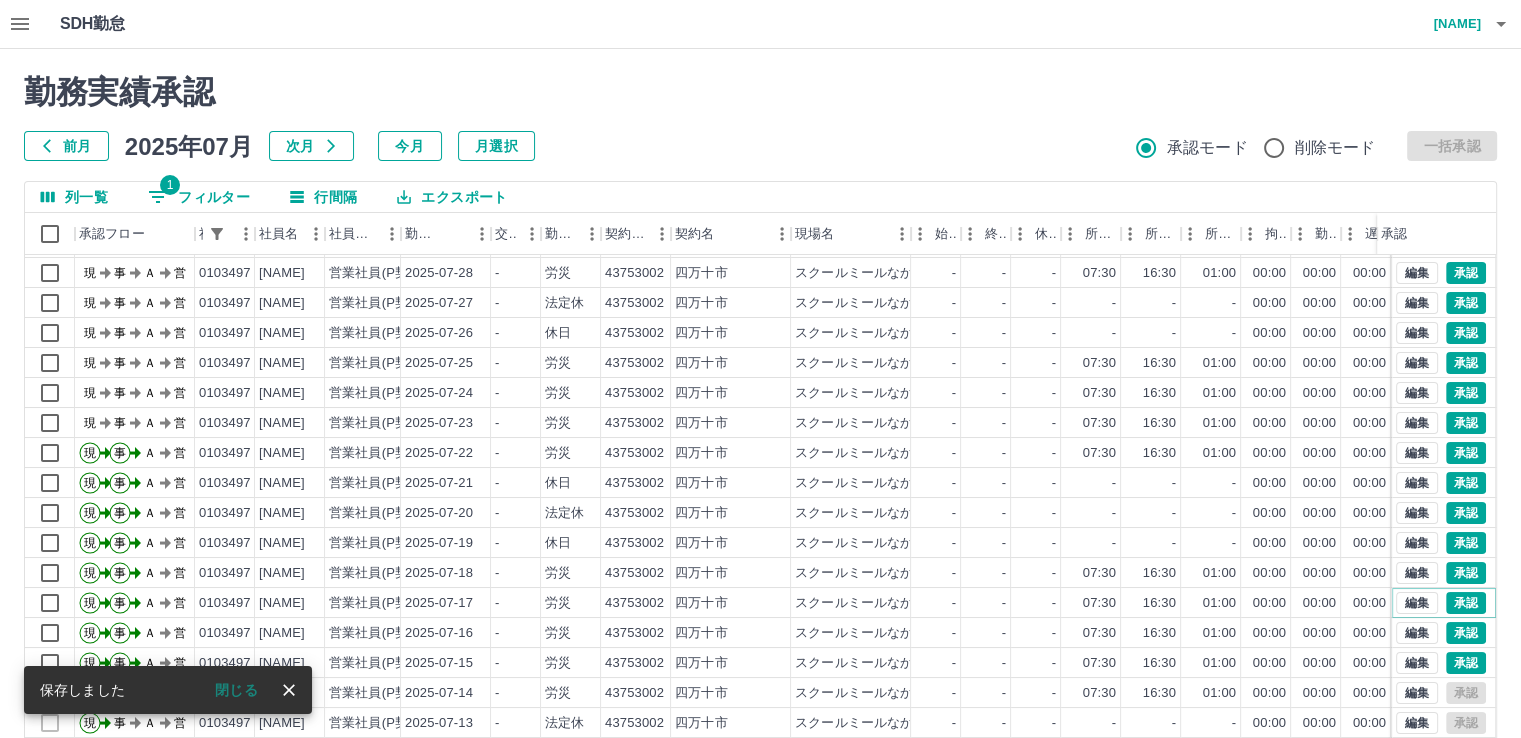scroll, scrollTop: 101, scrollLeft: 0, axis: vertical 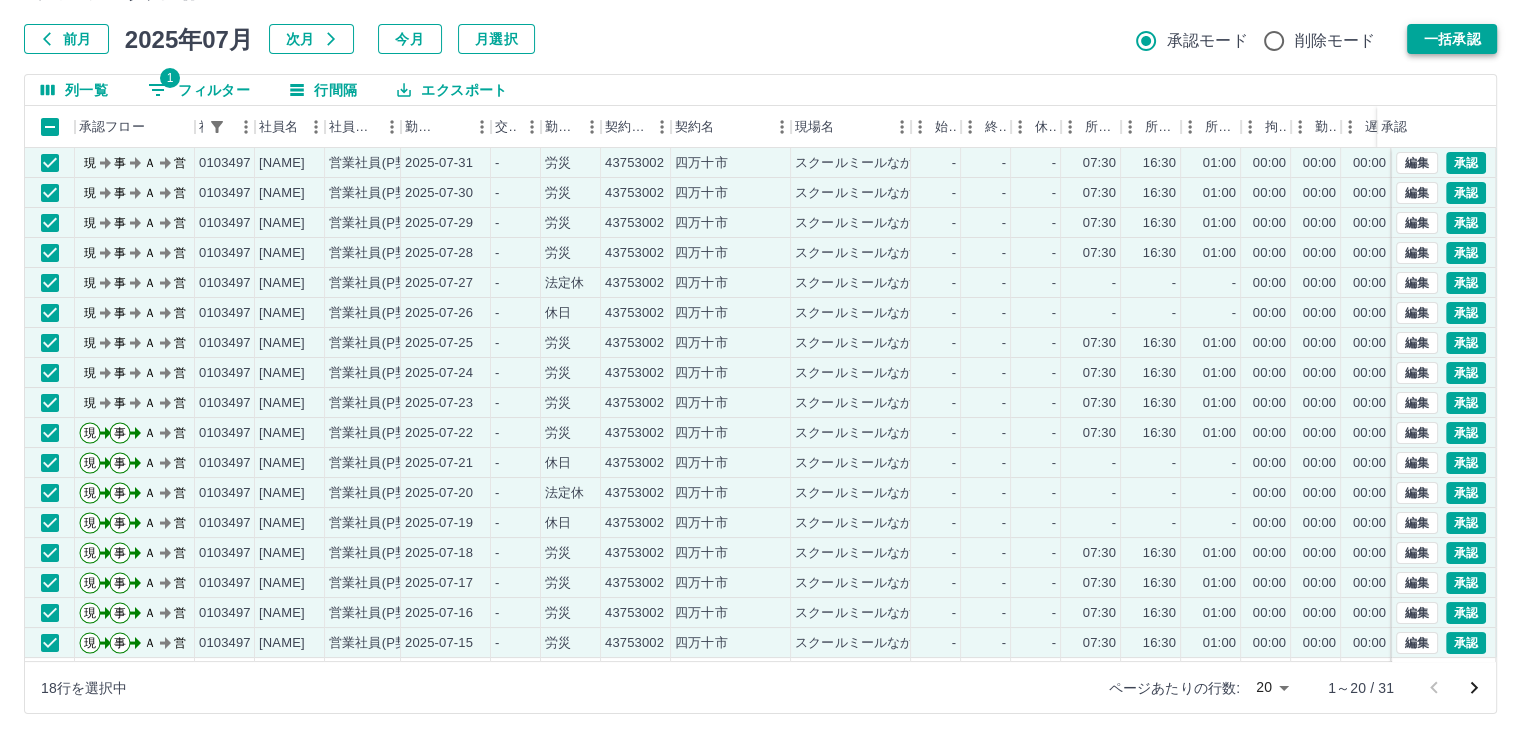 click on "一括承認" at bounding box center [1452, 39] 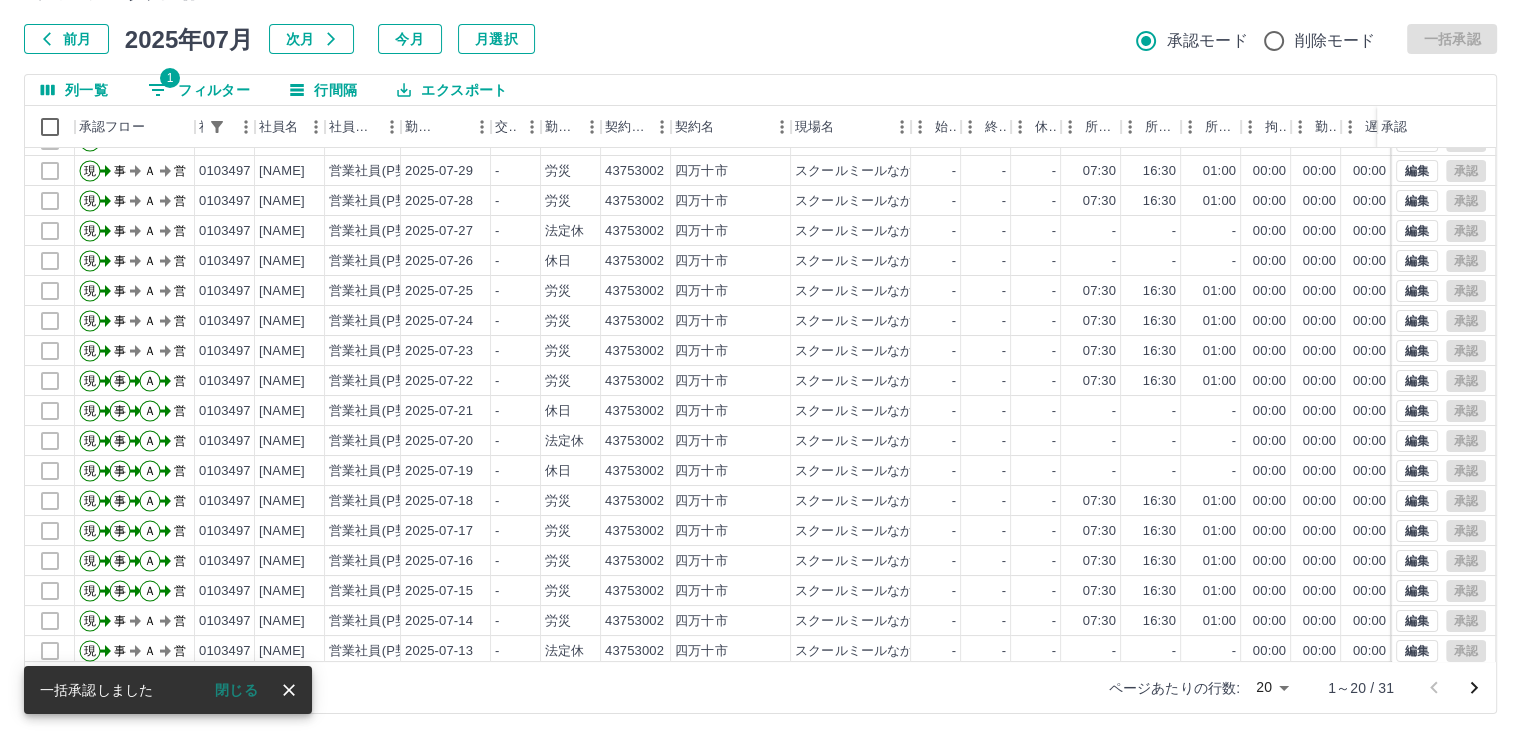 scroll, scrollTop: 101, scrollLeft: 0, axis: vertical 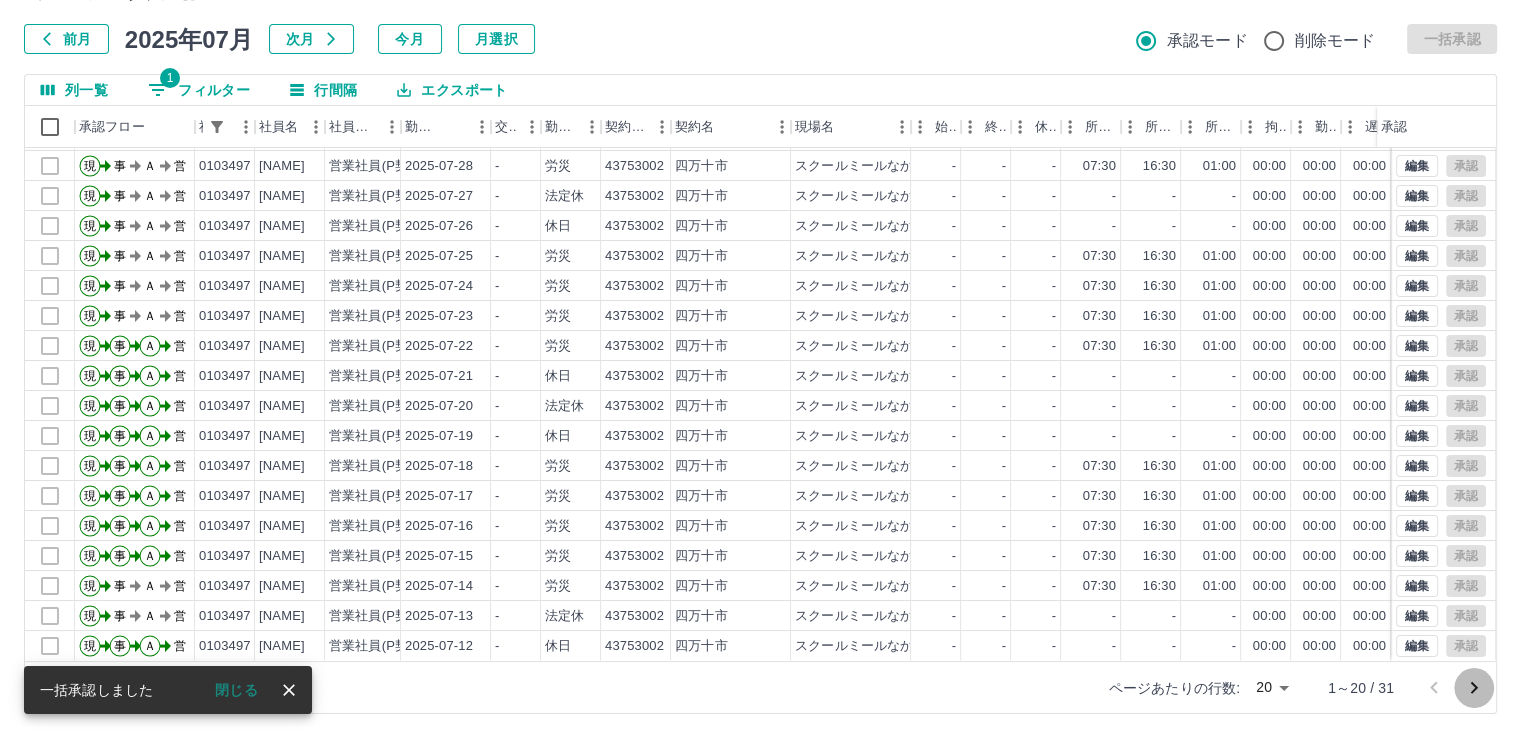 click 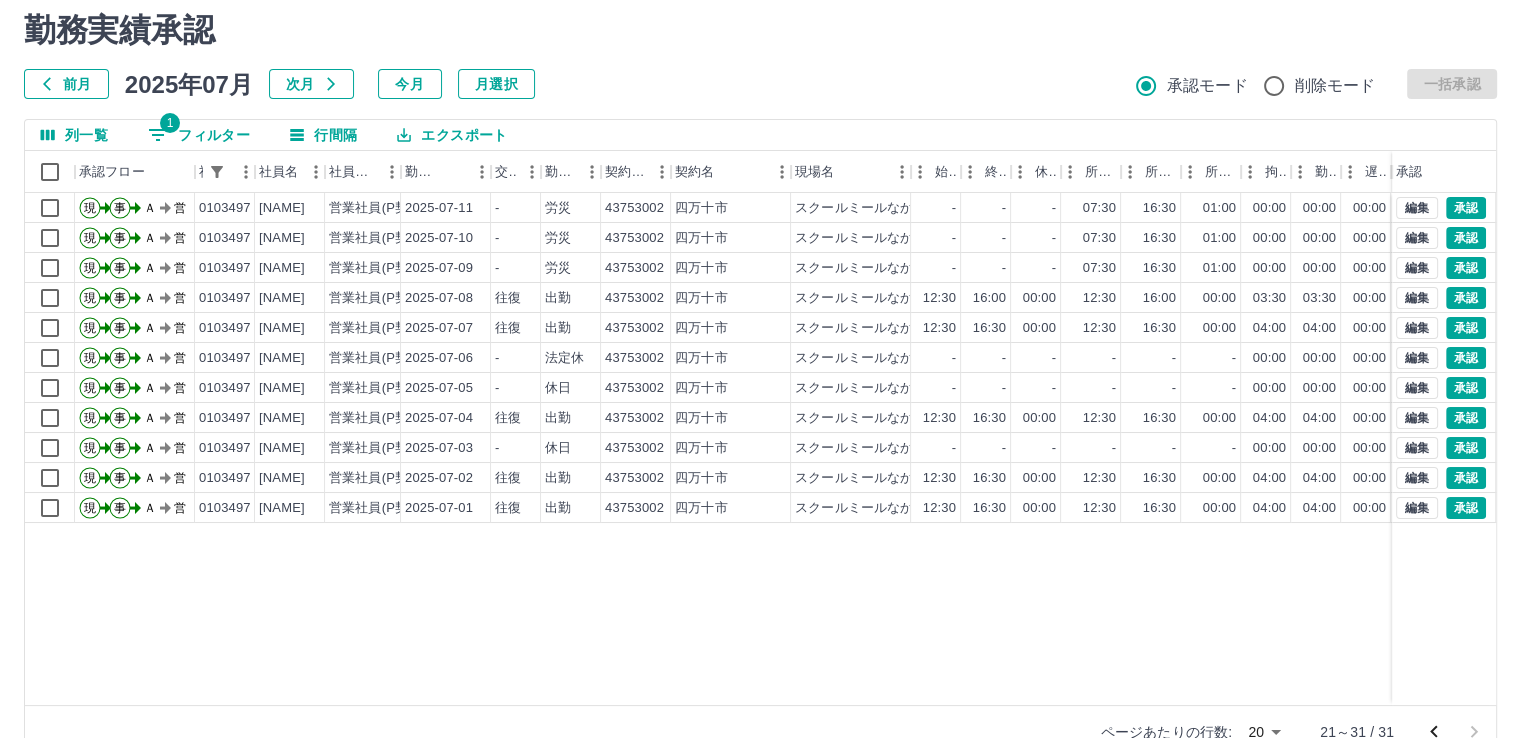 scroll, scrollTop: 0, scrollLeft: 0, axis: both 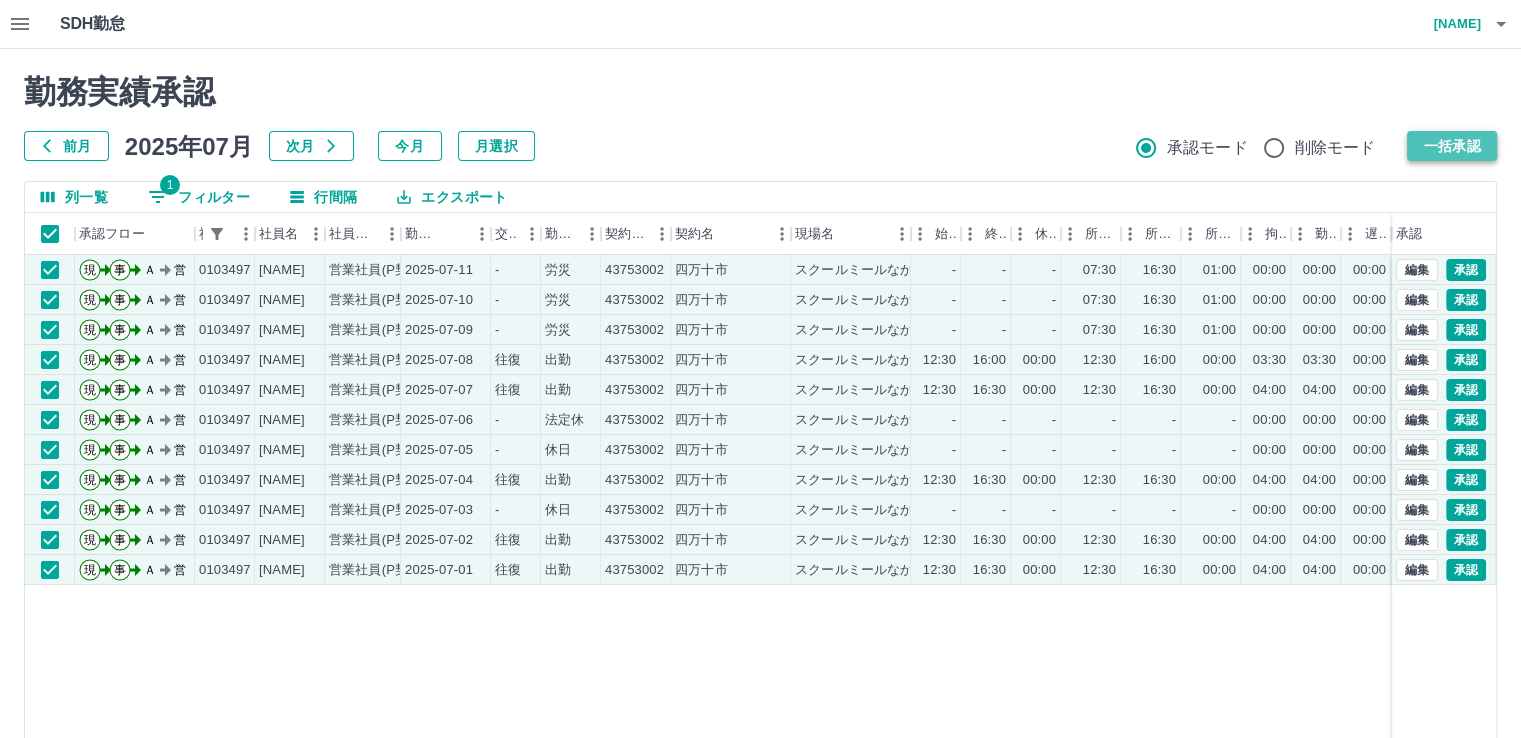 click on "一括承認" at bounding box center (1452, 146) 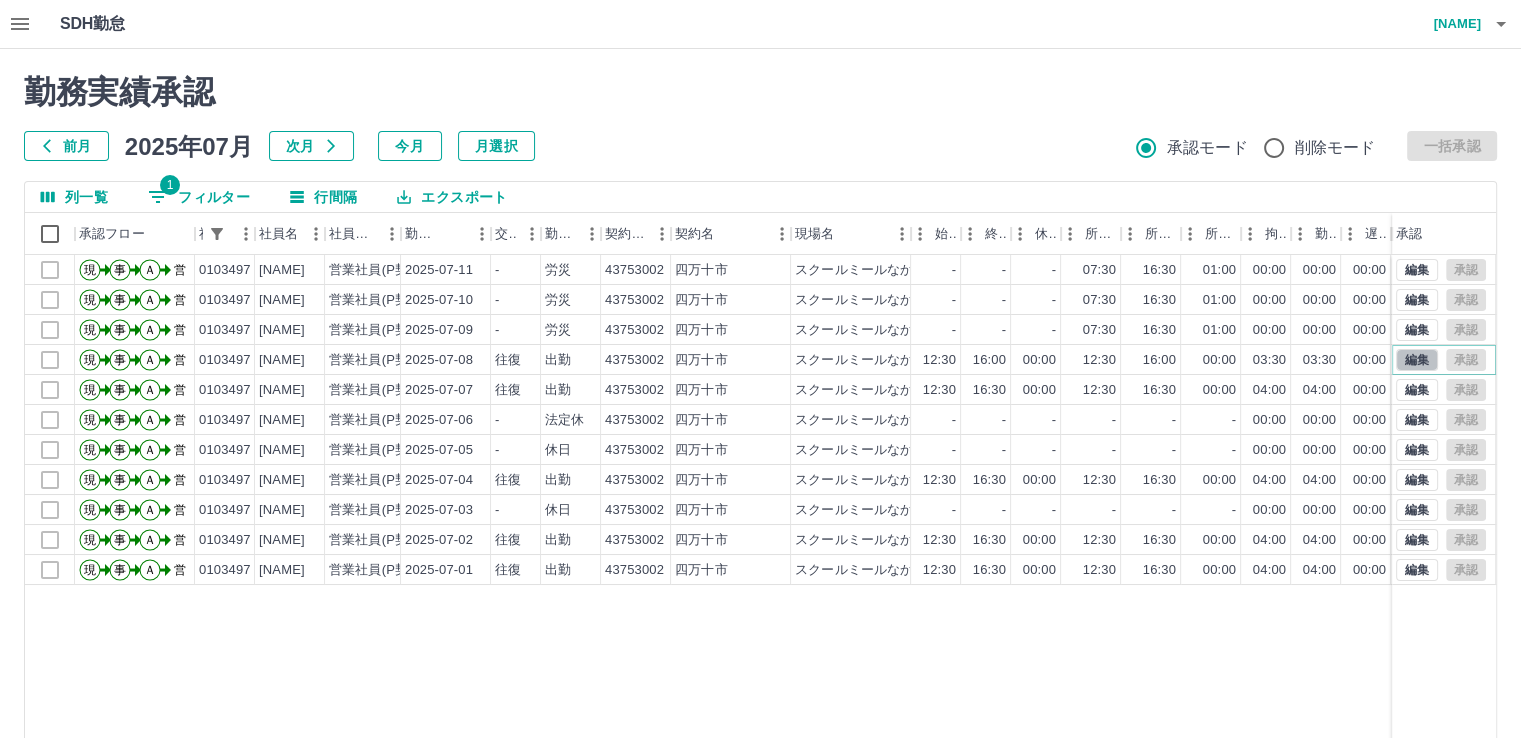 click on "編集" at bounding box center (1417, 360) 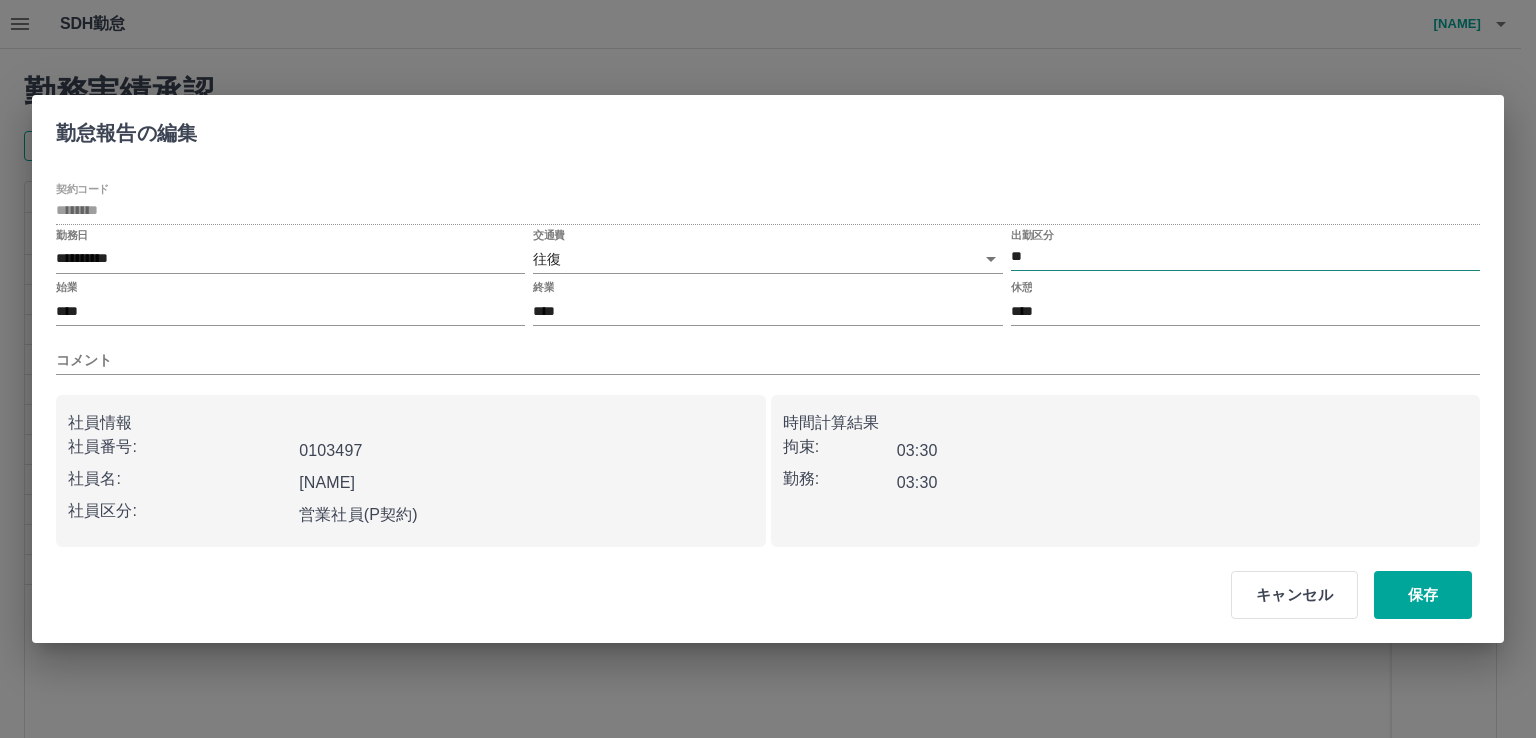 click on "**" at bounding box center (1245, 257) 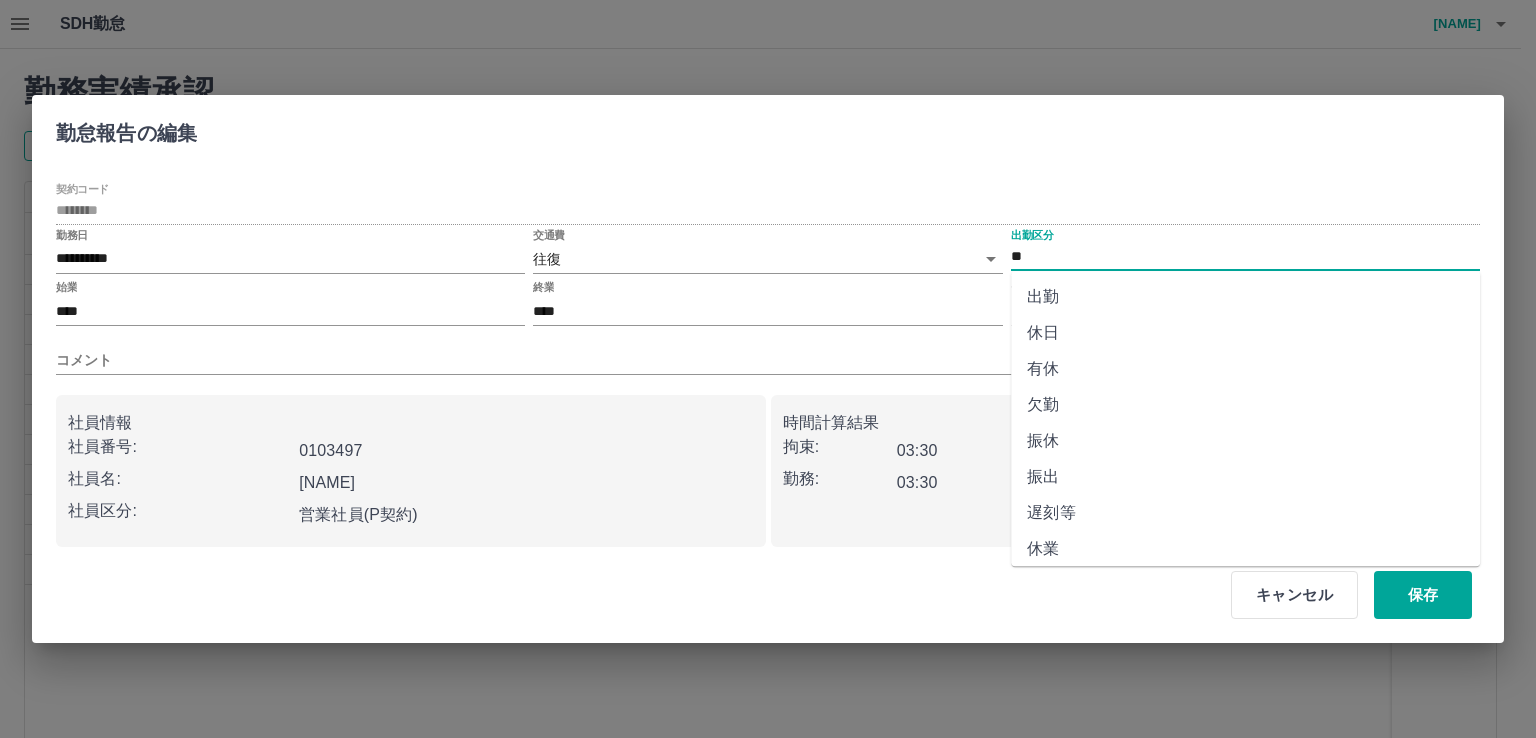 click on "遅刻等" at bounding box center [1245, 513] 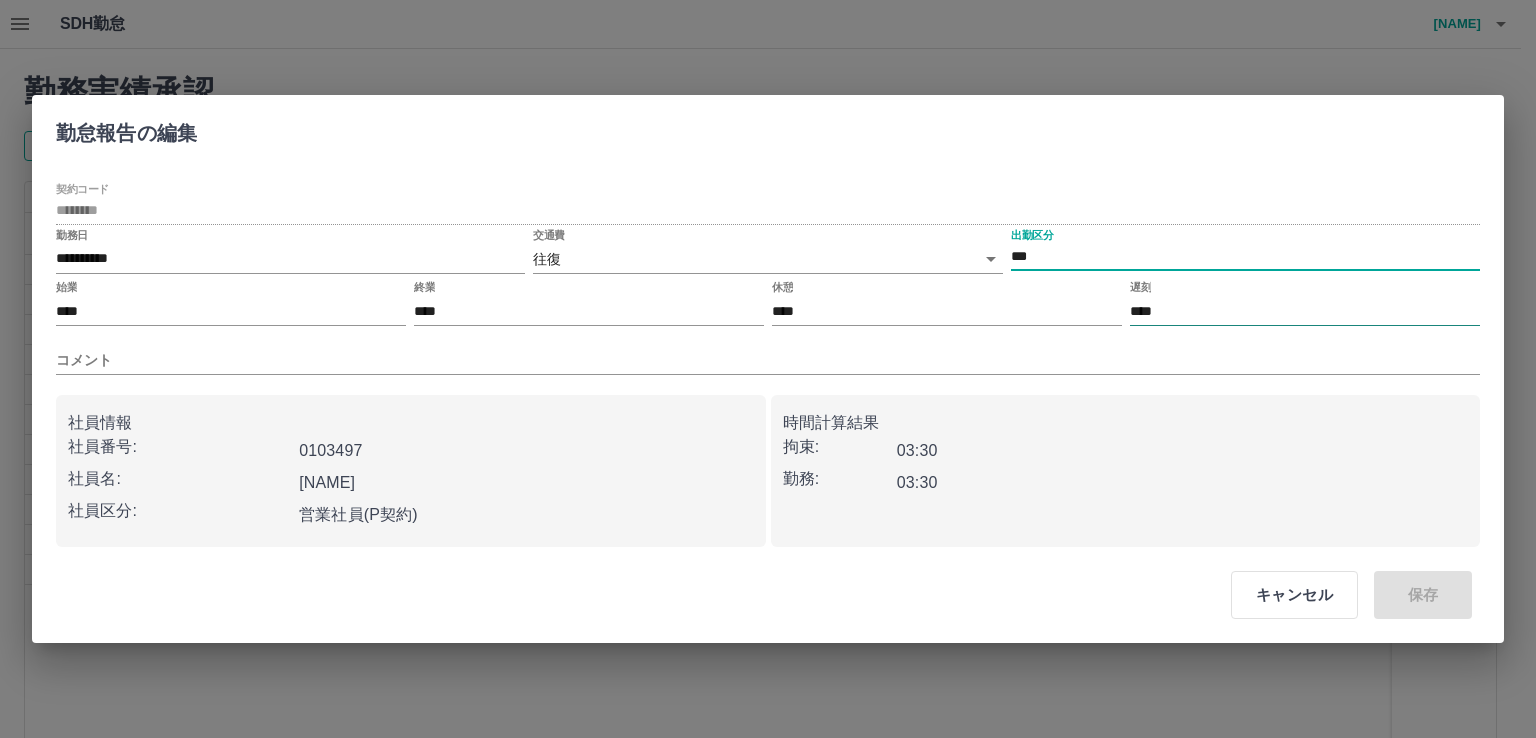 click on "****" at bounding box center [1305, 311] 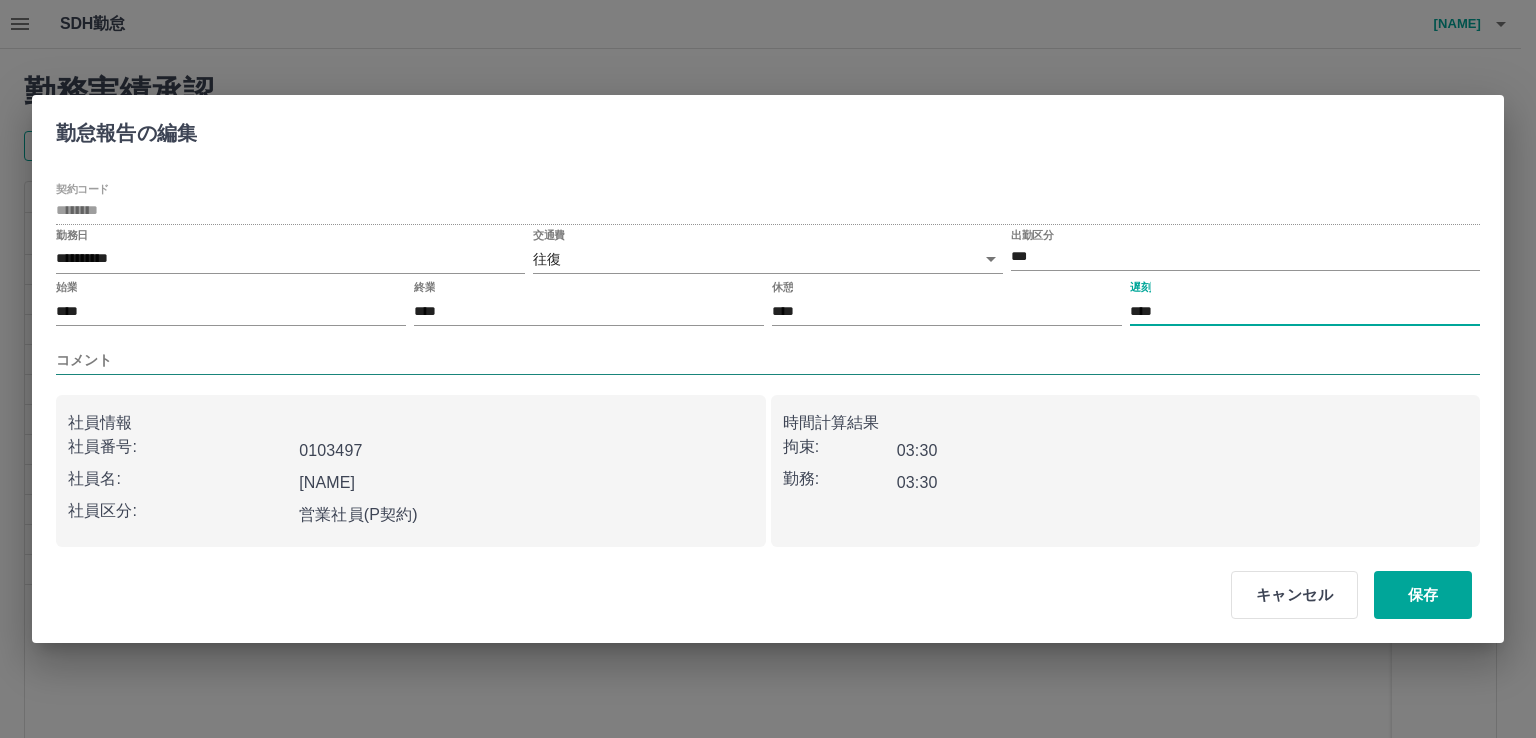 type on "****" 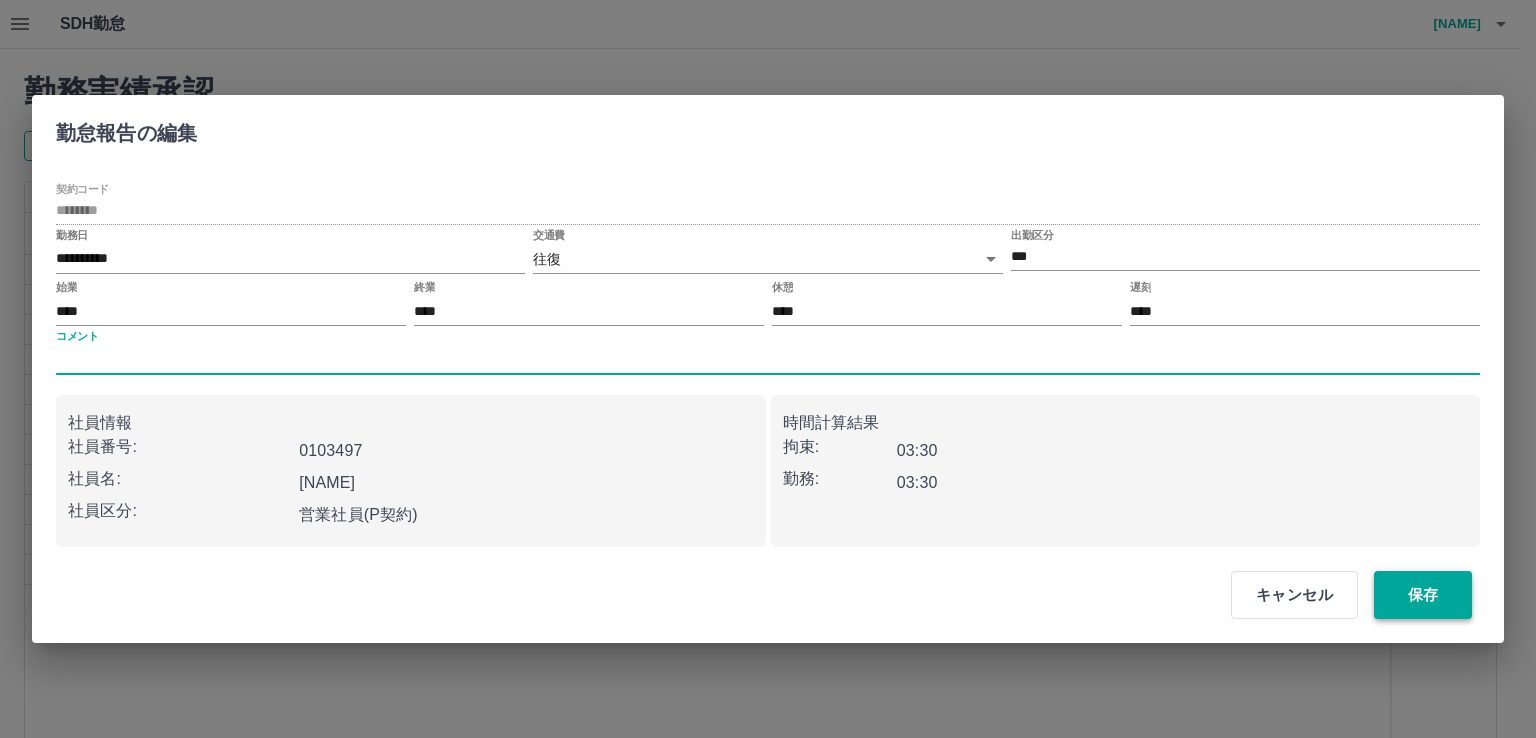 click on "保存" at bounding box center (1423, 595) 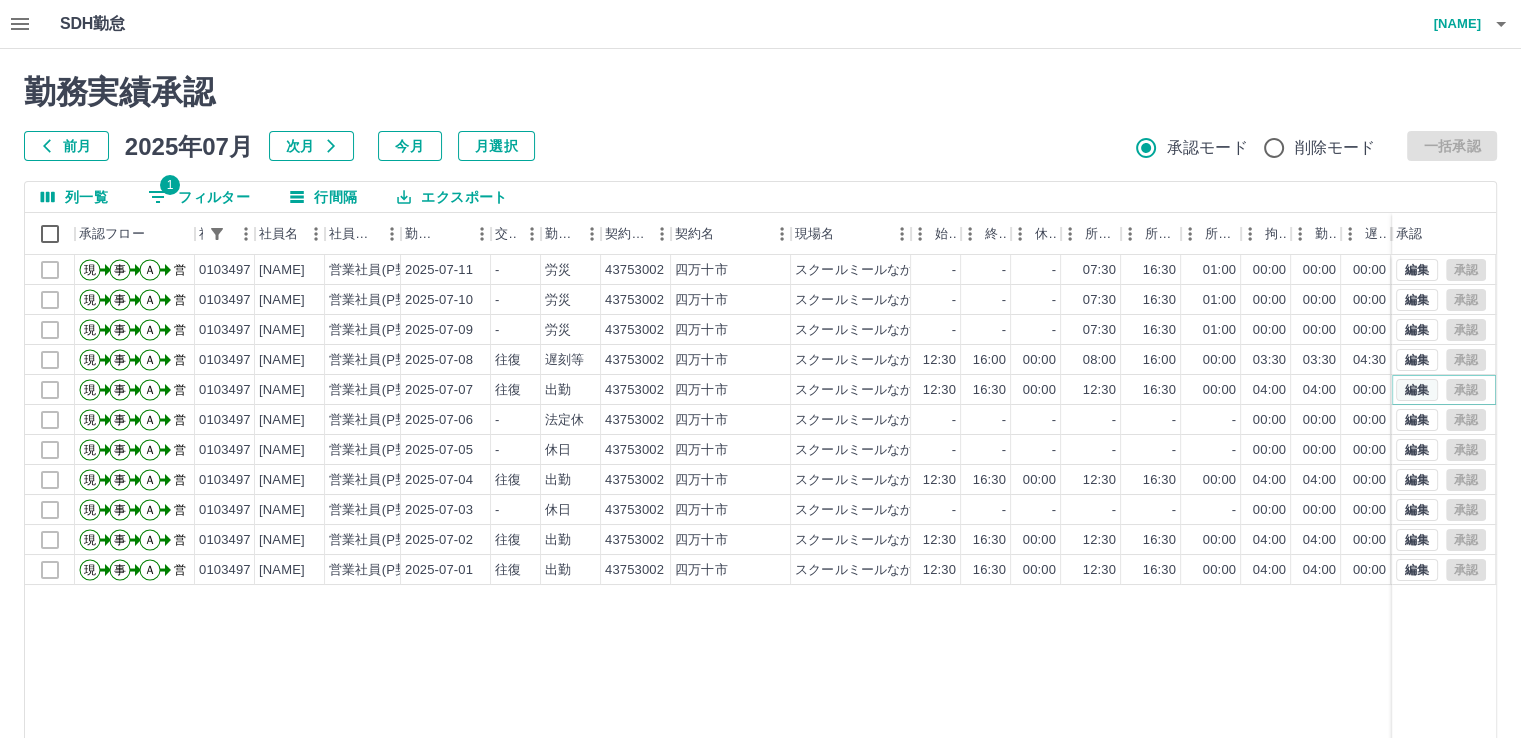 click on "編集" at bounding box center [1417, 390] 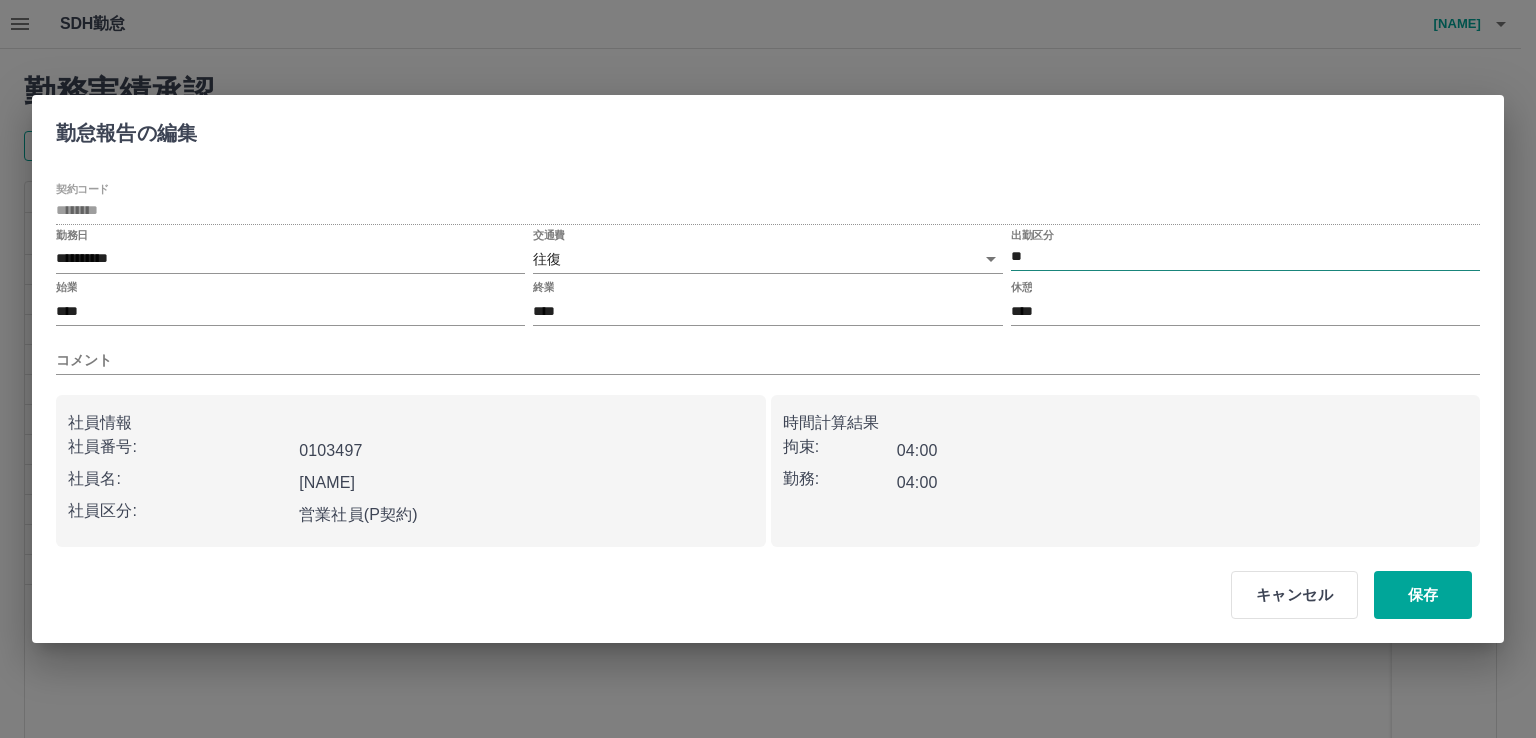 click on "**" at bounding box center [1245, 257] 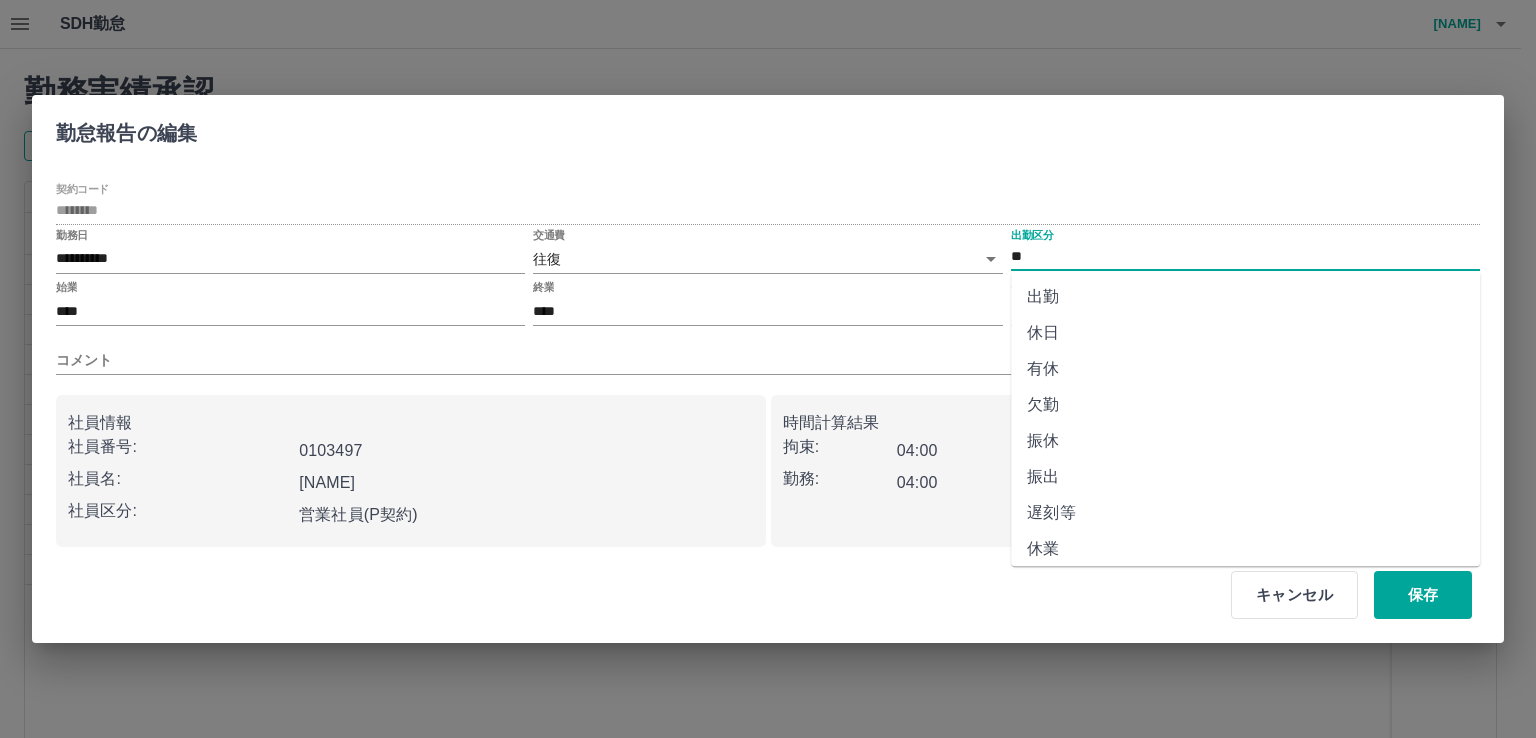 click on "遅刻等" at bounding box center [1245, 513] 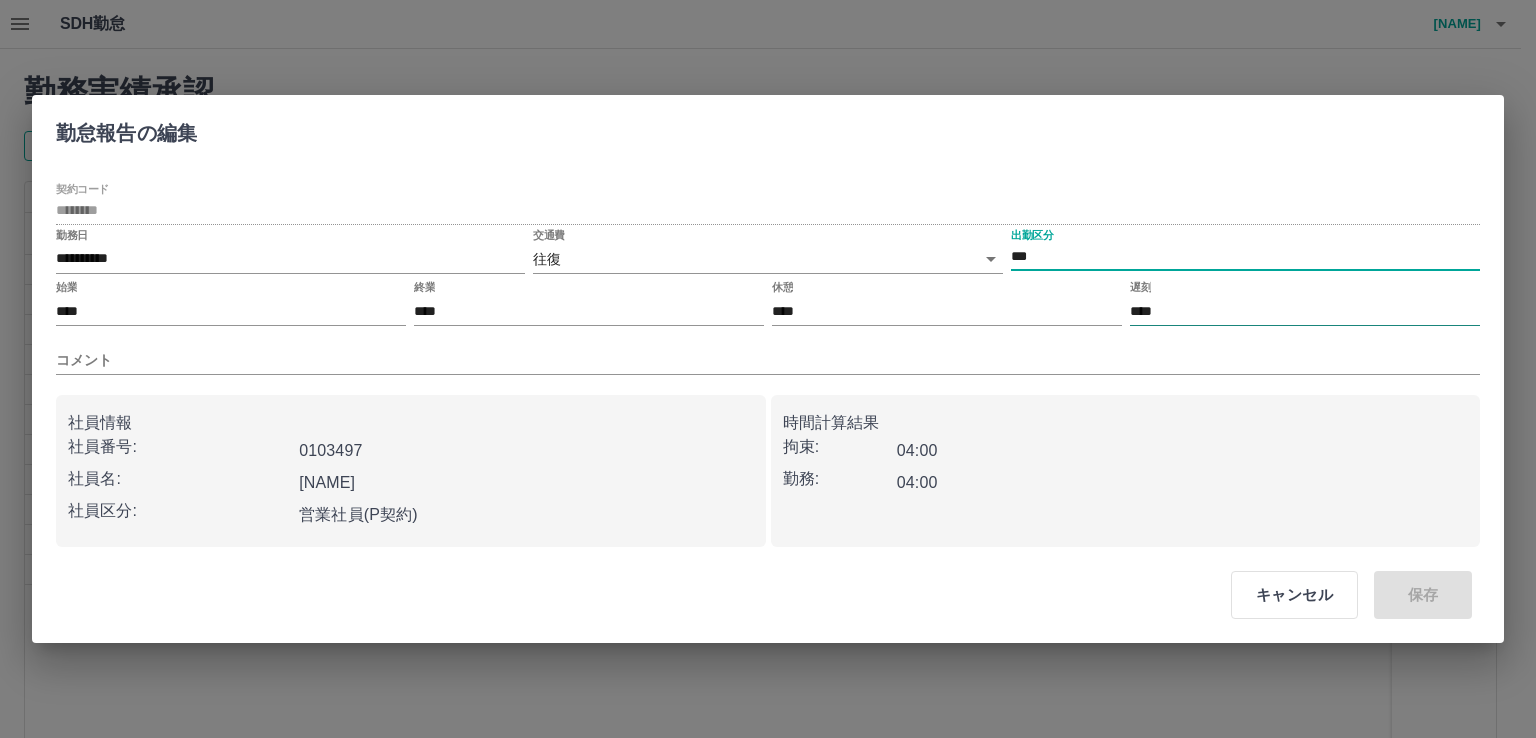 click on "****" at bounding box center (1305, 311) 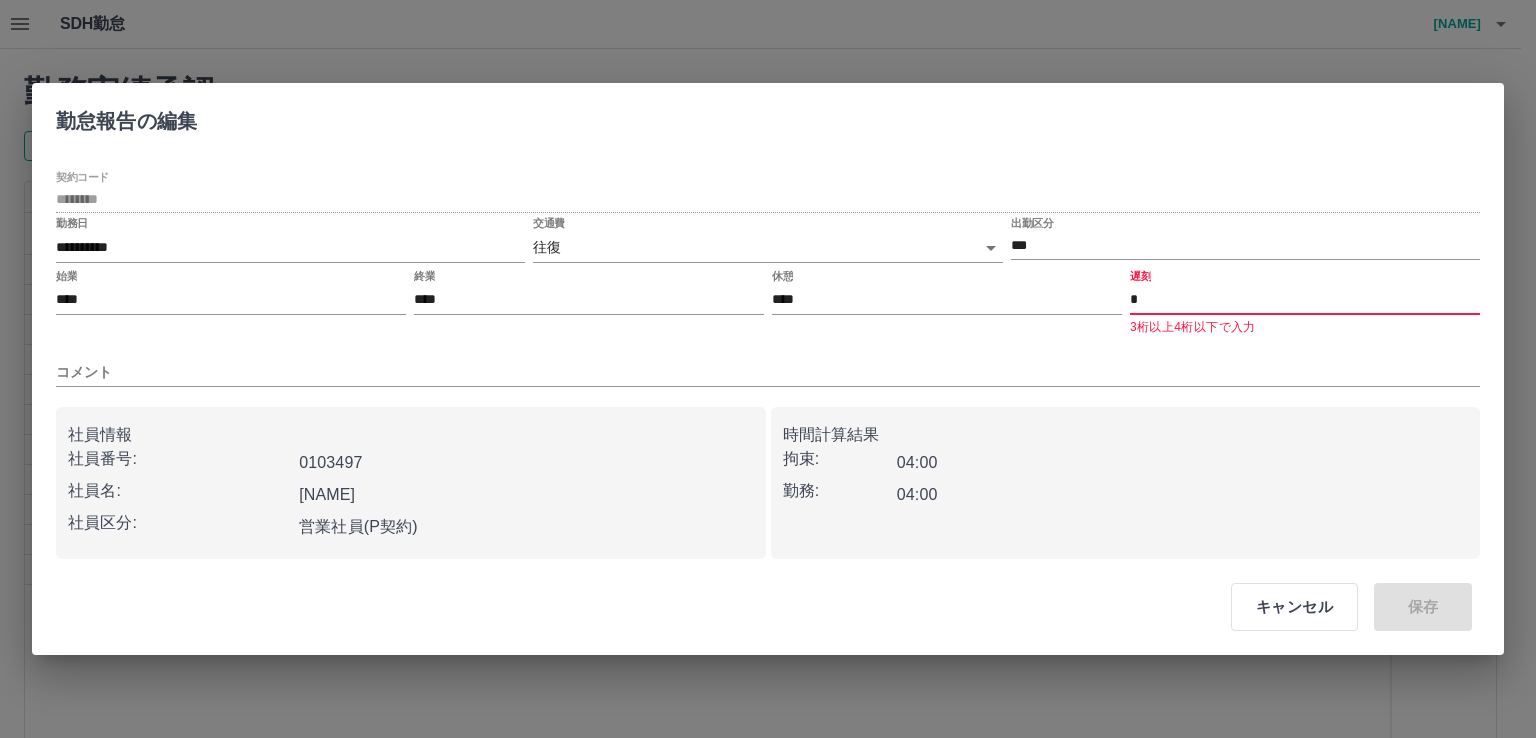 type on "****" 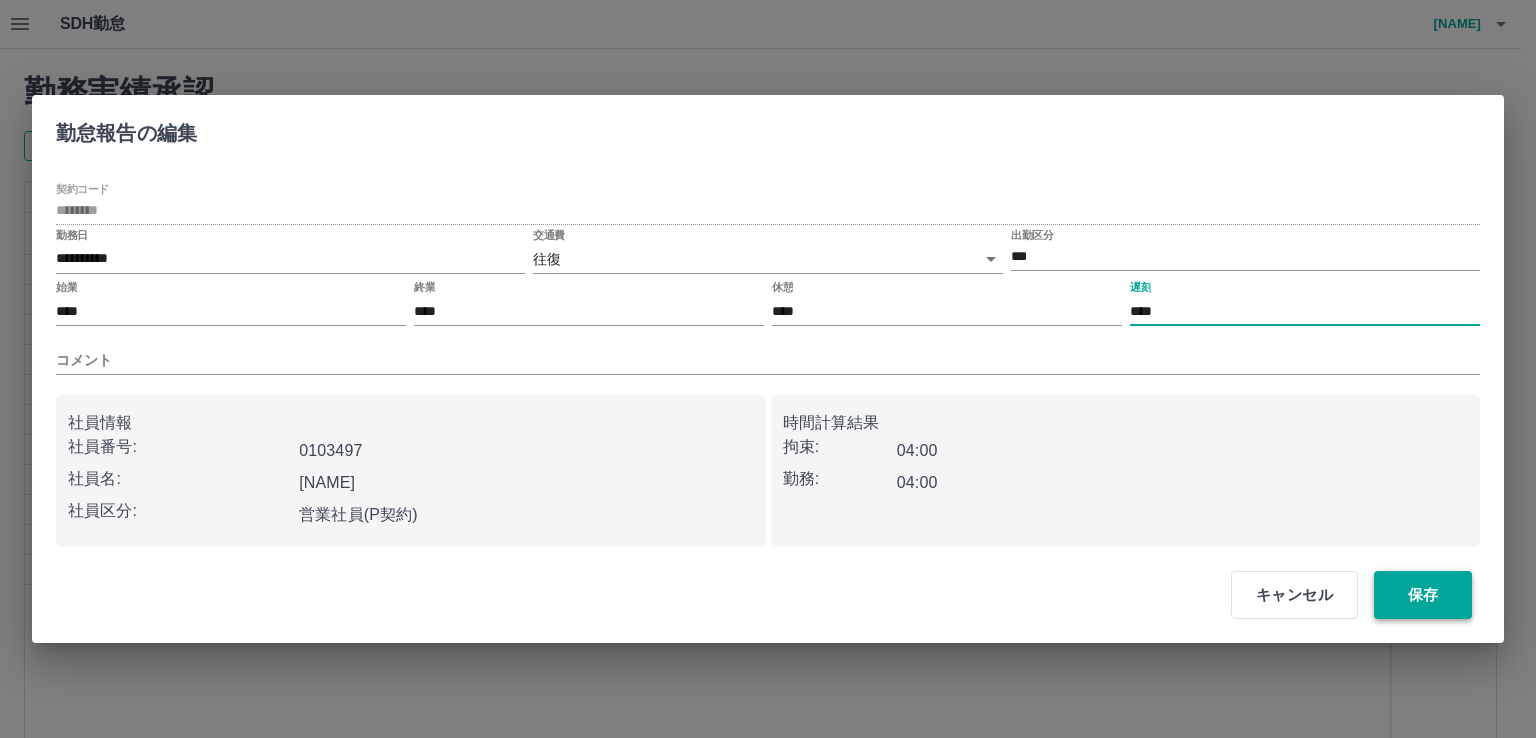 click on "保存" at bounding box center [1423, 595] 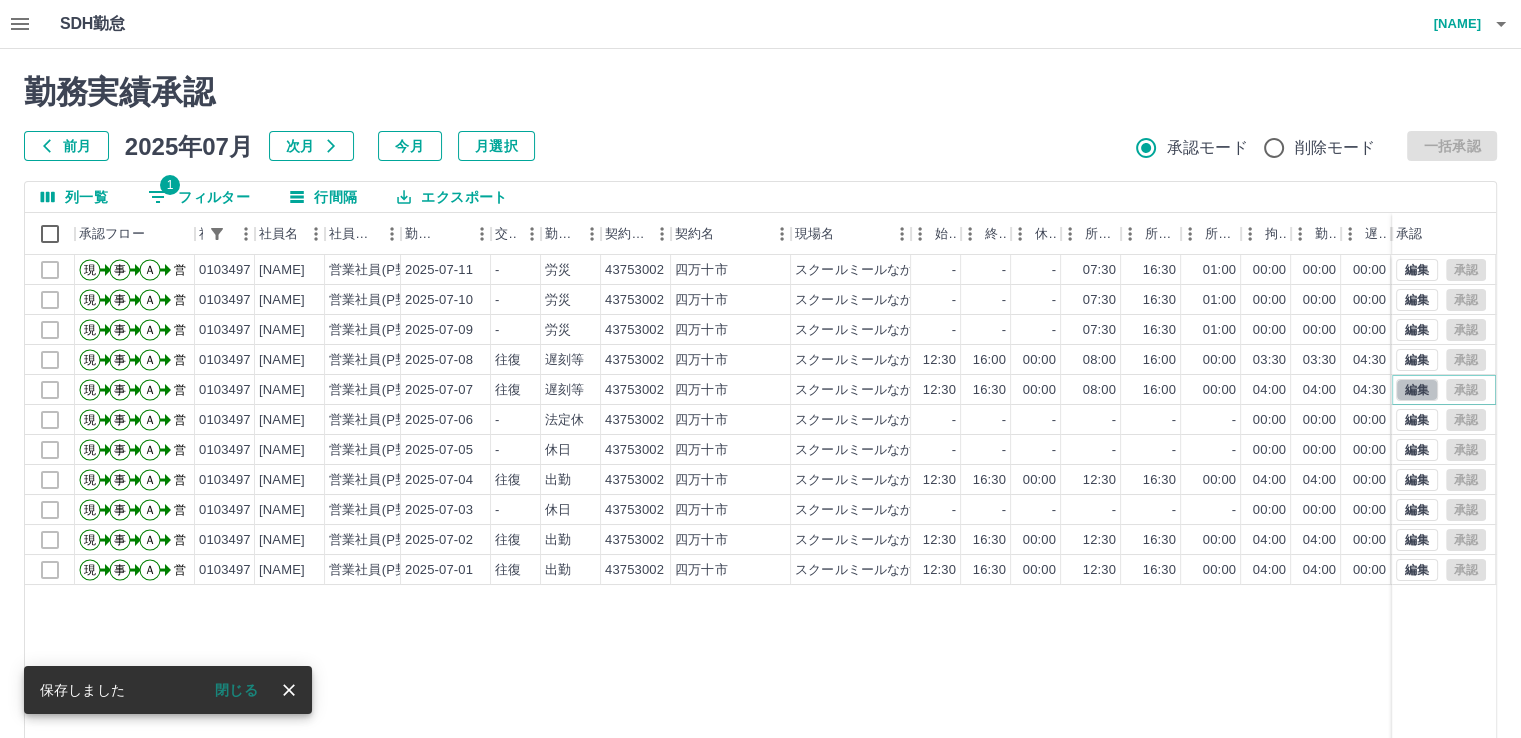 click on "編集" at bounding box center (1417, 390) 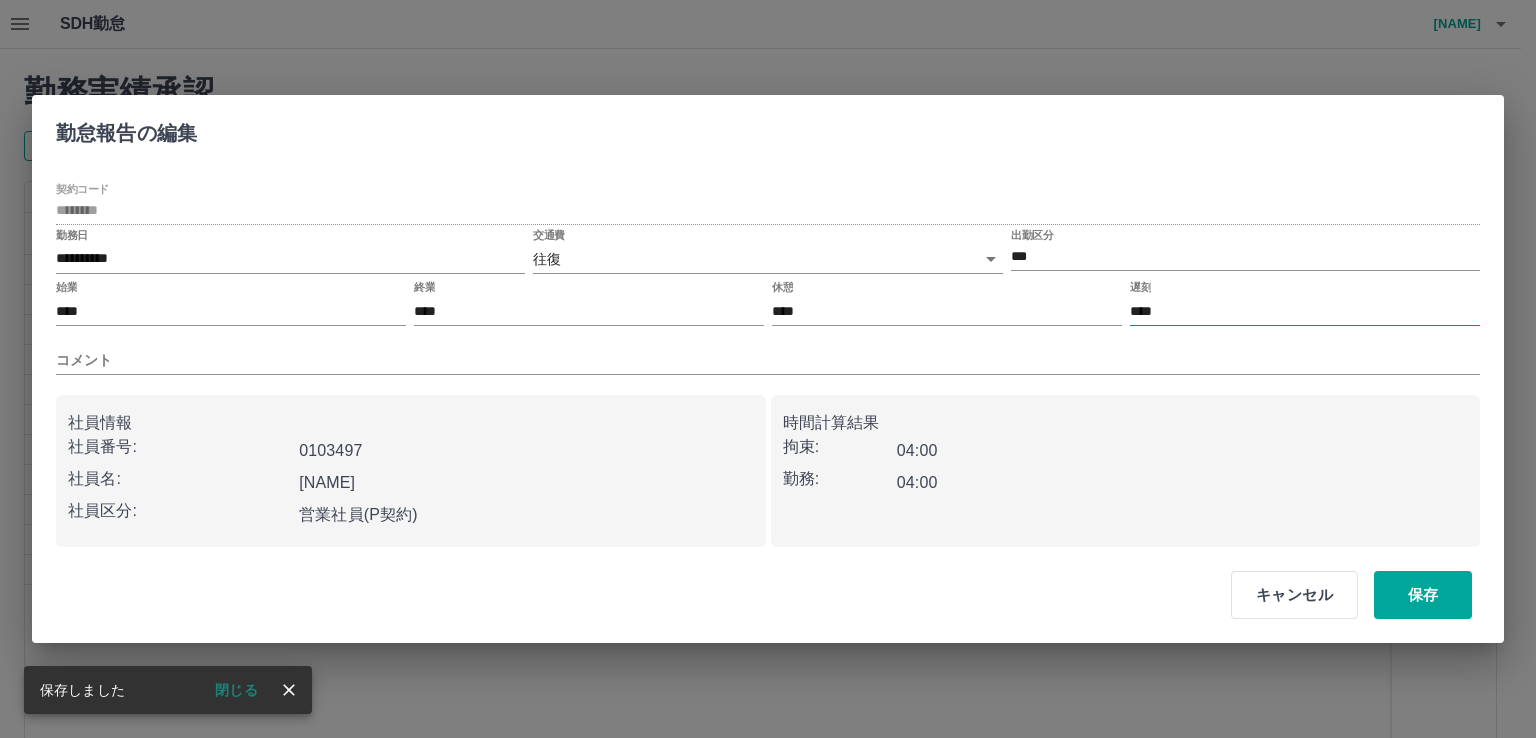 click on "****" at bounding box center (1305, 311) 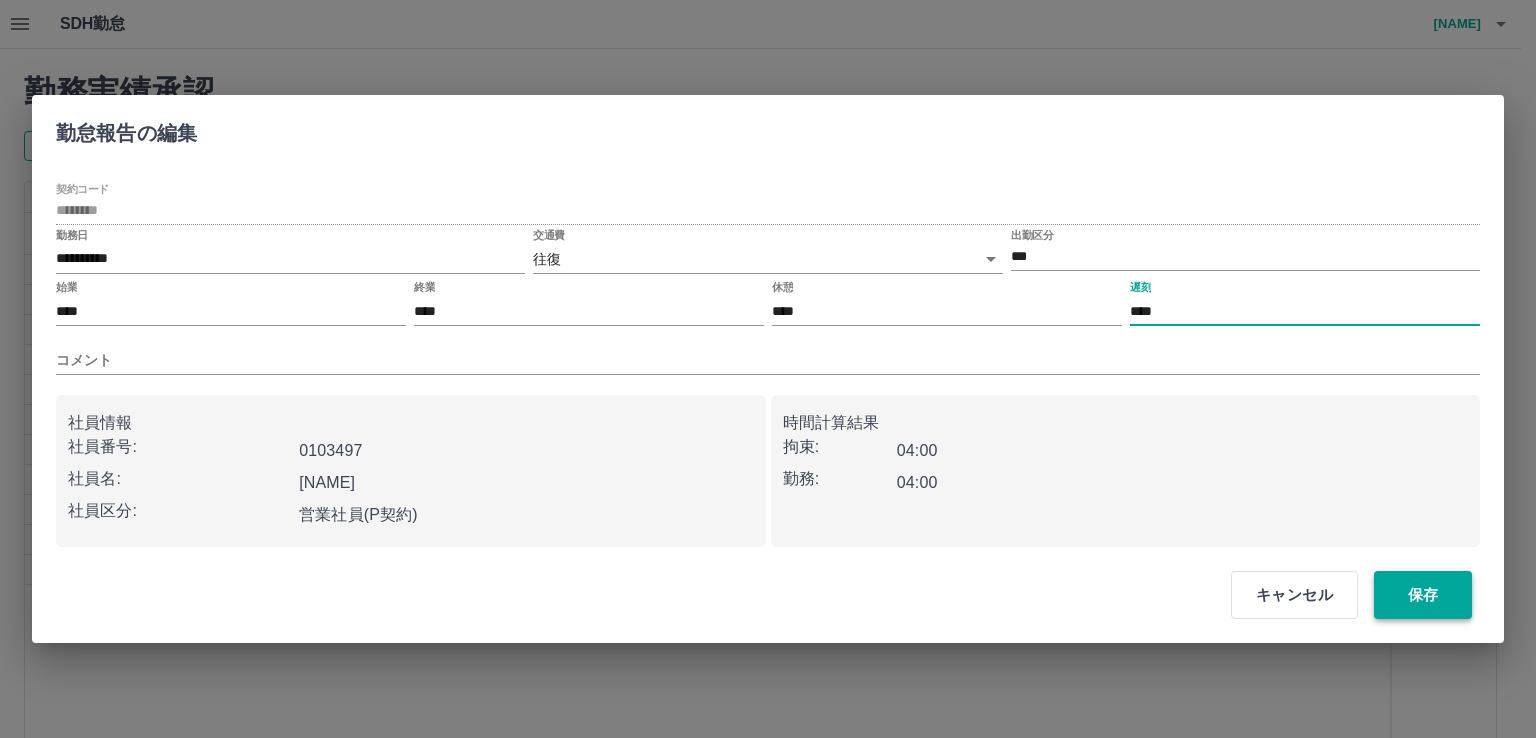 type on "****" 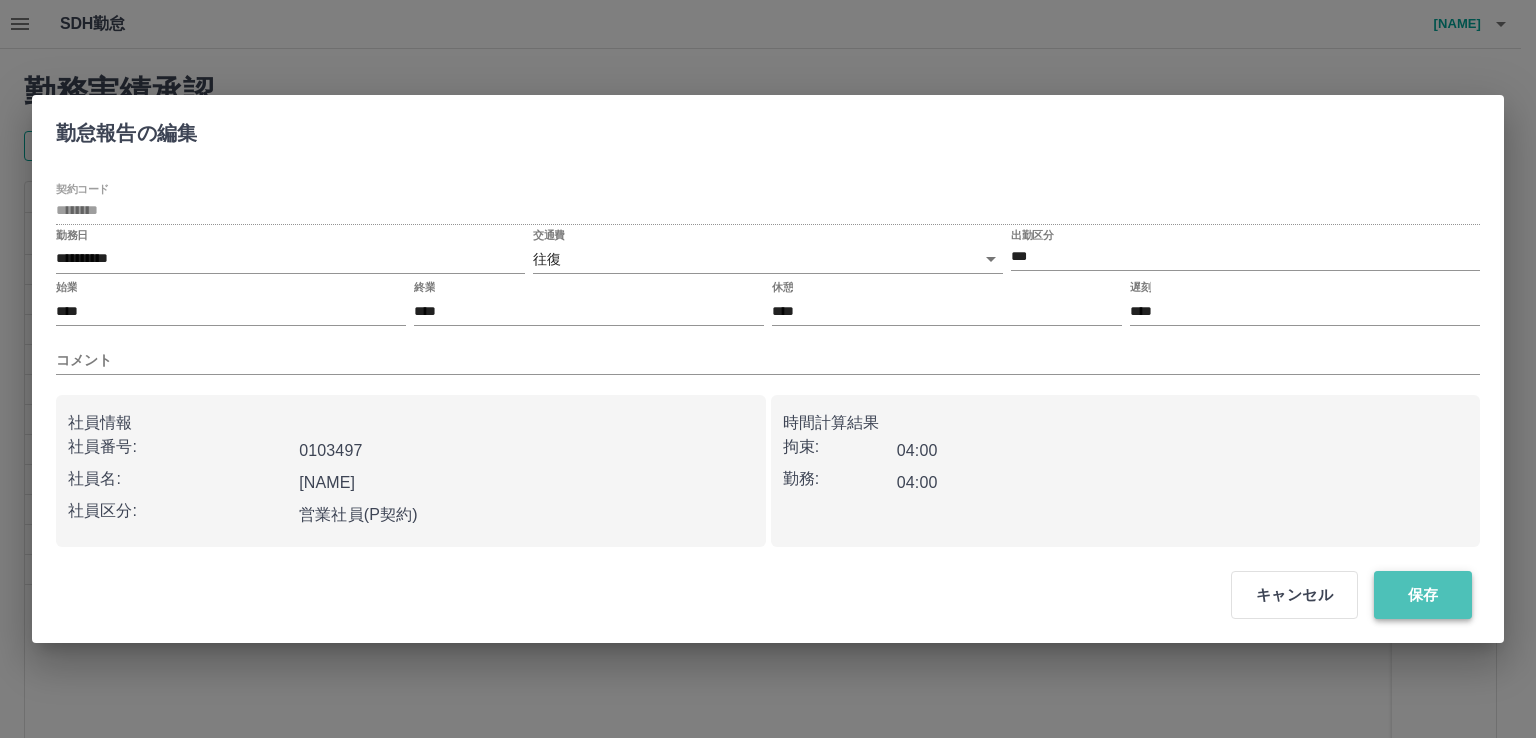 click on "保存" at bounding box center [1423, 595] 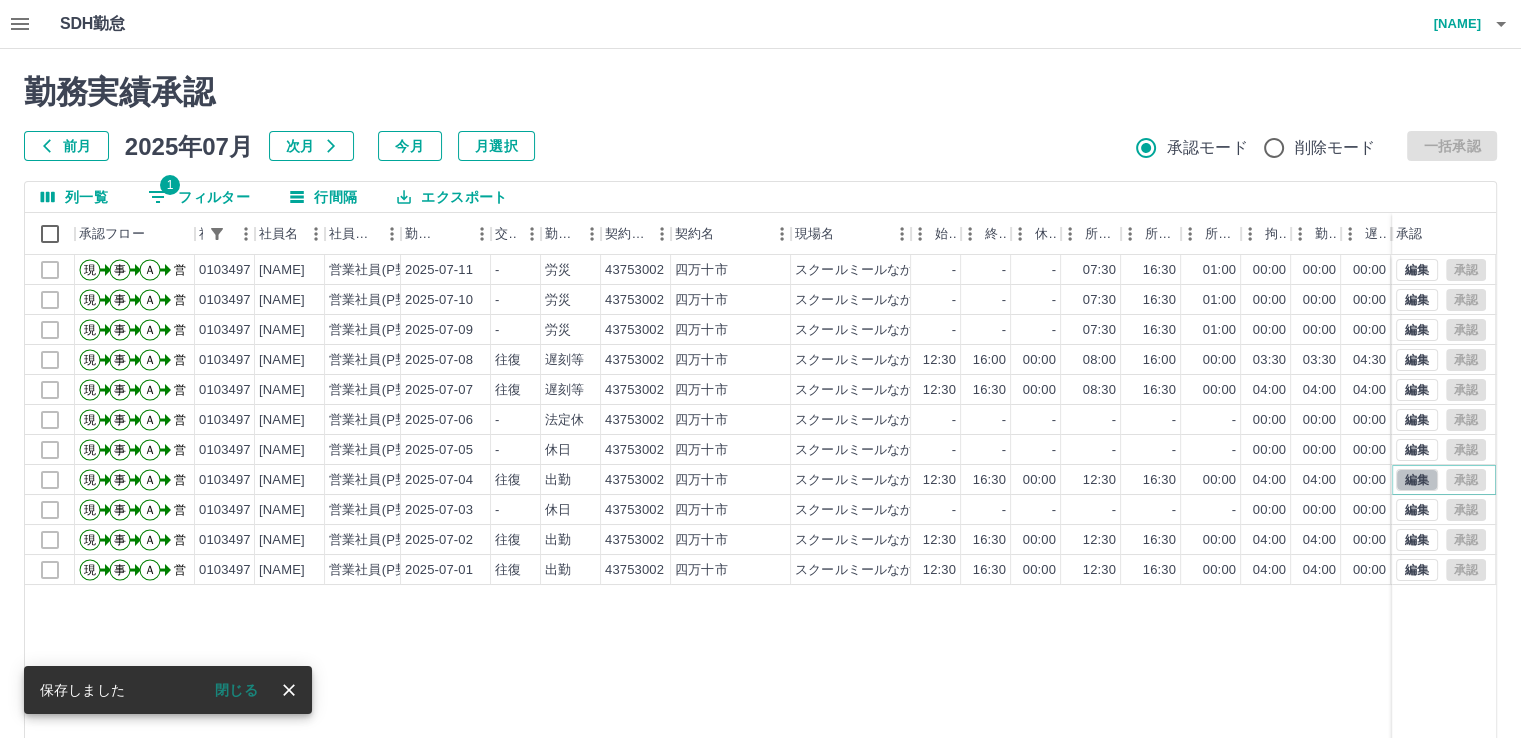 click on "編集" at bounding box center (1417, 480) 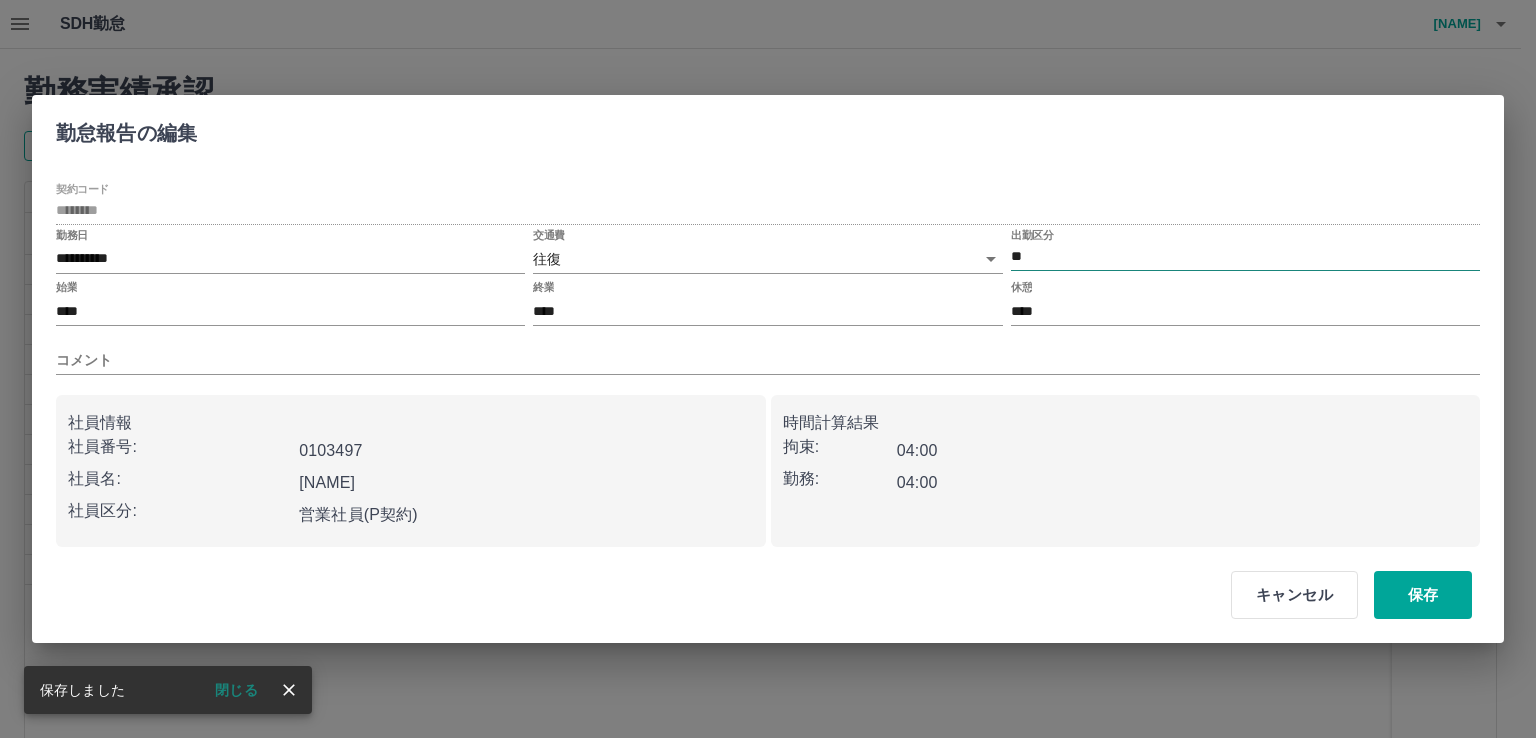 click on "**" at bounding box center [1245, 257] 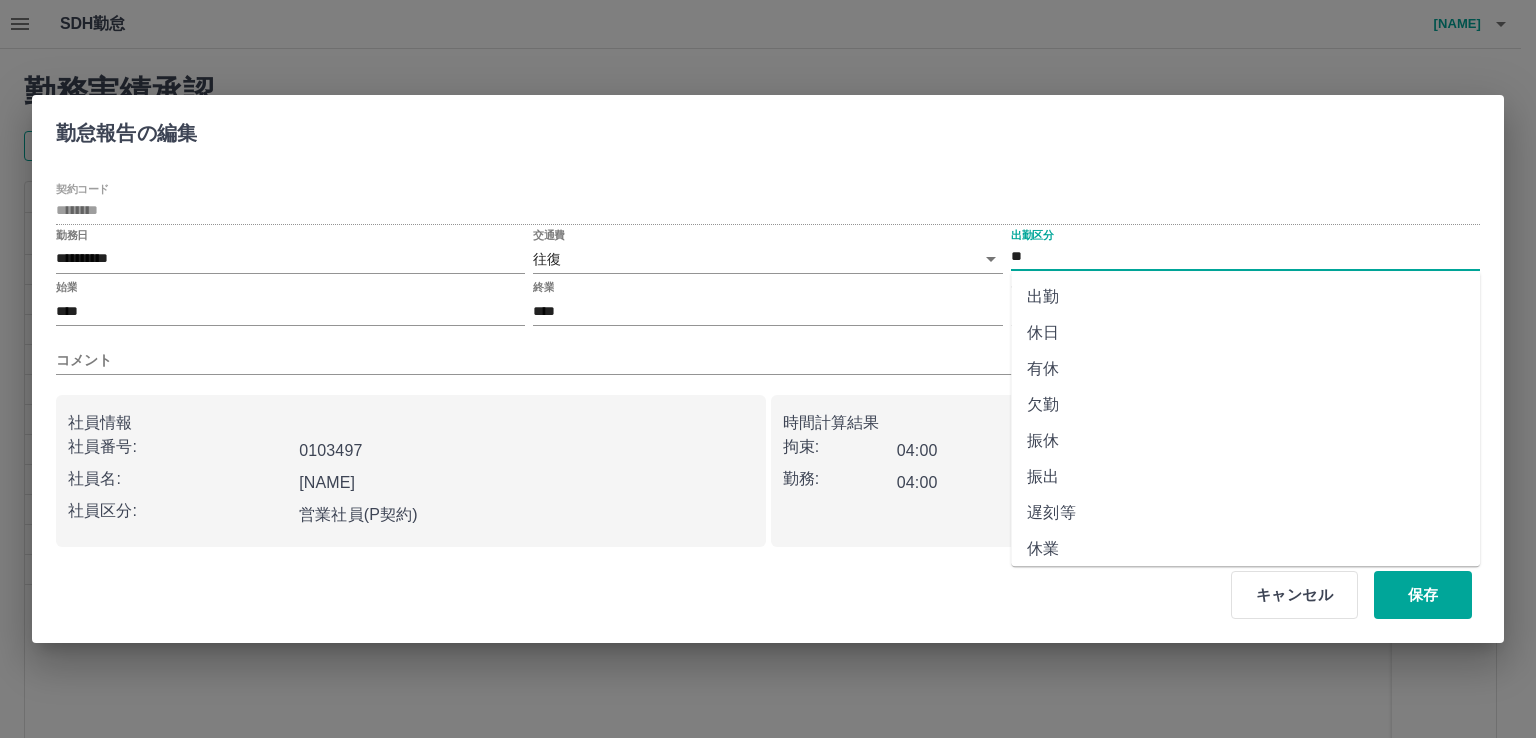 click on "遅刻等" at bounding box center [1245, 513] 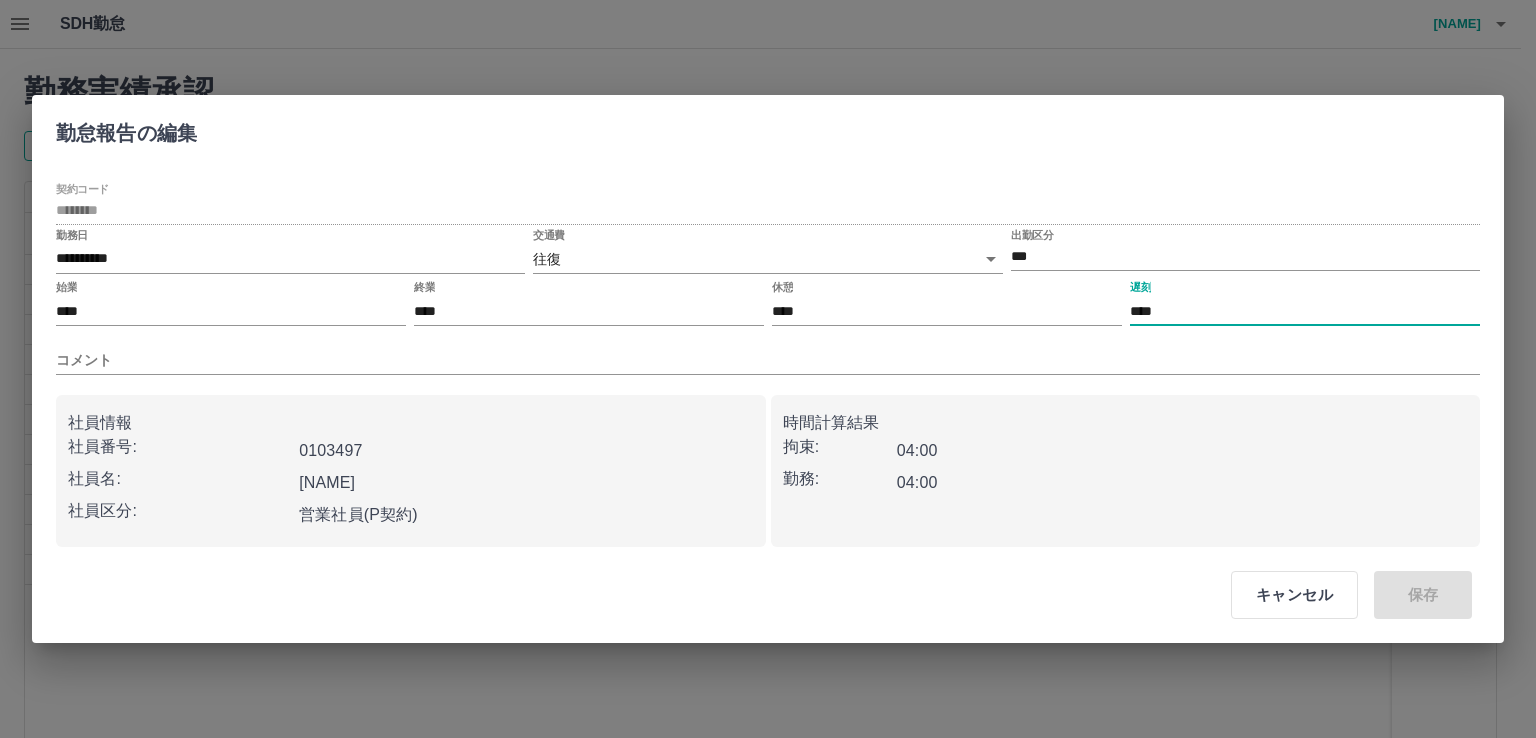 click on "****" at bounding box center [1305, 311] 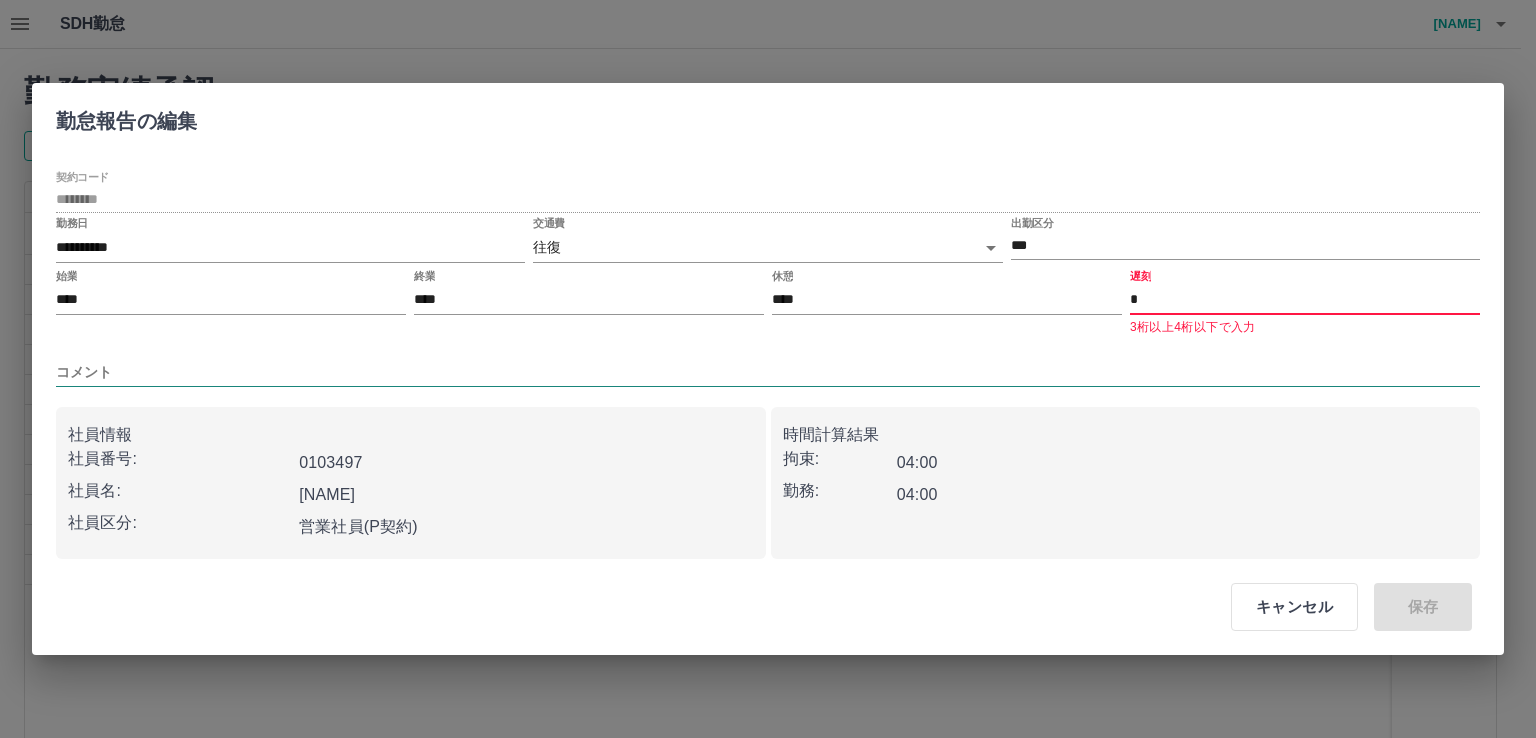 type on "****" 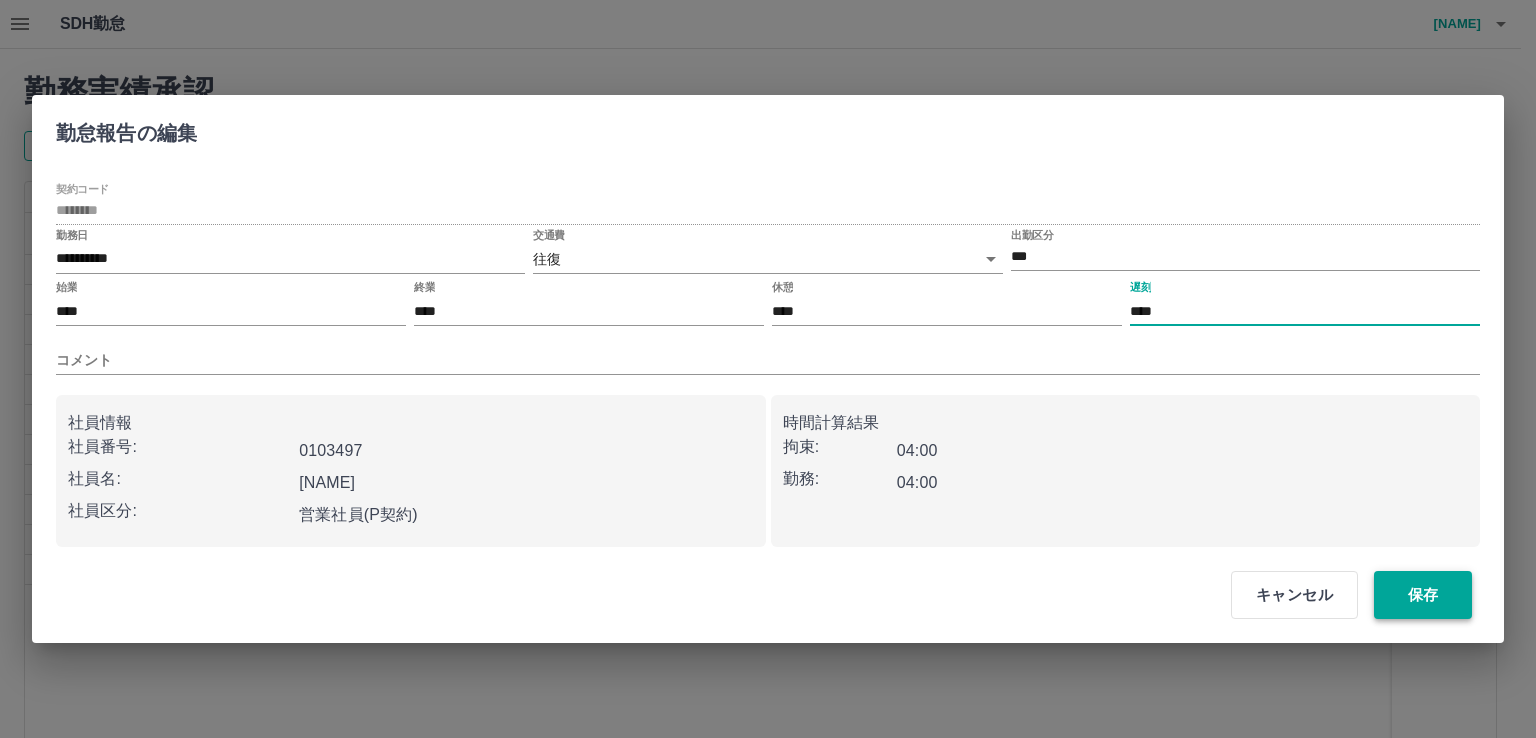 click on "保存" at bounding box center [1423, 595] 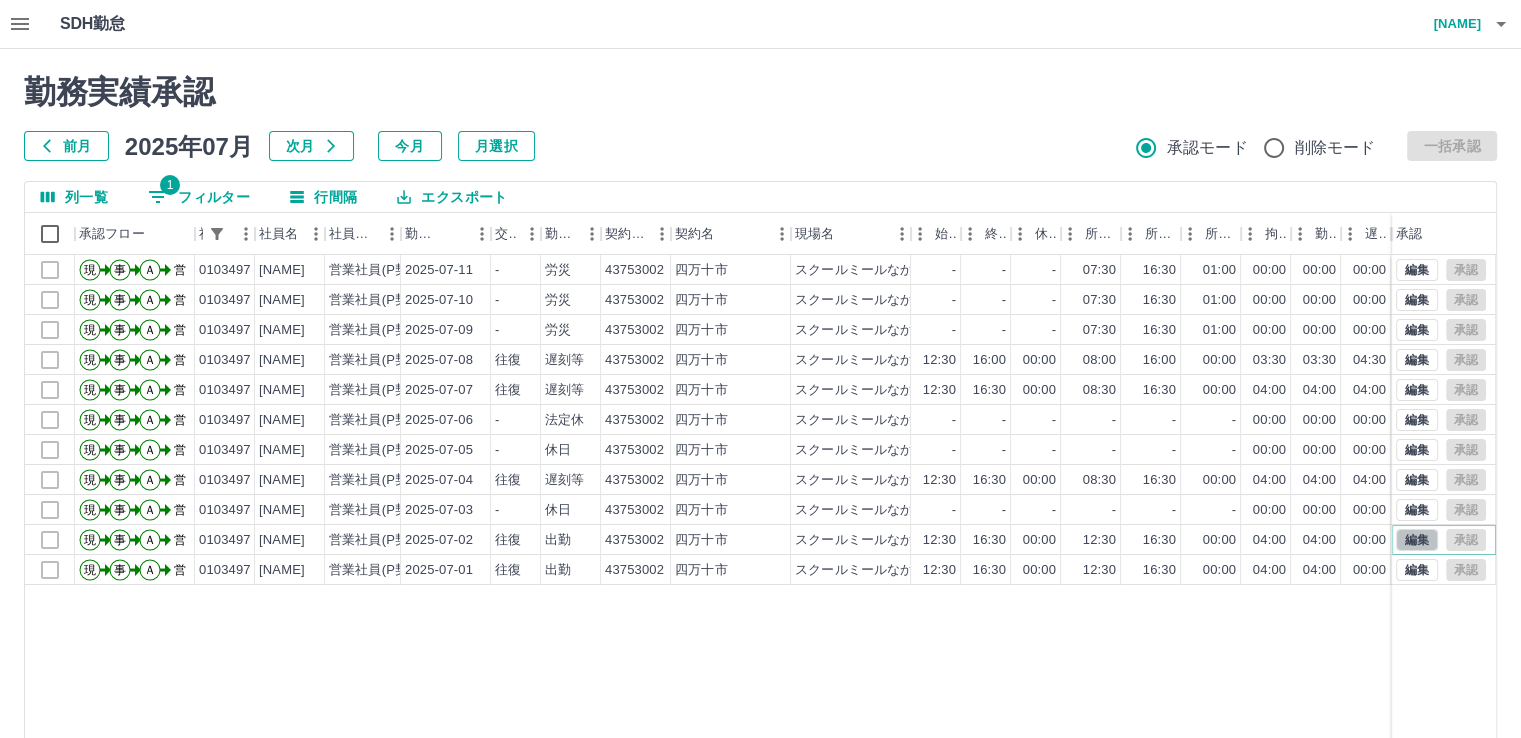 click on "編集" at bounding box center (1417, 540) 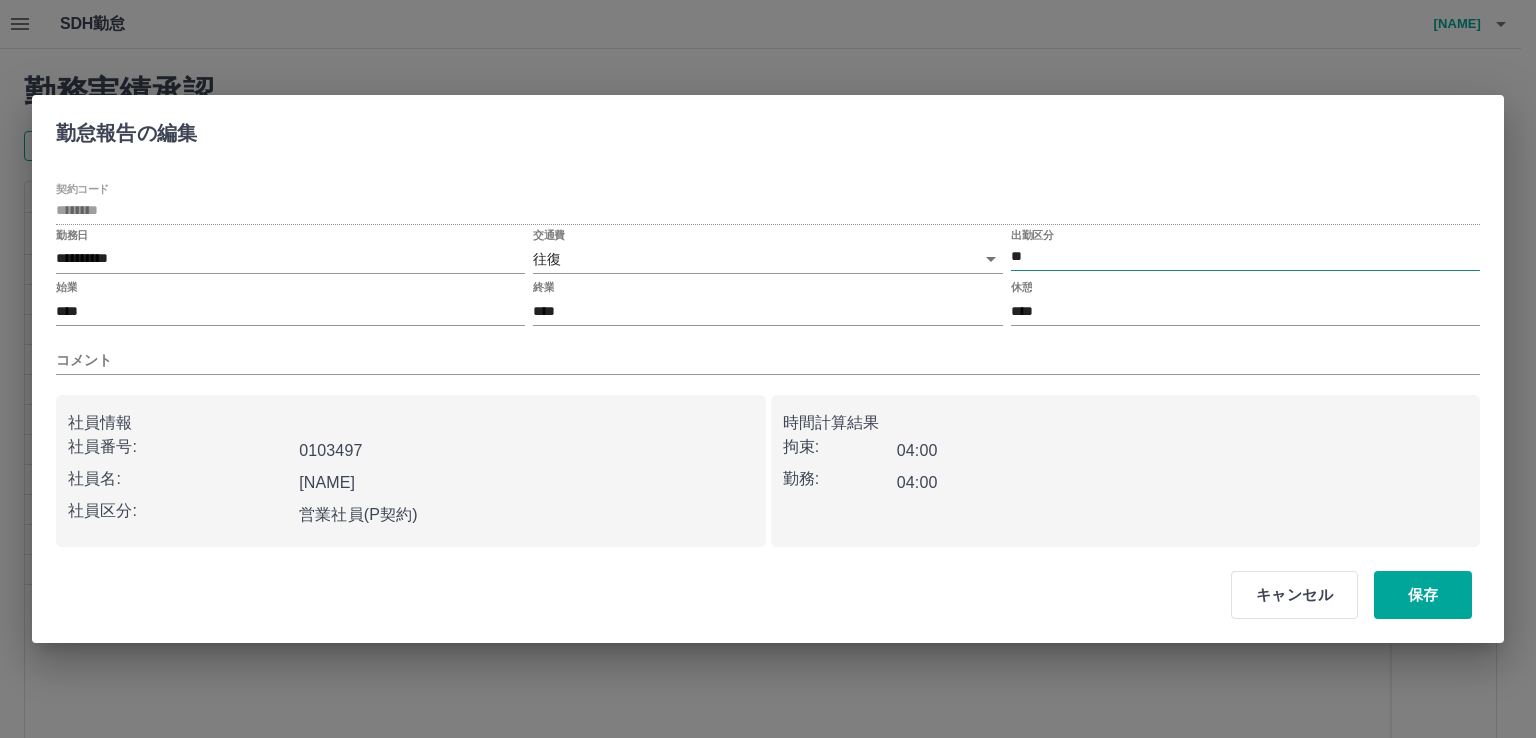 click on "**" at bounding box center [1245, 257] 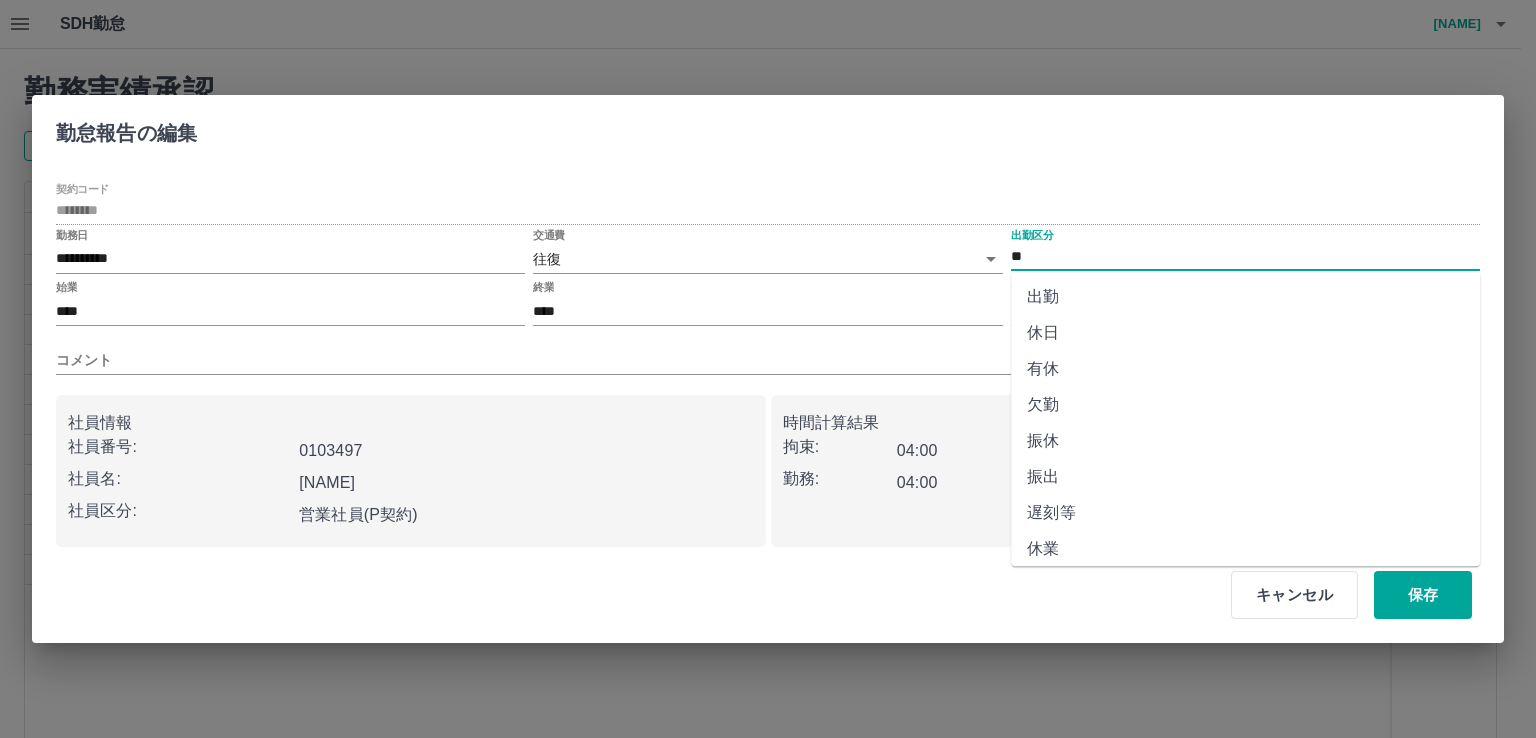 click on "遅刻等" at bounding box center [1245, 513] 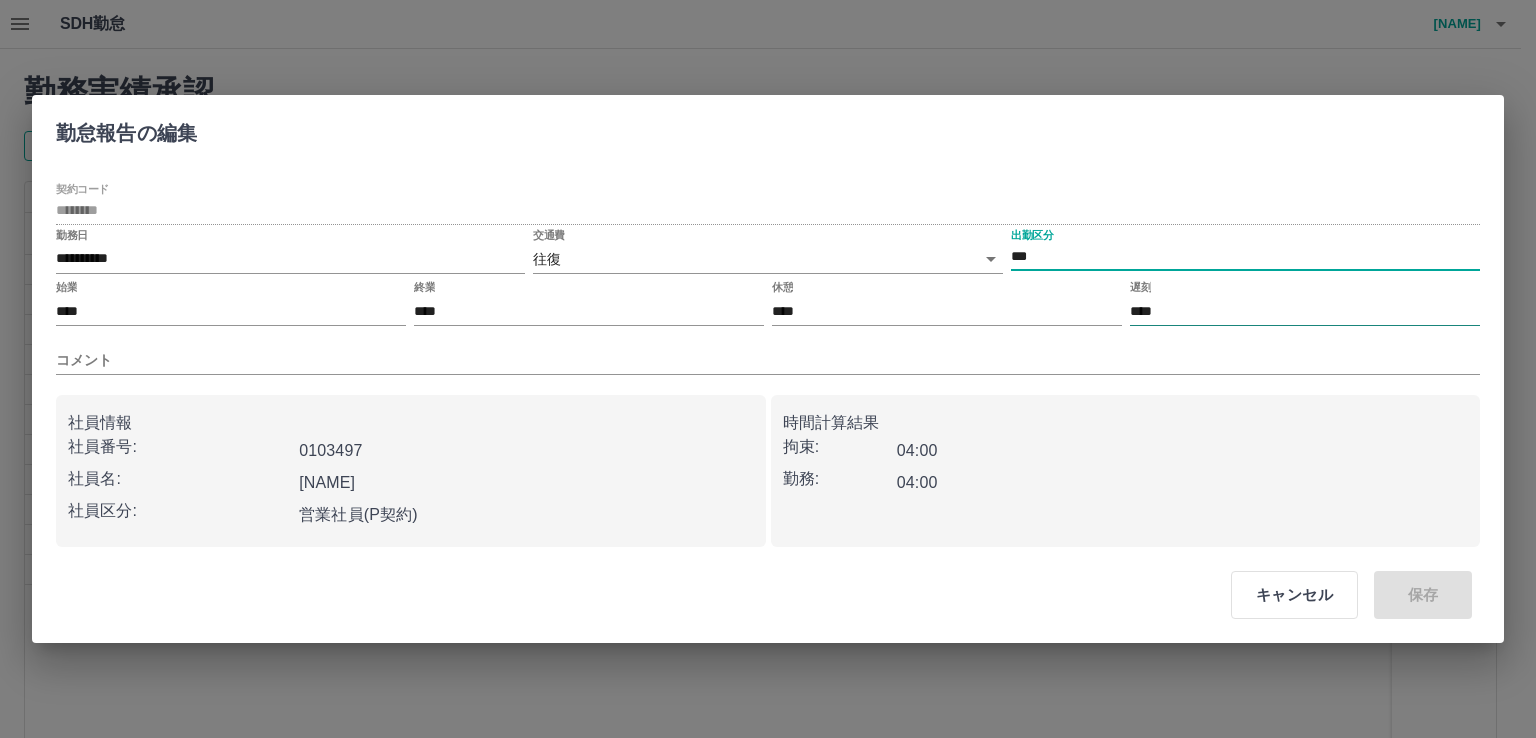 click on "****" at bounding box center [1305, 311] 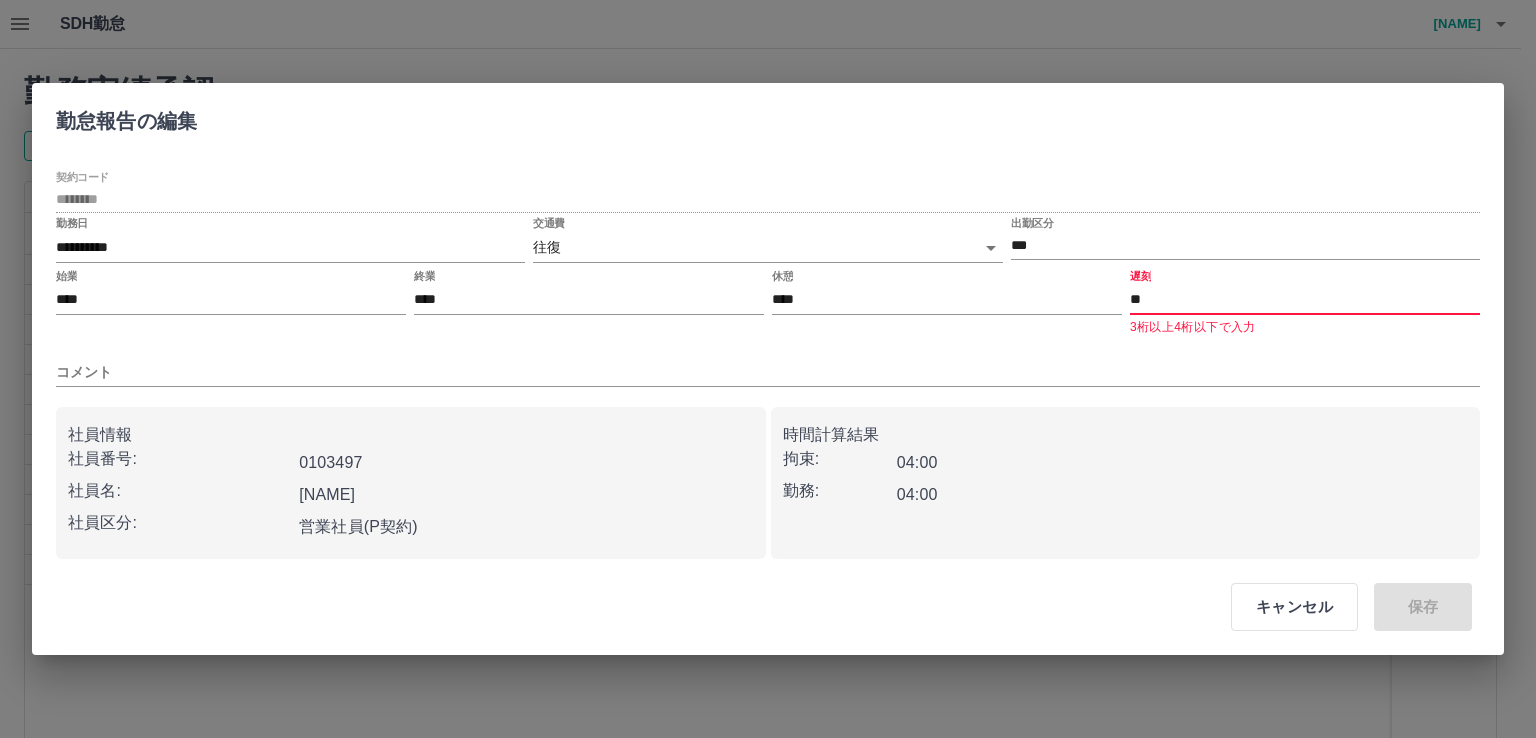 type on "*" 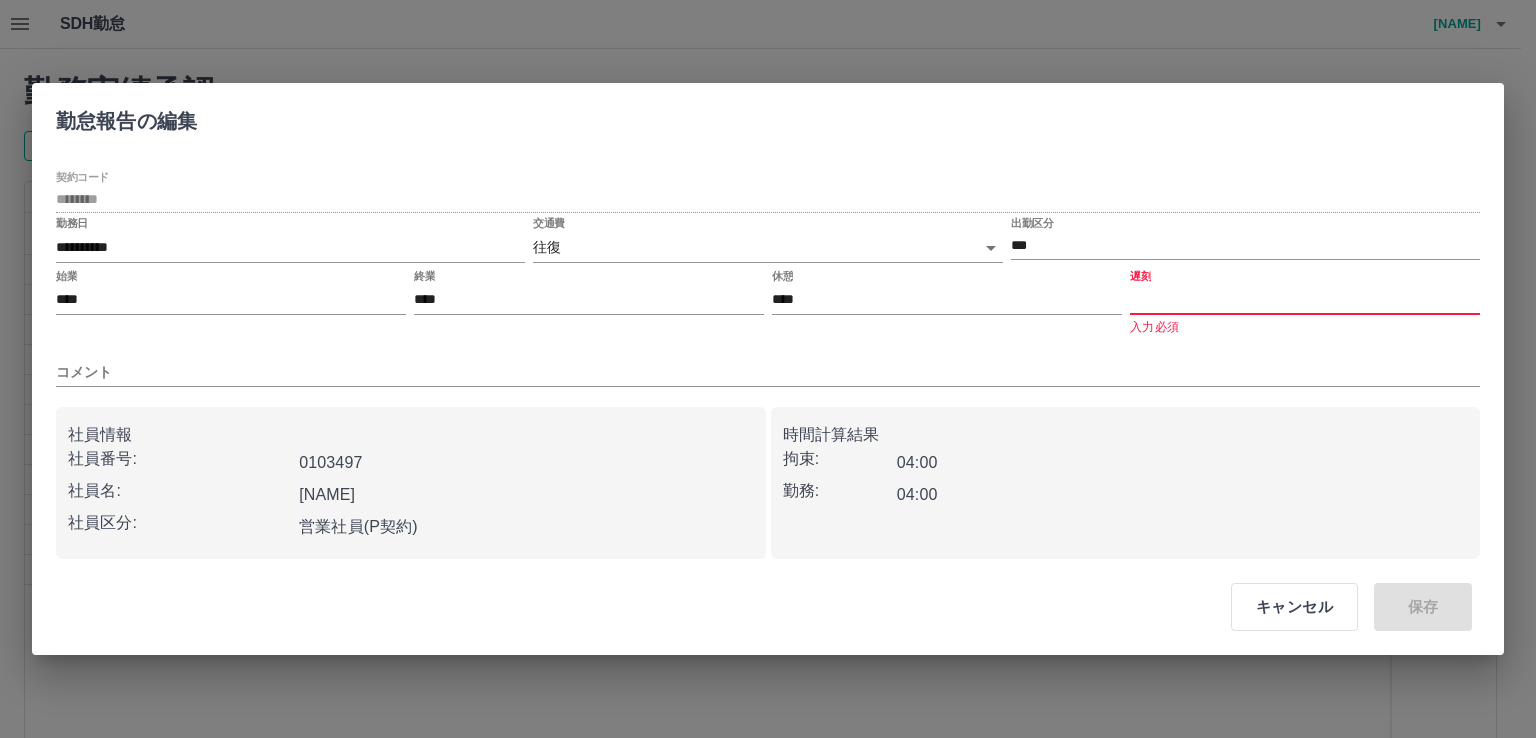 click on "遅刻" at bounding box center (1305, 300) 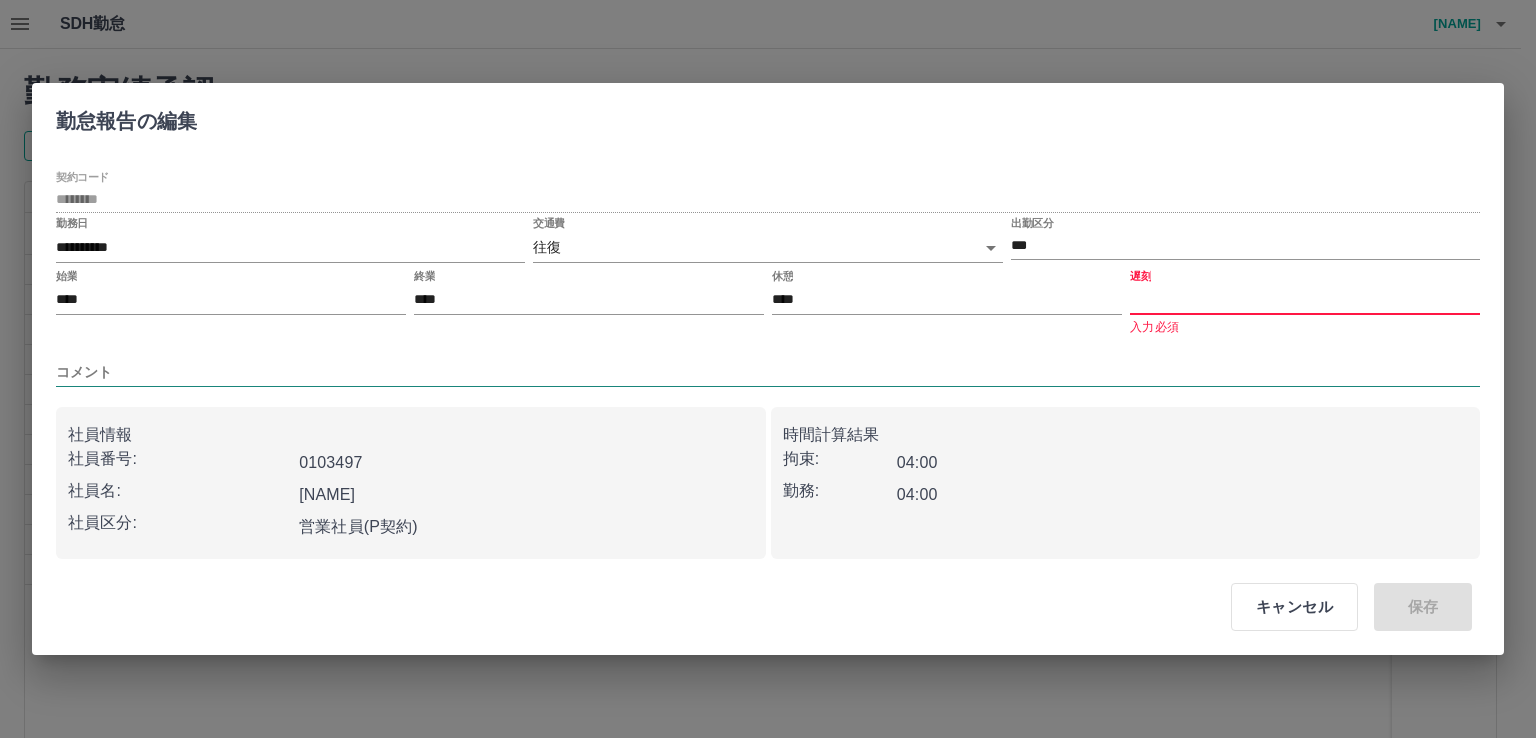 type on "****" 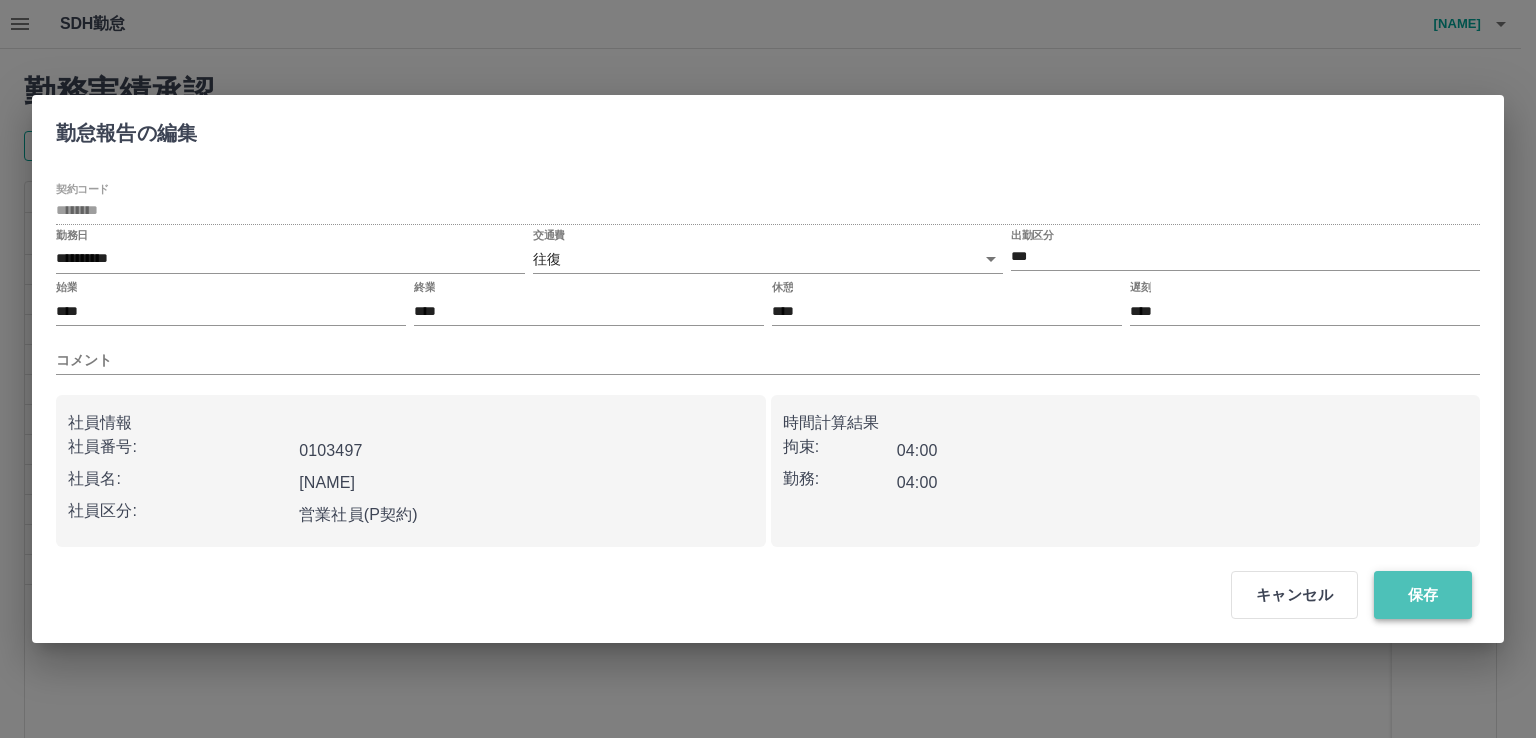 click on "保存" at bounding box center [1423, 595] 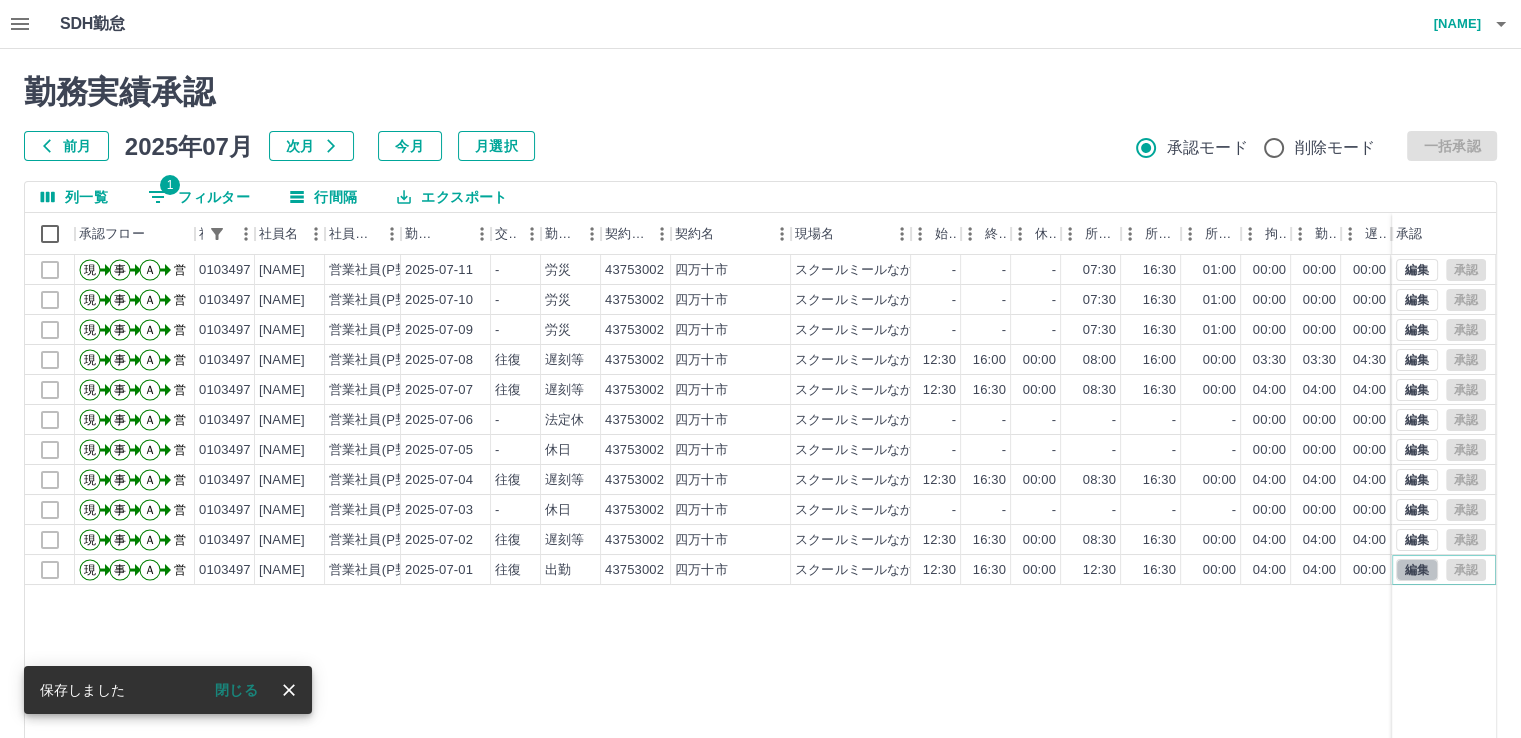 click on "編集" at bounding box center [1417, 570] 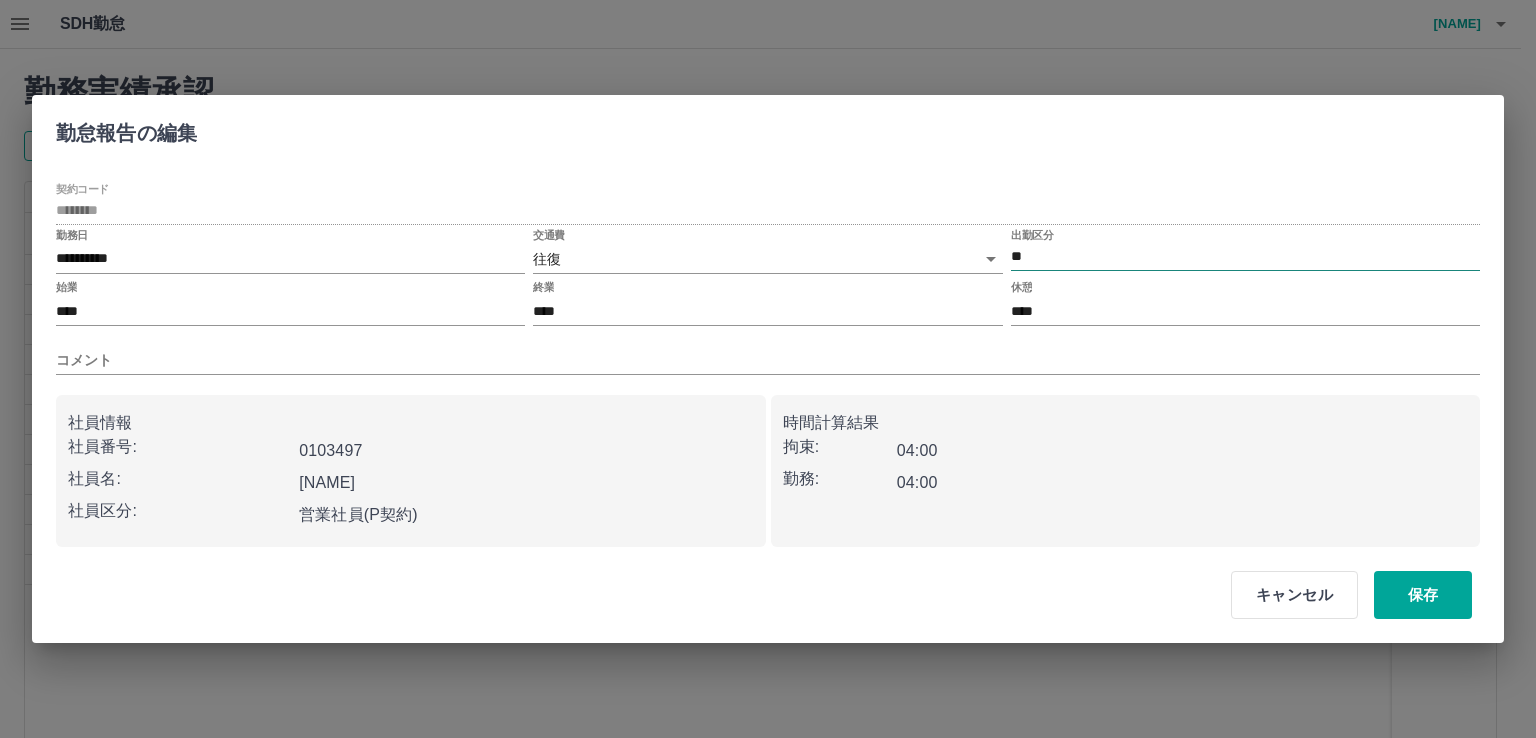 click on "**" at bounding box center (1245, 257) 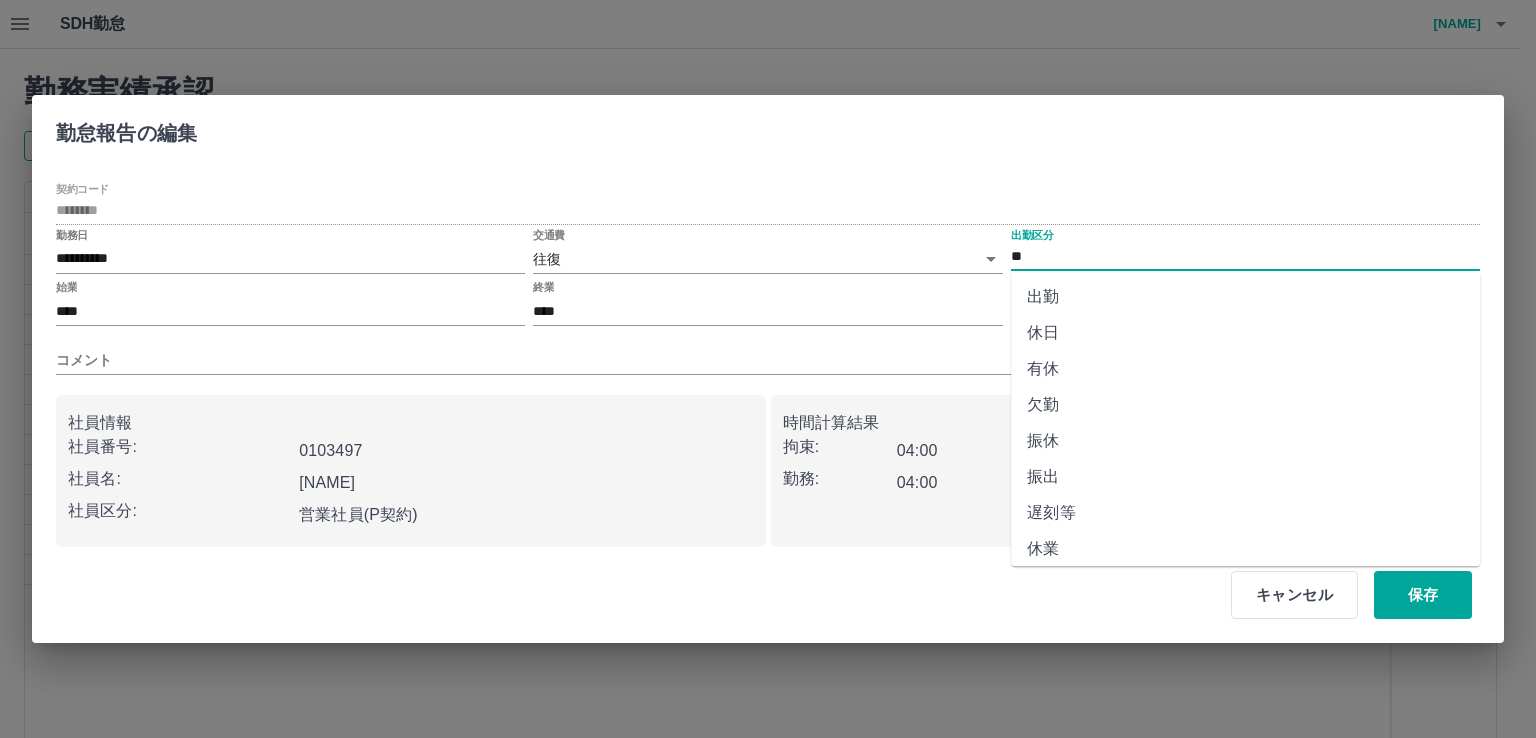 click on "遅刻等" at bounding box center [1245, 513] 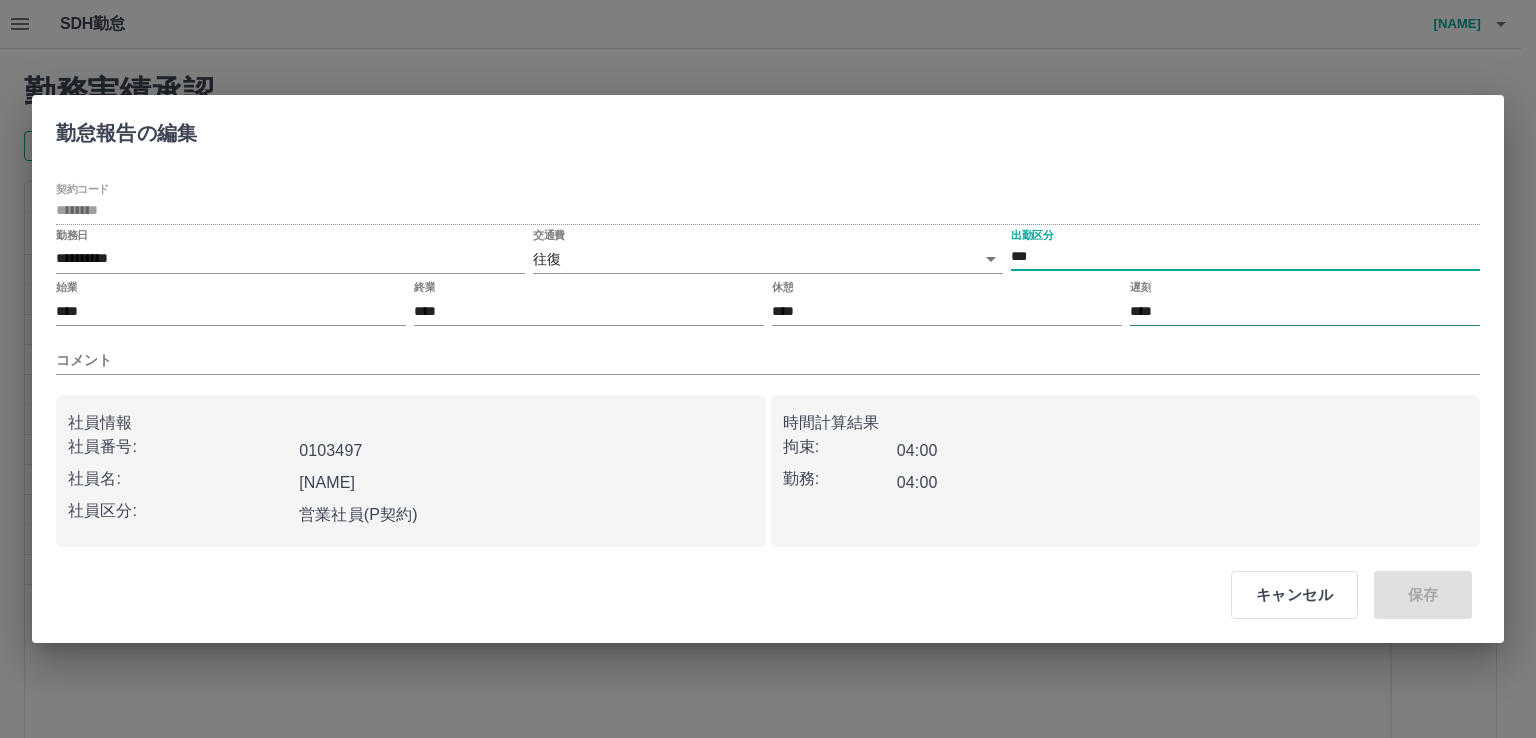 click on "****" at bounding box center [1305, 311] 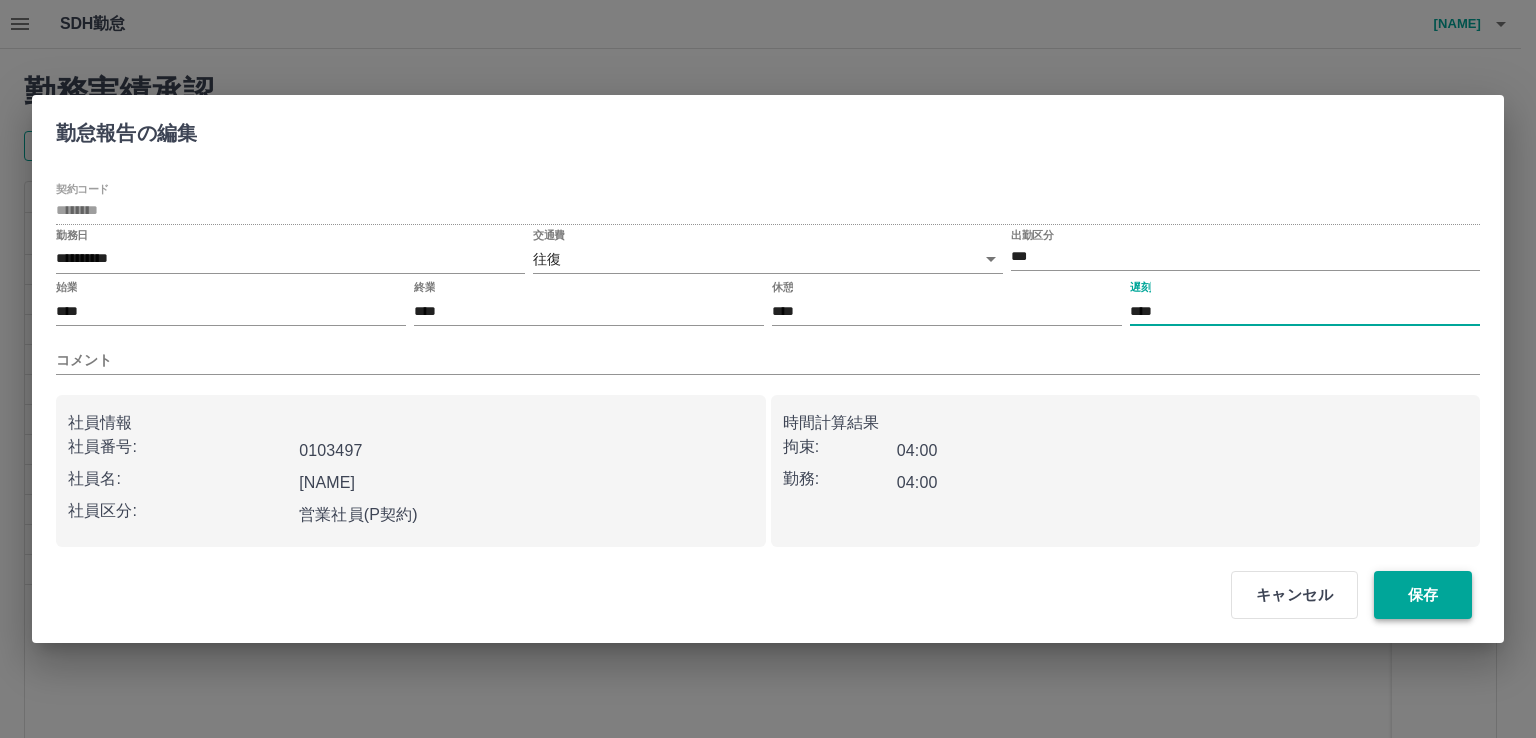 type on "****" 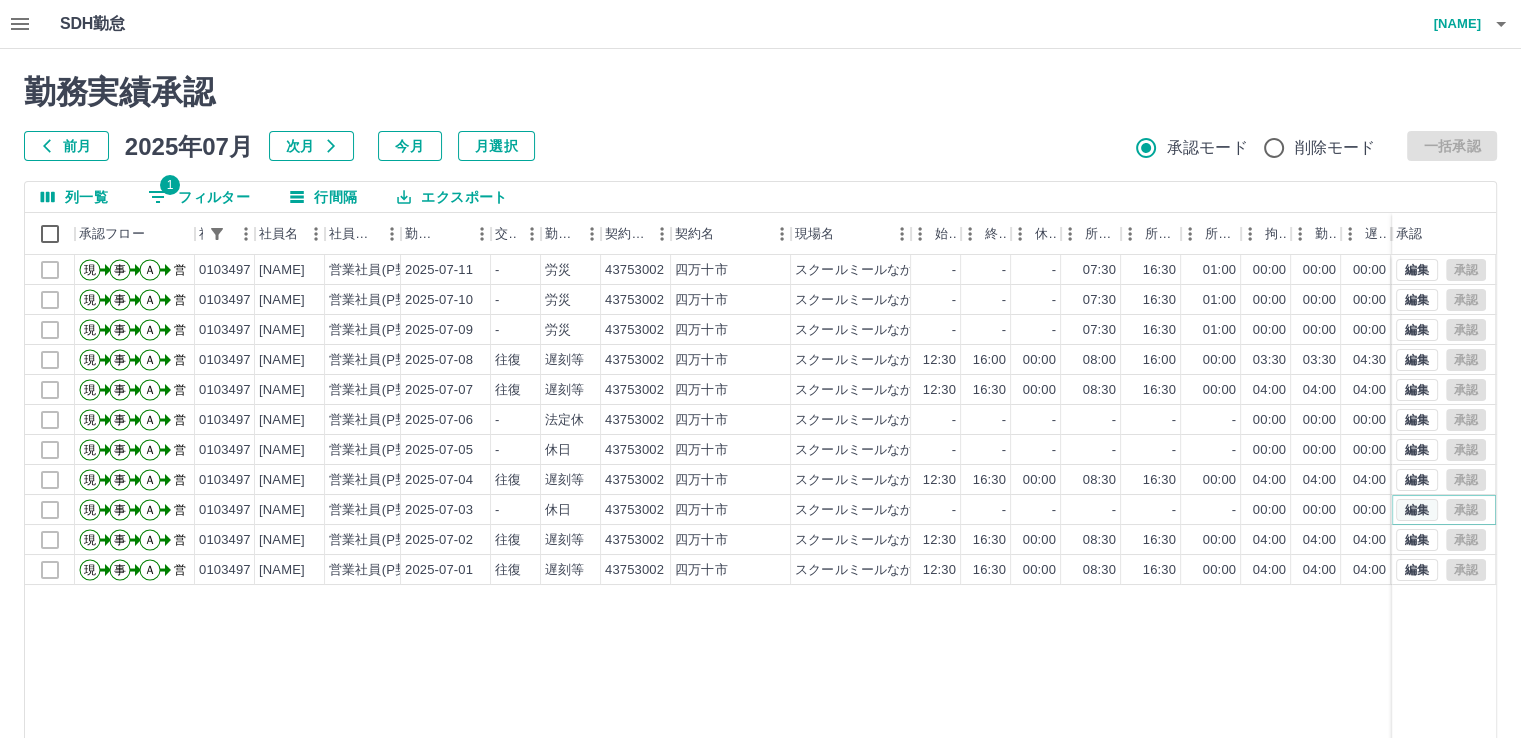 click on "編集" at bounding box center [1417, 510] 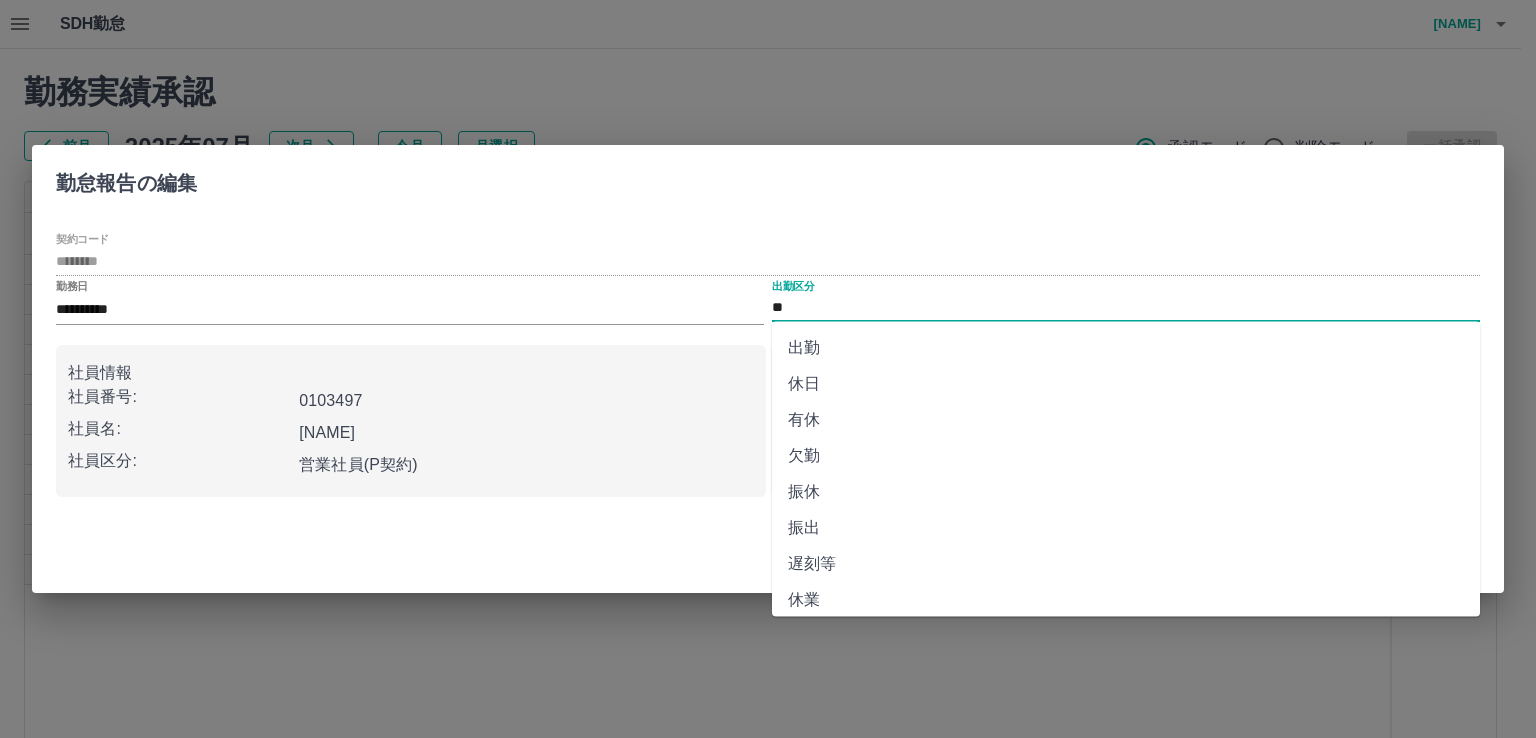 click on "**" at bounding box center (1126, 308) 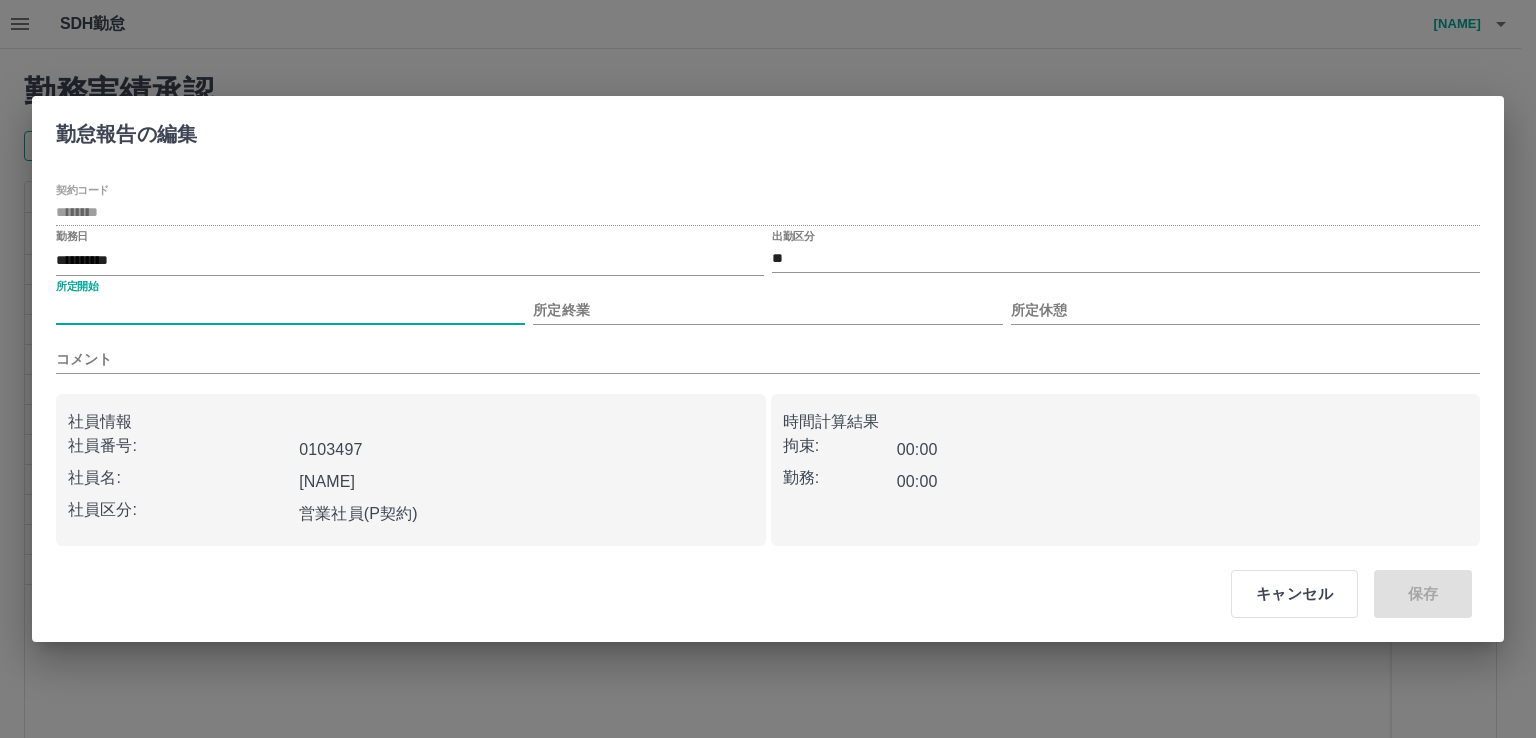click on "所定開始" at bounding box center (290, 310) 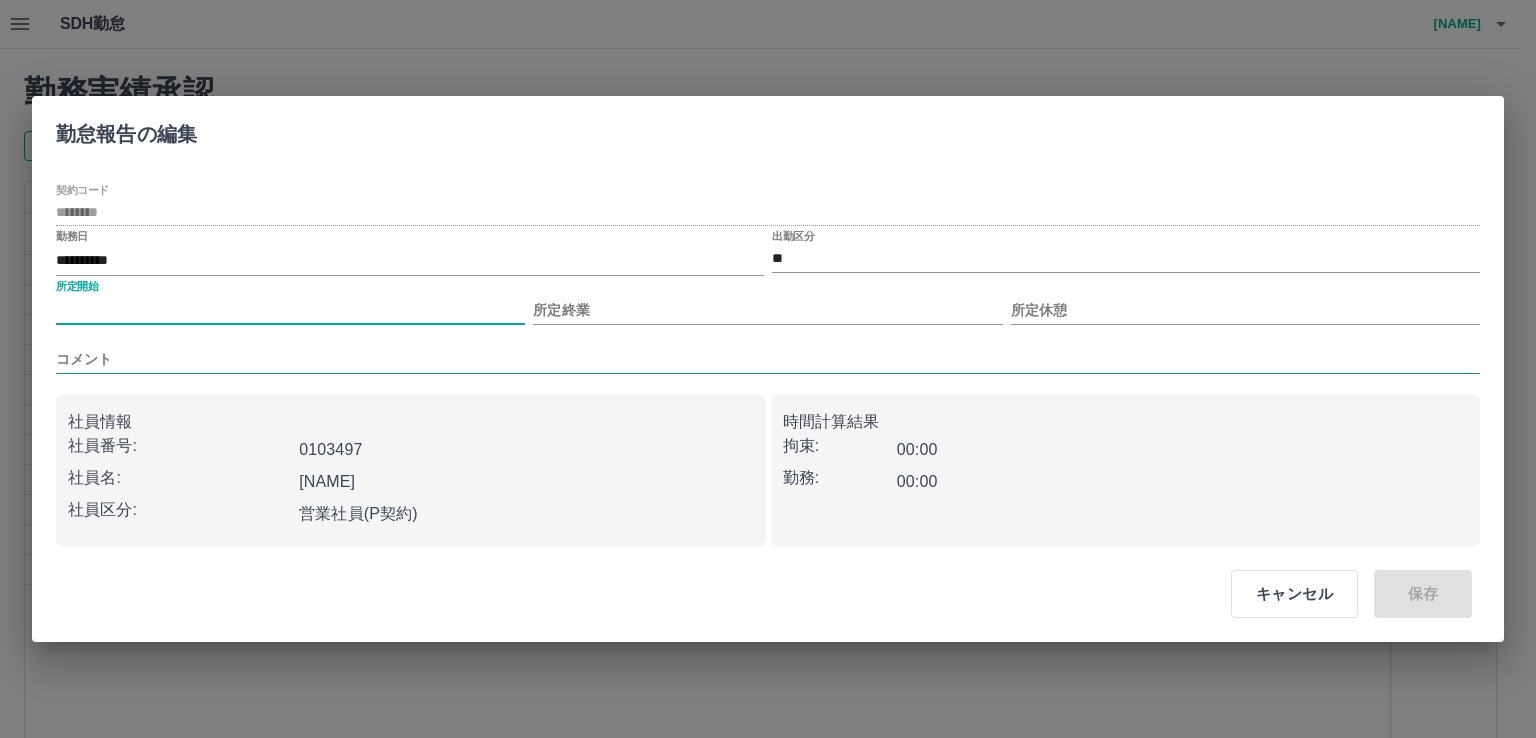 type on "****" 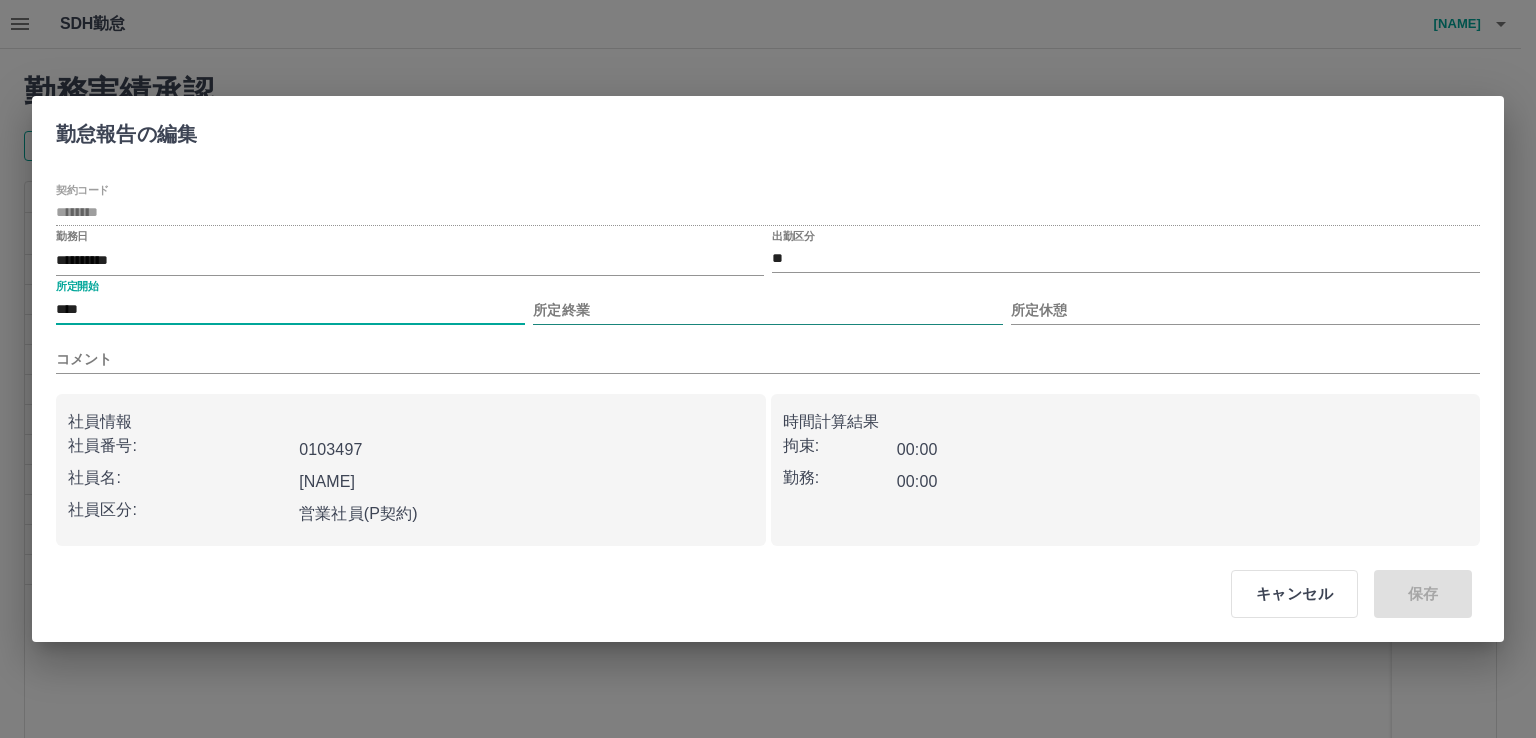 click on "所定終業" at bounding box center (767, 310) 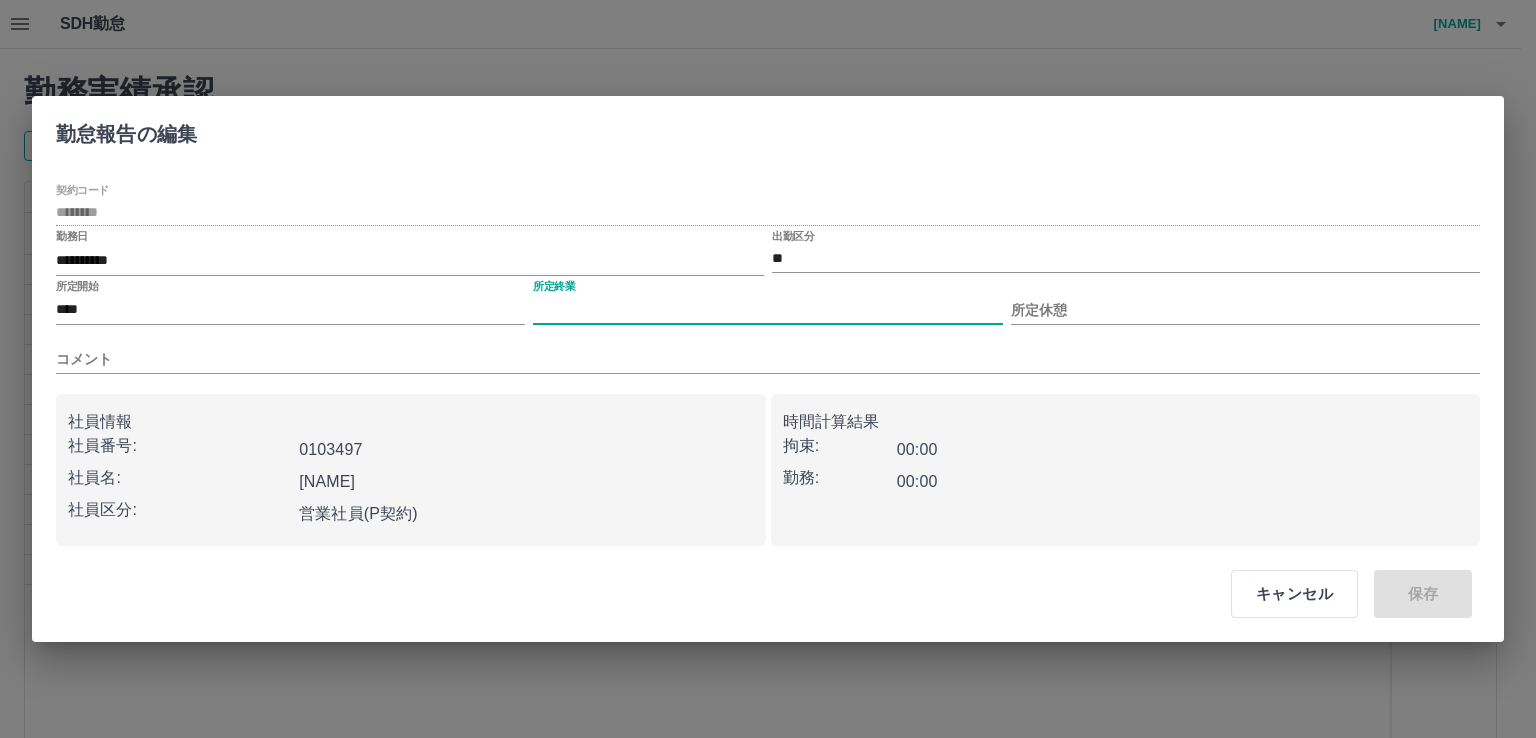 type on "****" 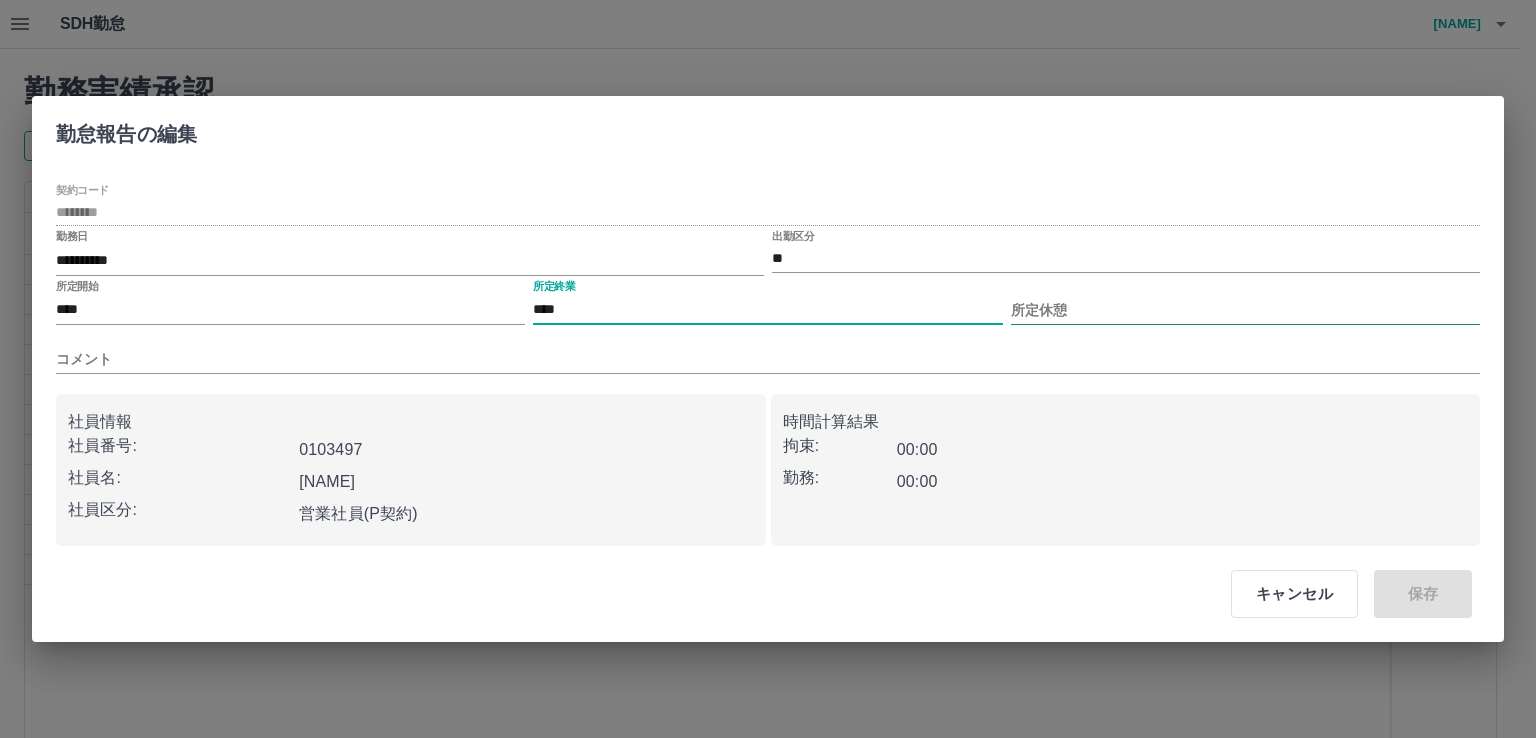 click on "所定休憩" at bounding box center (1245, 310) 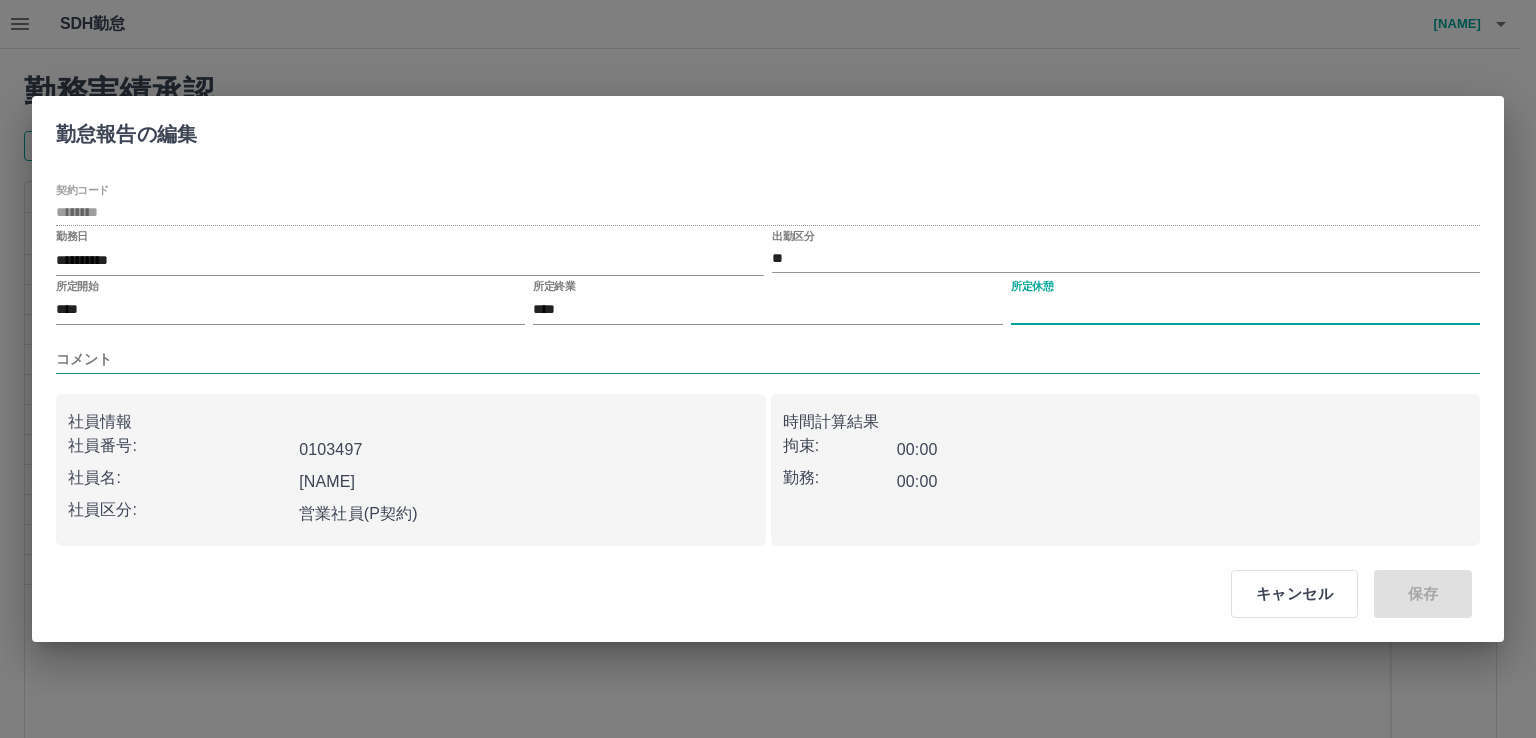 type on "****" 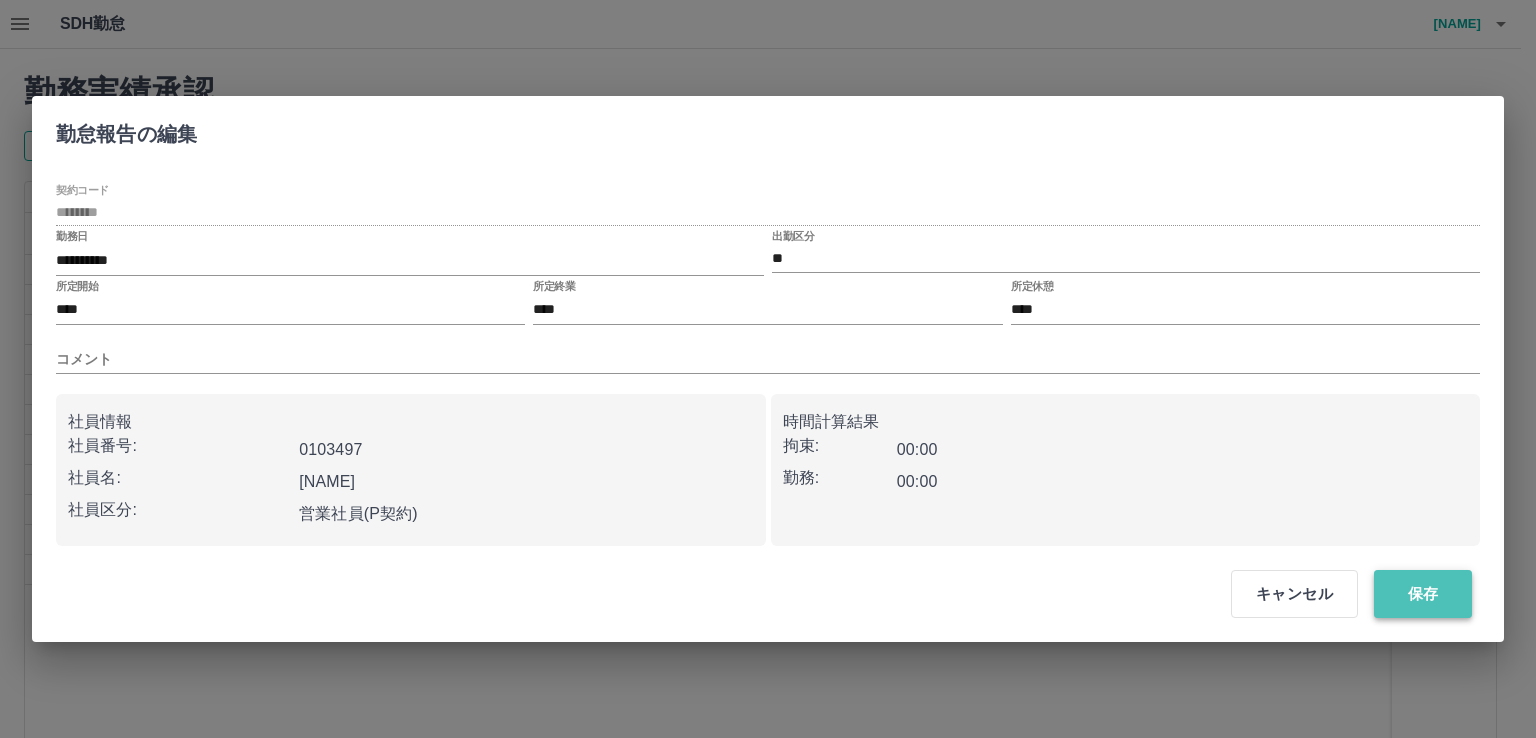 click on "保存" at bounding box center [1423, 594] 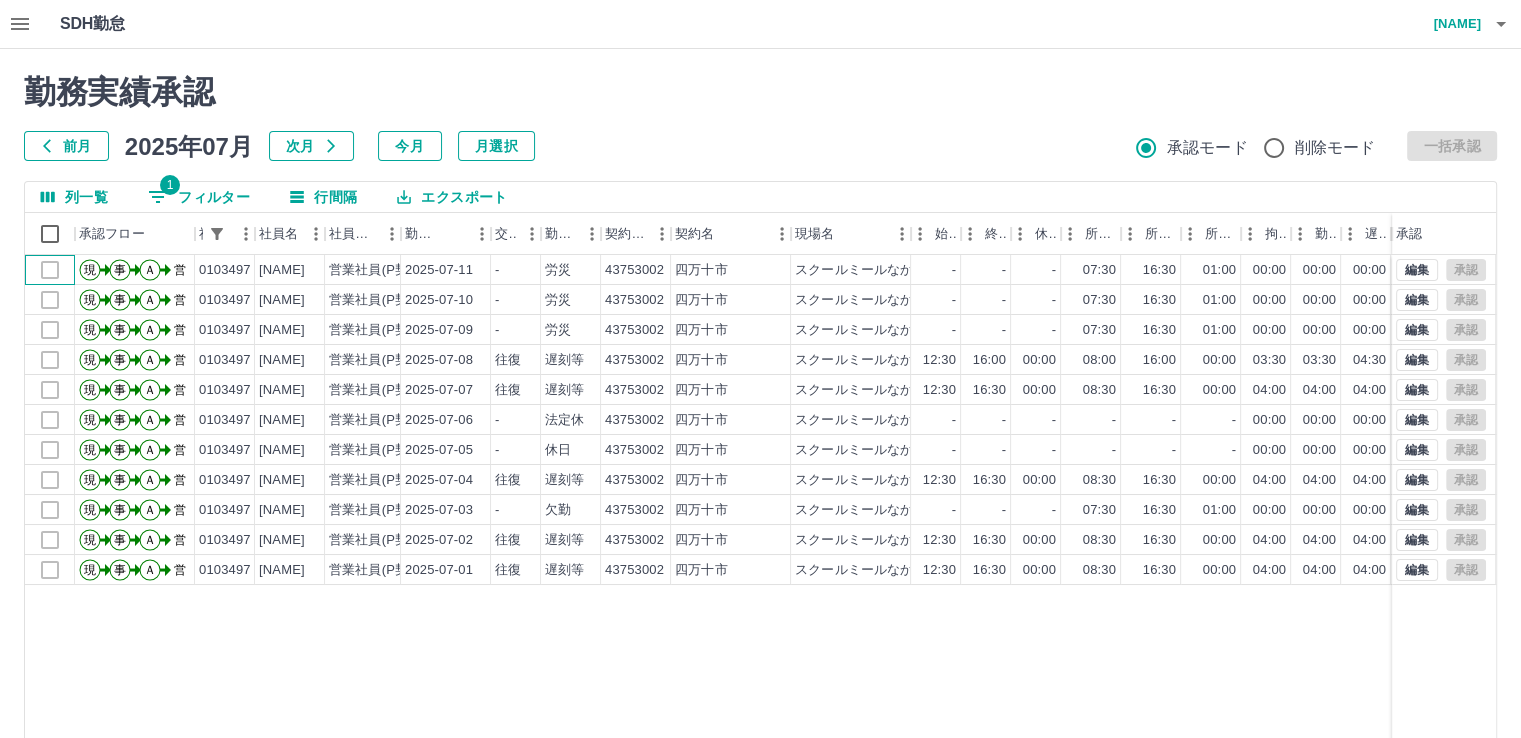 click at bounding box center [50, 270] 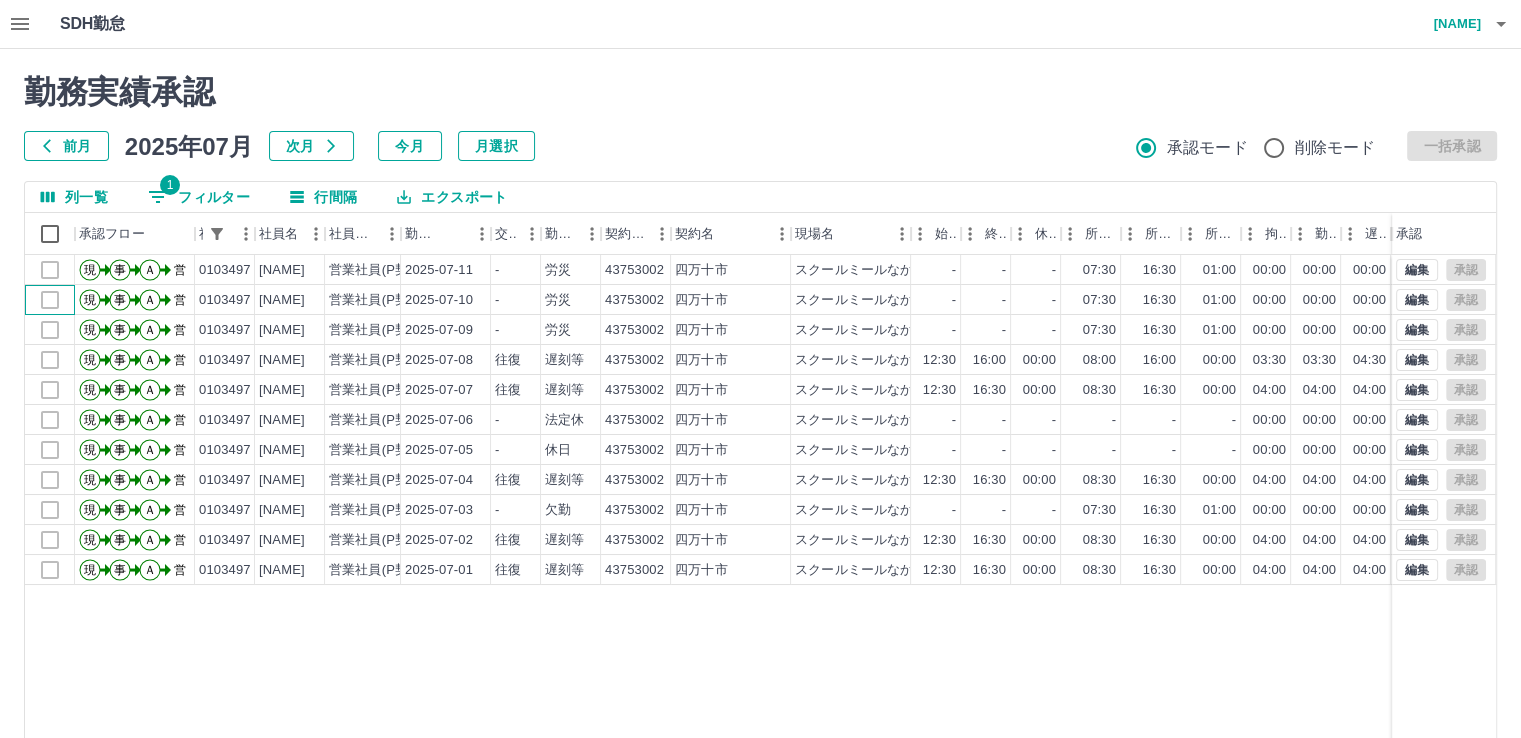 click at bounding box center [50, 300] 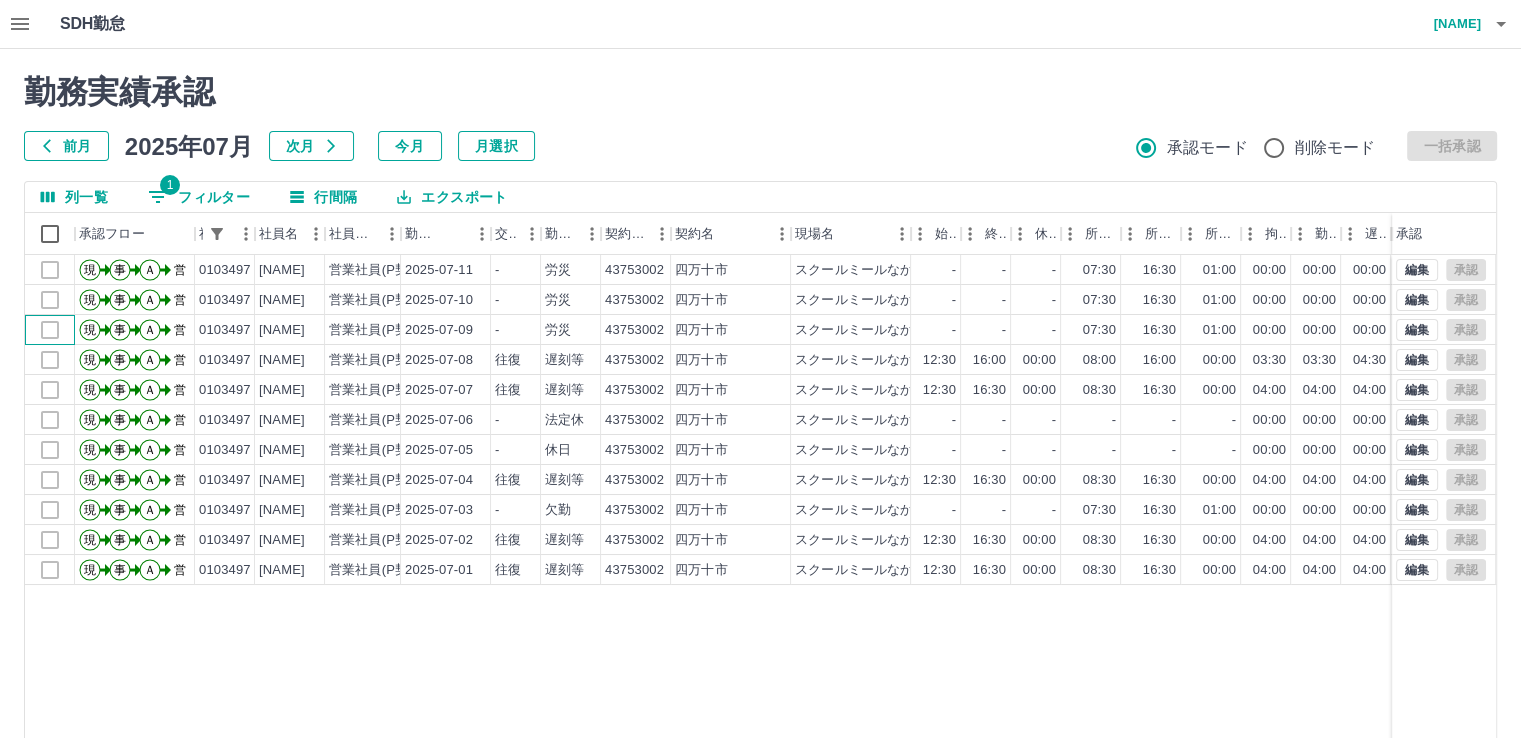 click at bounding box center (50, 330) 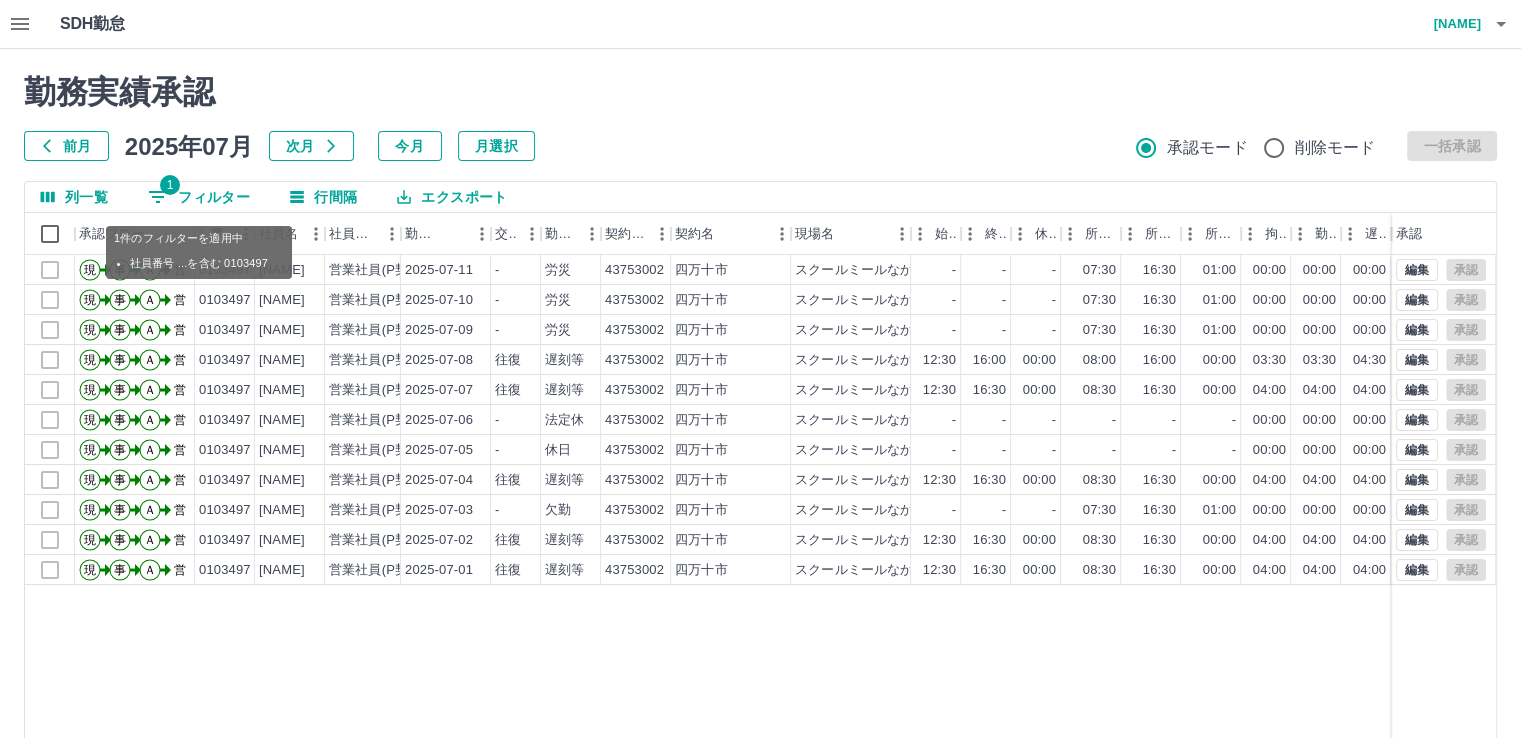 click on "1 フィルター" at bounding box center (199, 197) 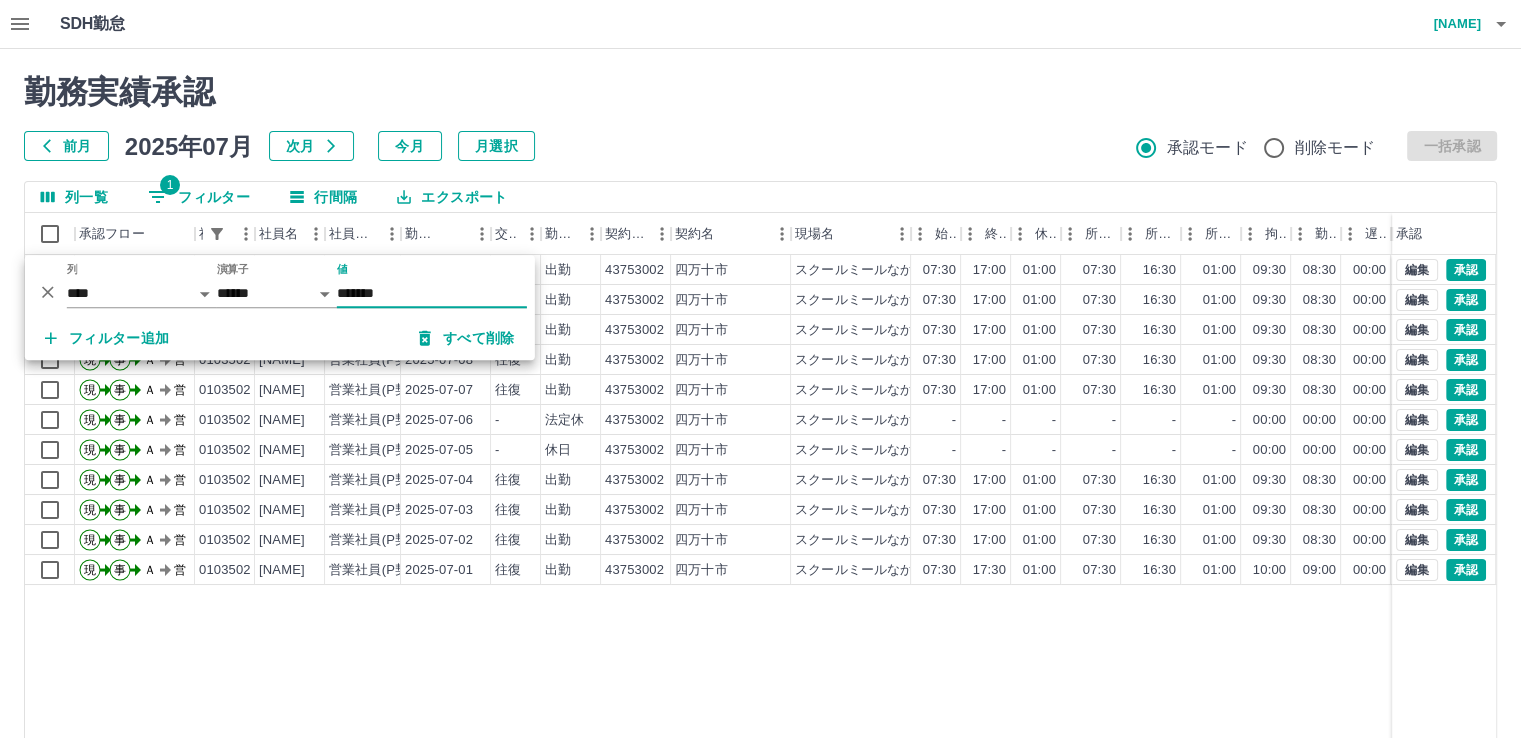 type on "*******" 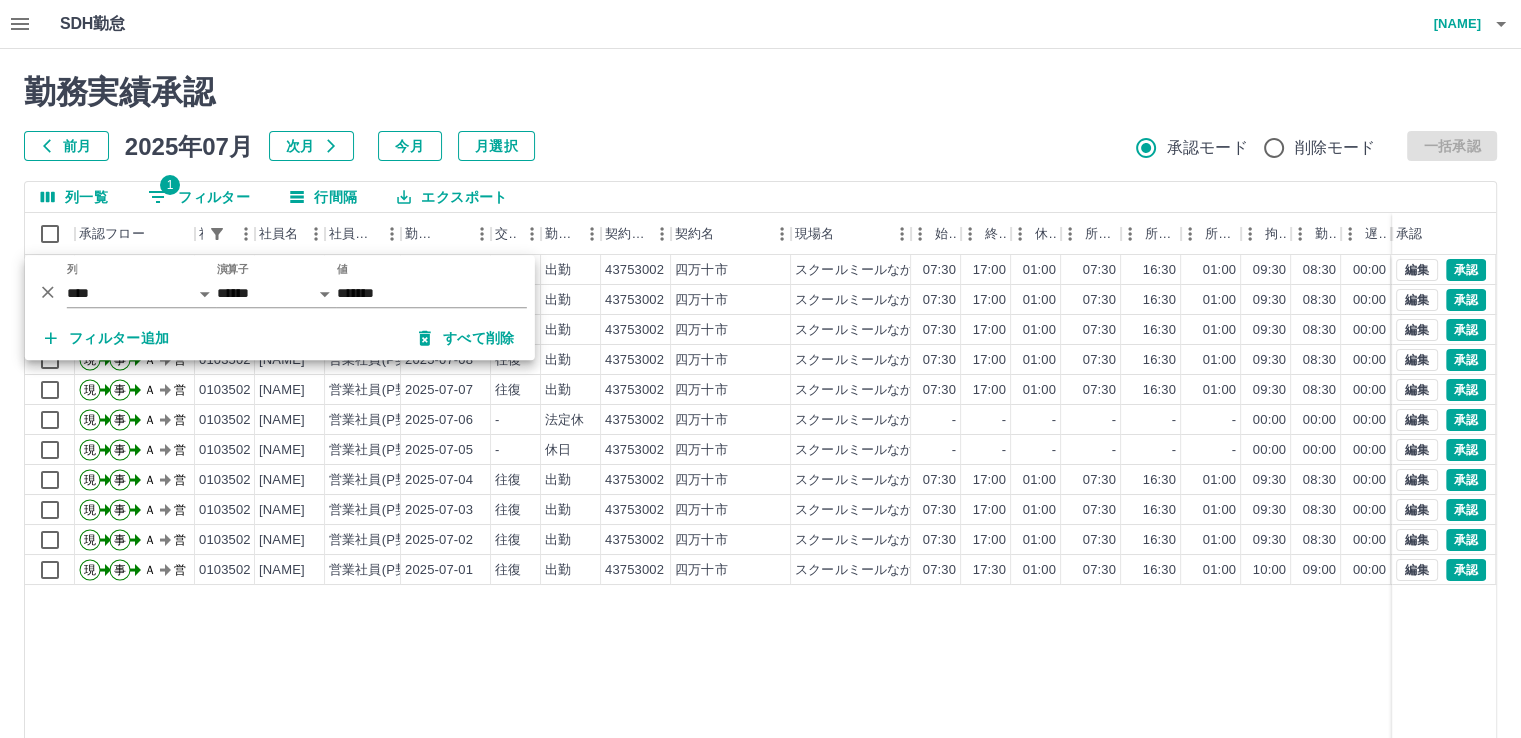 click on "前月 2025年07月 次月 今月 月選択 承認モード 削除モード 一括承認" at bounding box center [760, 146] 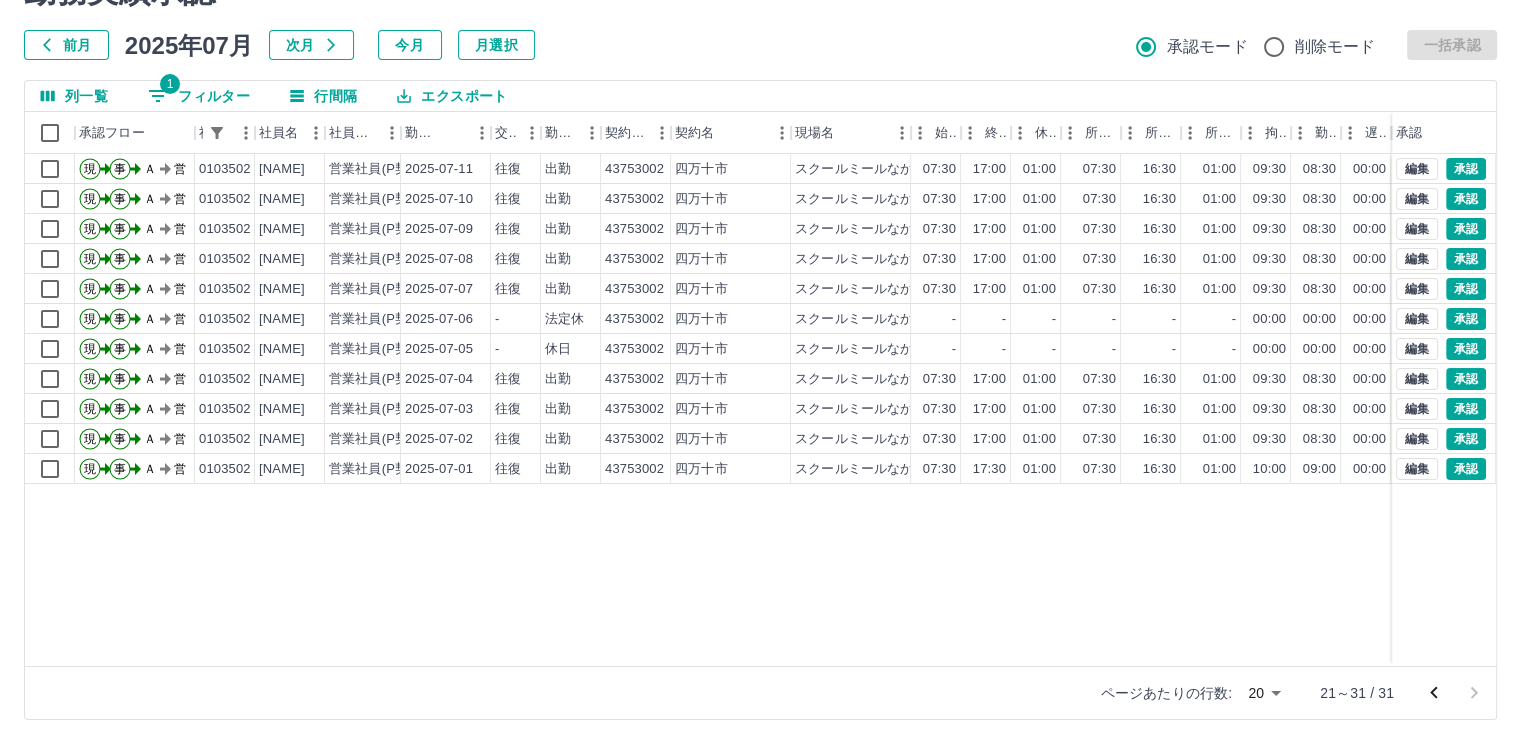 scroll, scrollTop: 108, scrollLeft: 0, axis: vertical 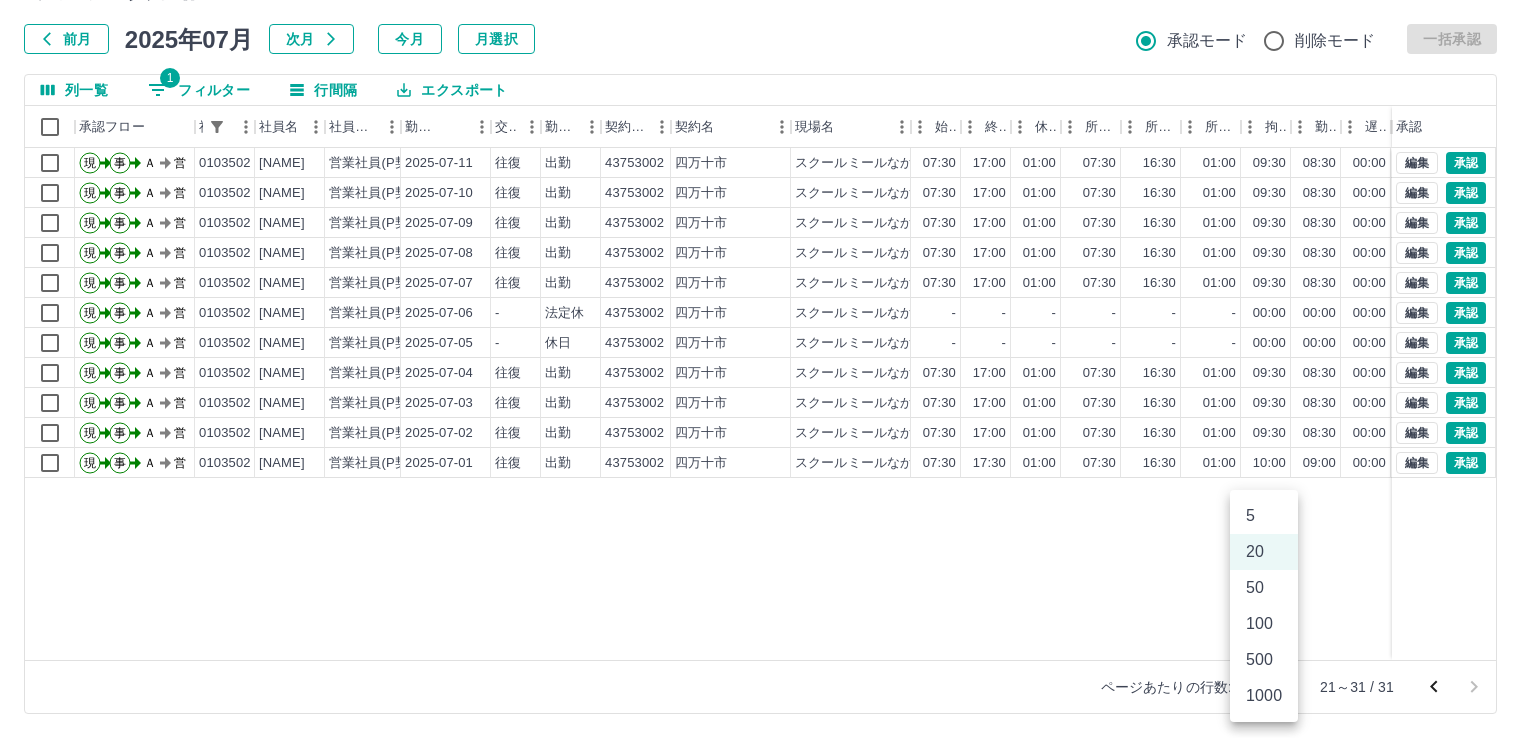 click on "SDH勤怠 新山　芳徳 勤務実績承認 前月 2025年07月 次月 今月 月選択 承認モード 削除モード 一括承認 列一覧 1 フィルター 行間隔 エクスポート 承認フロー 社員番号 社員名 社員区分 勤務日 交通費 勤務区分 契約コード 契約名 現場名 始業 終業 休憩 所定開始 所定終業 所定休憩 拘束 勤務 遅刻等 コメント ステータス 承認 現 事 Ａ 営 0103502 小谷　栞 営業社員(P契約) 2025-07-11 往復 出勤 43753002 四万十市 スクールミールなかむらみなみ 07:30 17:00 01:00 07:30 16:30 01:00 09:30 08:30 00:00 AM承認待 現 事 Ａ 営 0103502 小谷　栞 営業社員(P契約) 2025-07-10 往復 出勤 43753002 四万十市 スクールミールなかむらみなみ 07:30 17:00 01:00 07:30 16:30 01:00 09:30 08:30 00:00 AM承認待 現 事 Ａ 営 0103502 小谷　栞 営業社員(P契約) 2025-07-09 往復 出勤 43753002 四万十市 スクールミールなかむらみなみ 07:30 17:00 -" at bounding box center (768, 315) 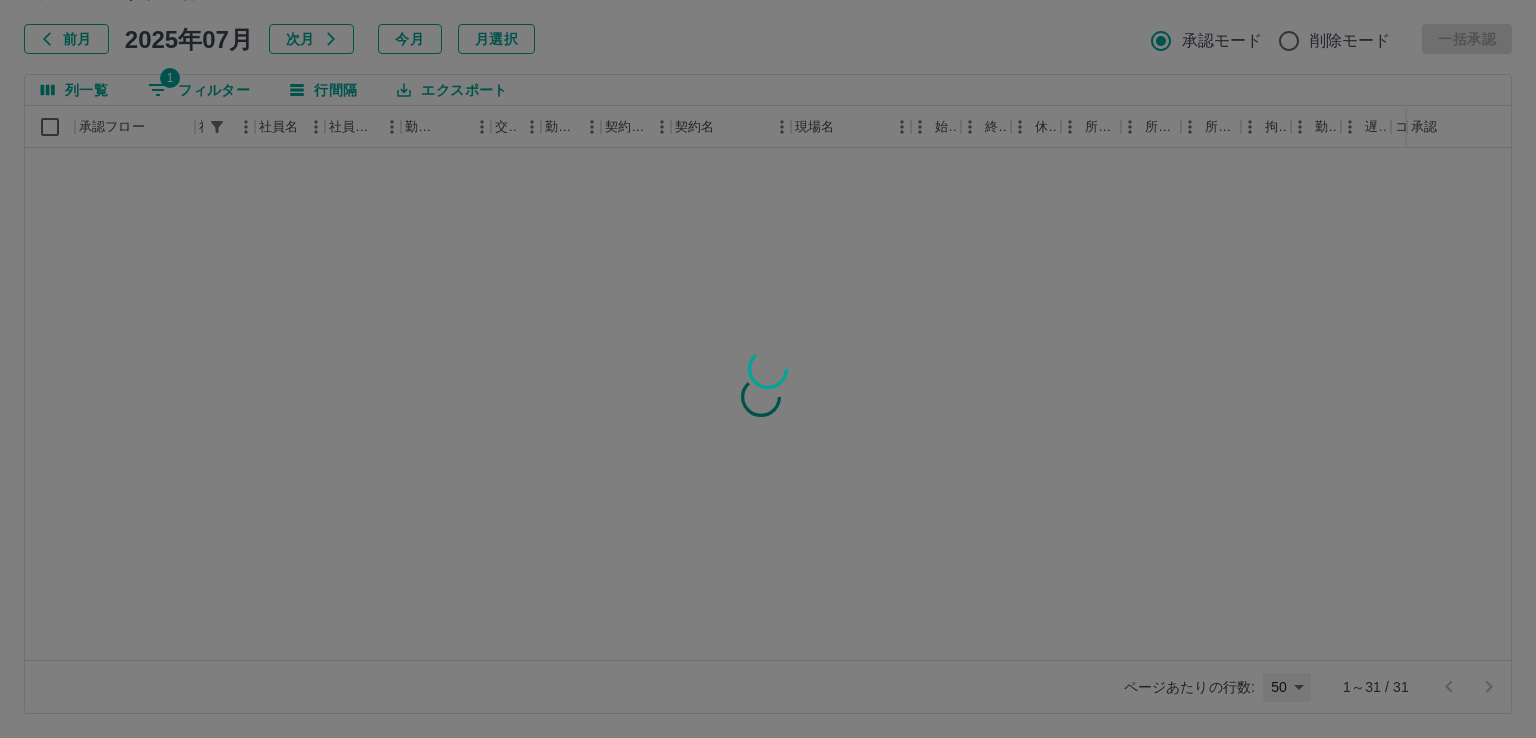 type on "**" 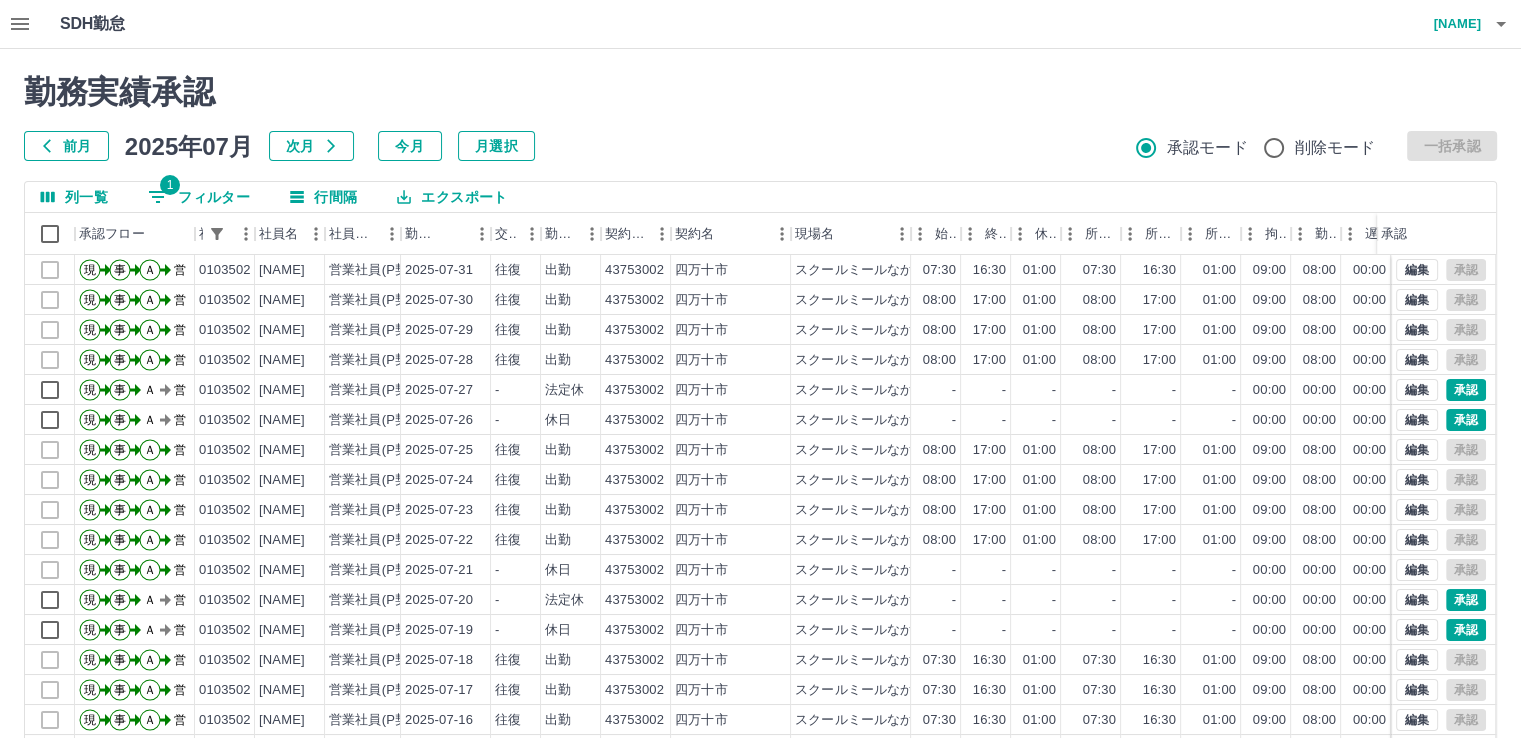 scroll, scrollTop: 0, scrollLeft: 0, axis: both 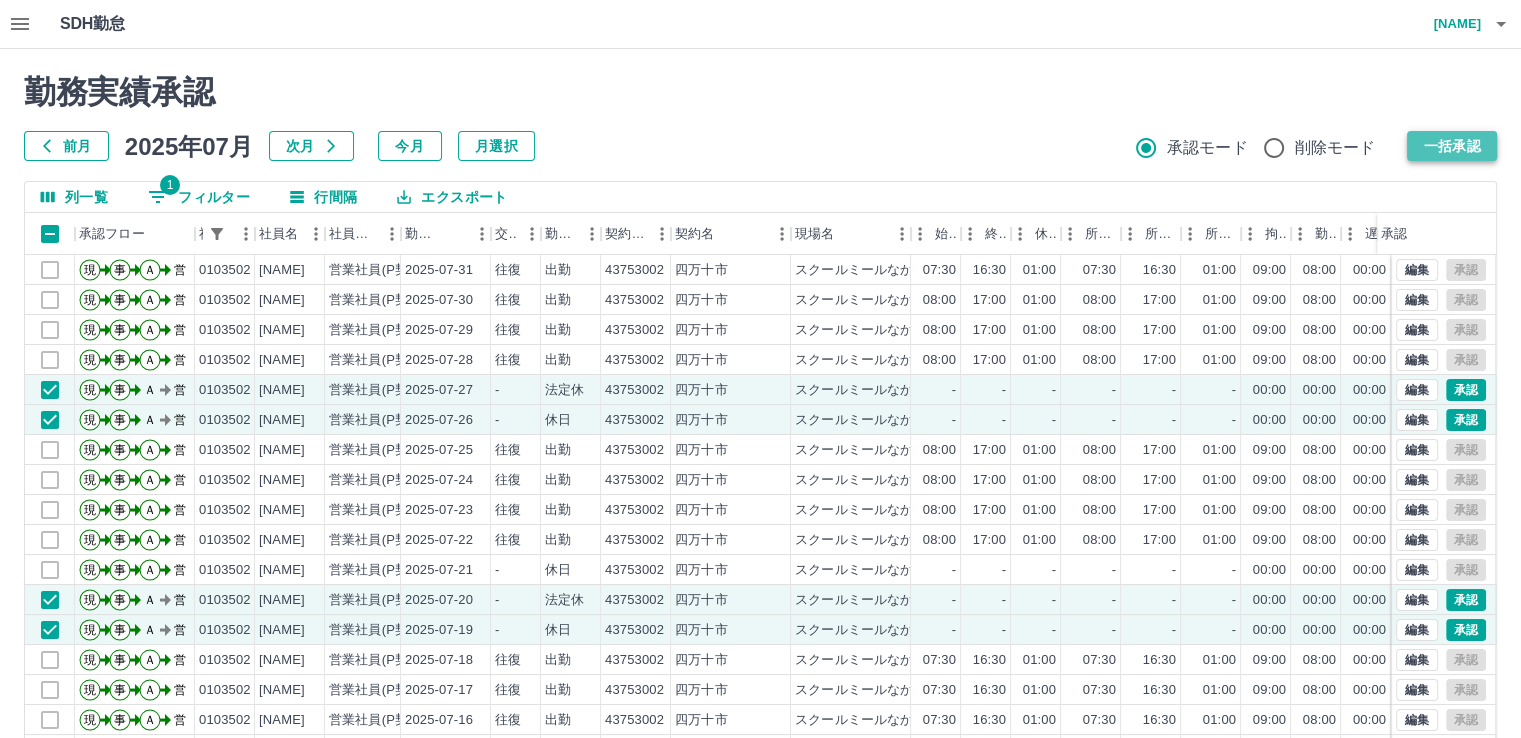 click on "一括承認" at bounding box center (1452, 146) 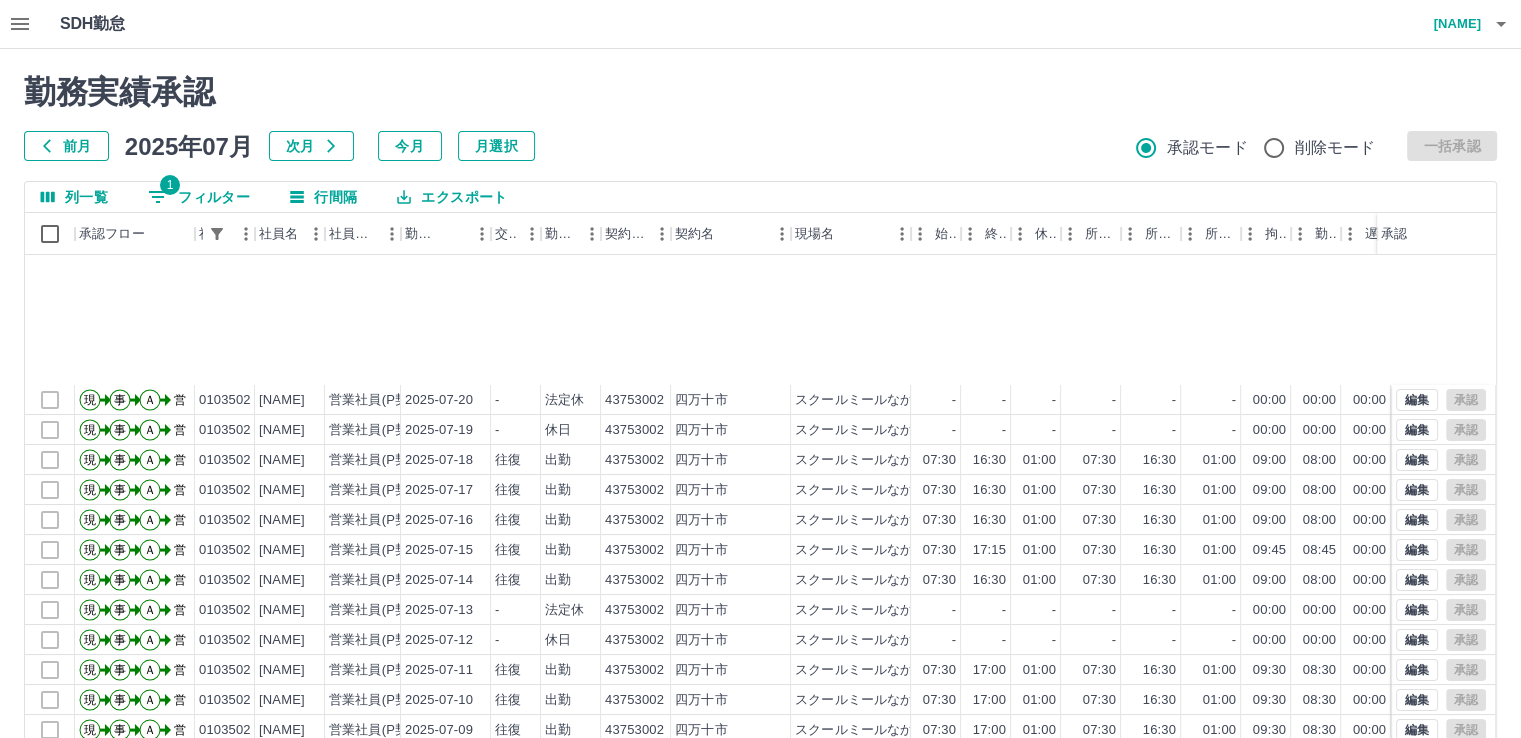 scroll, scrollTop: 431, scrollLeft: 0, axis: vertical 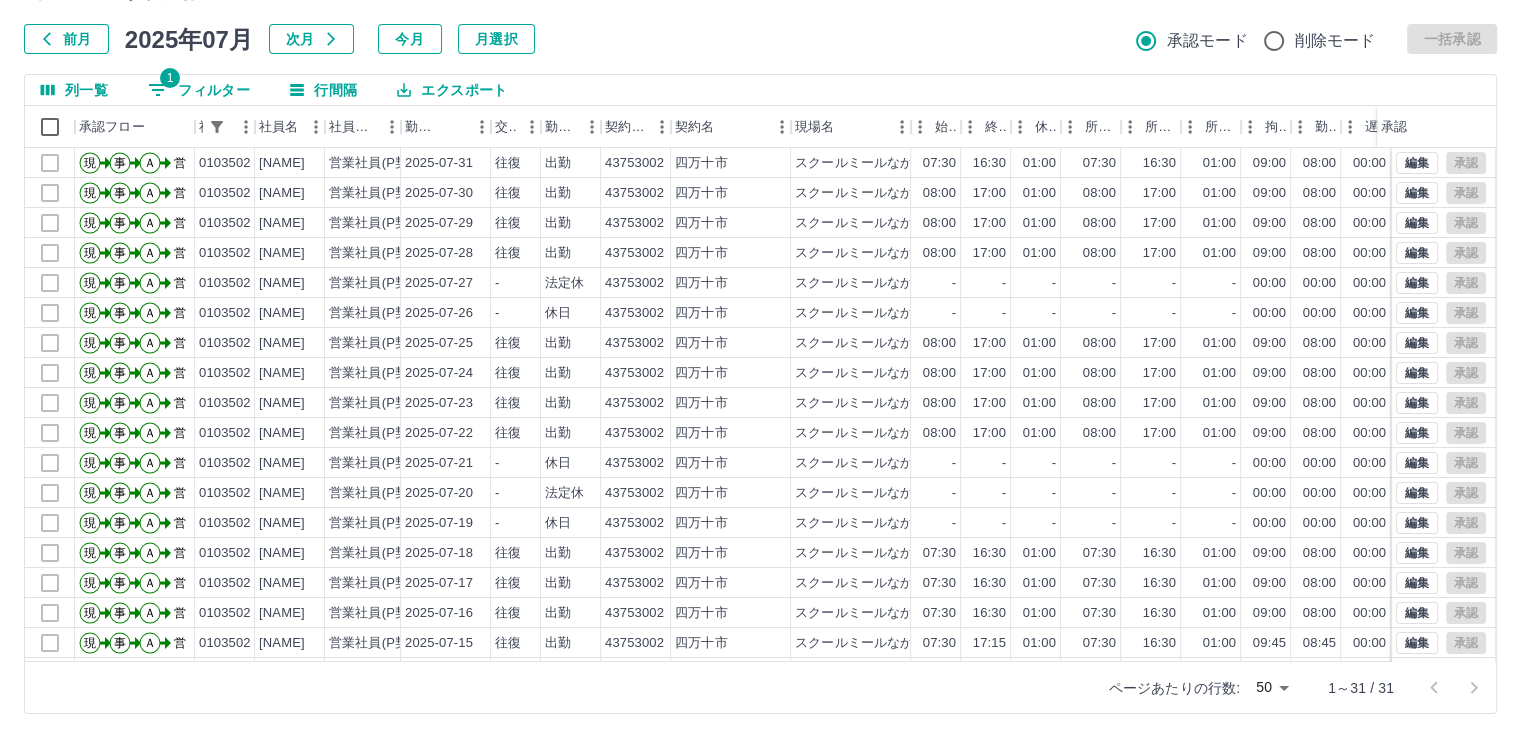 click on "1 フィルター" at bounding box center (199, 90) 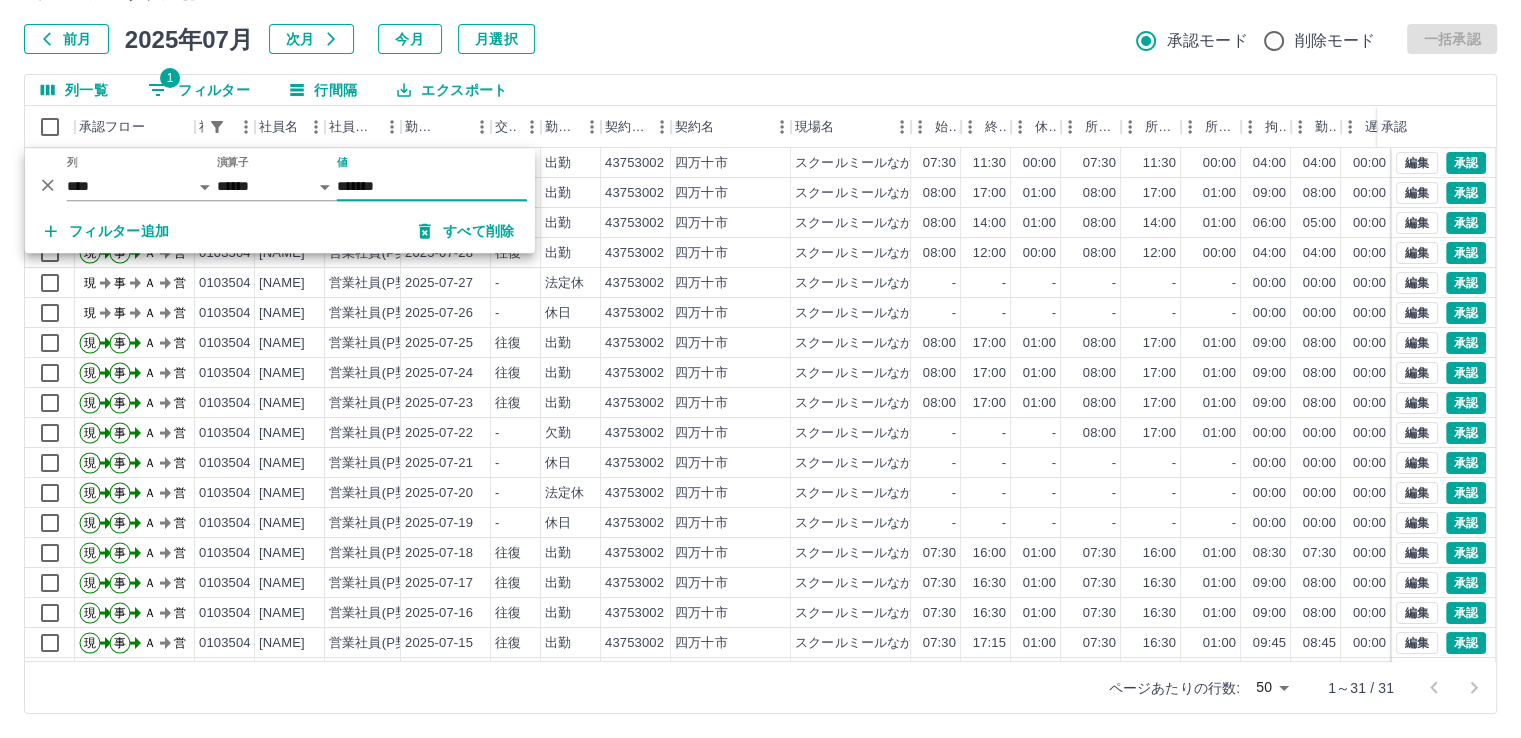 type on "*******" 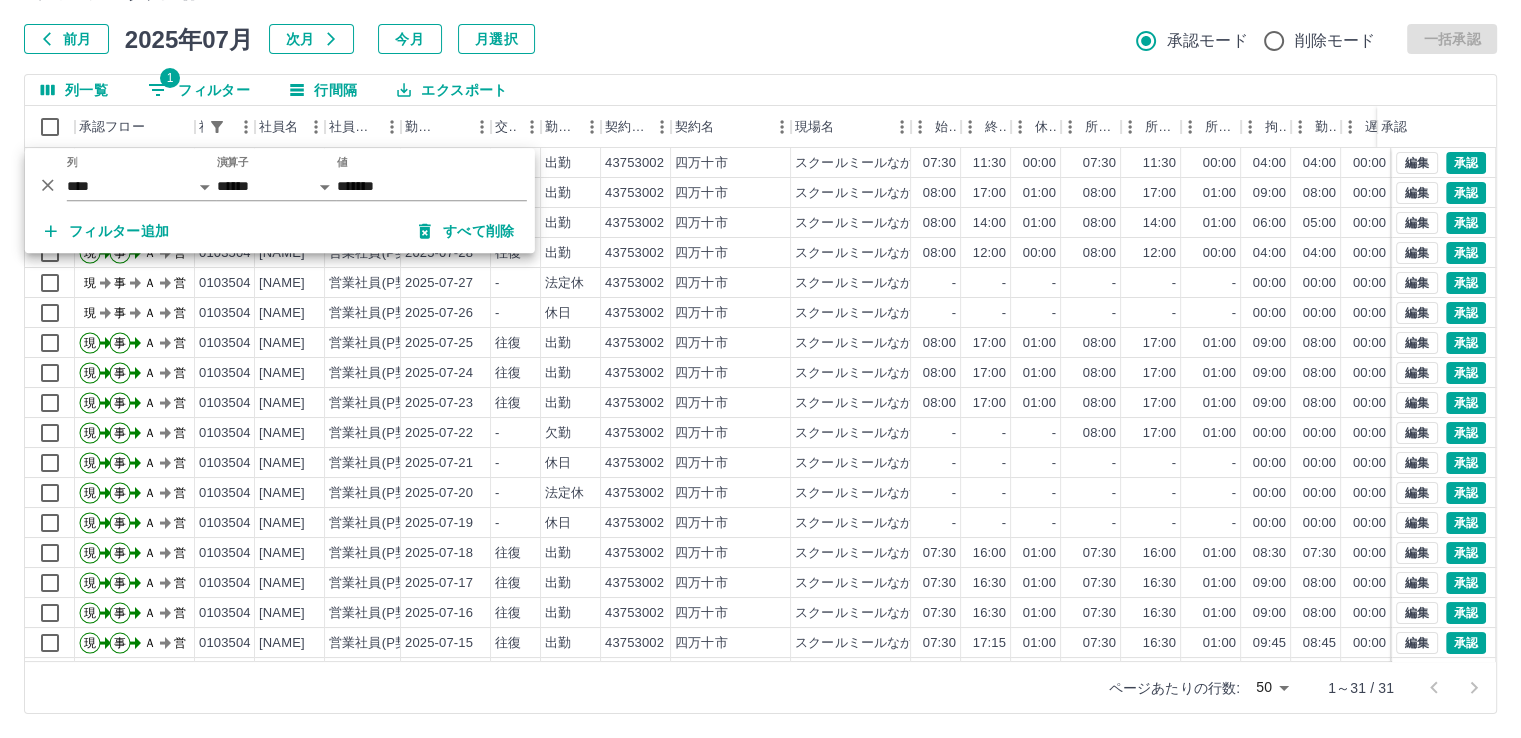 click on "列一覧 1 フィルター 行間隔 エクスポート" at bounding box center (760, 90) 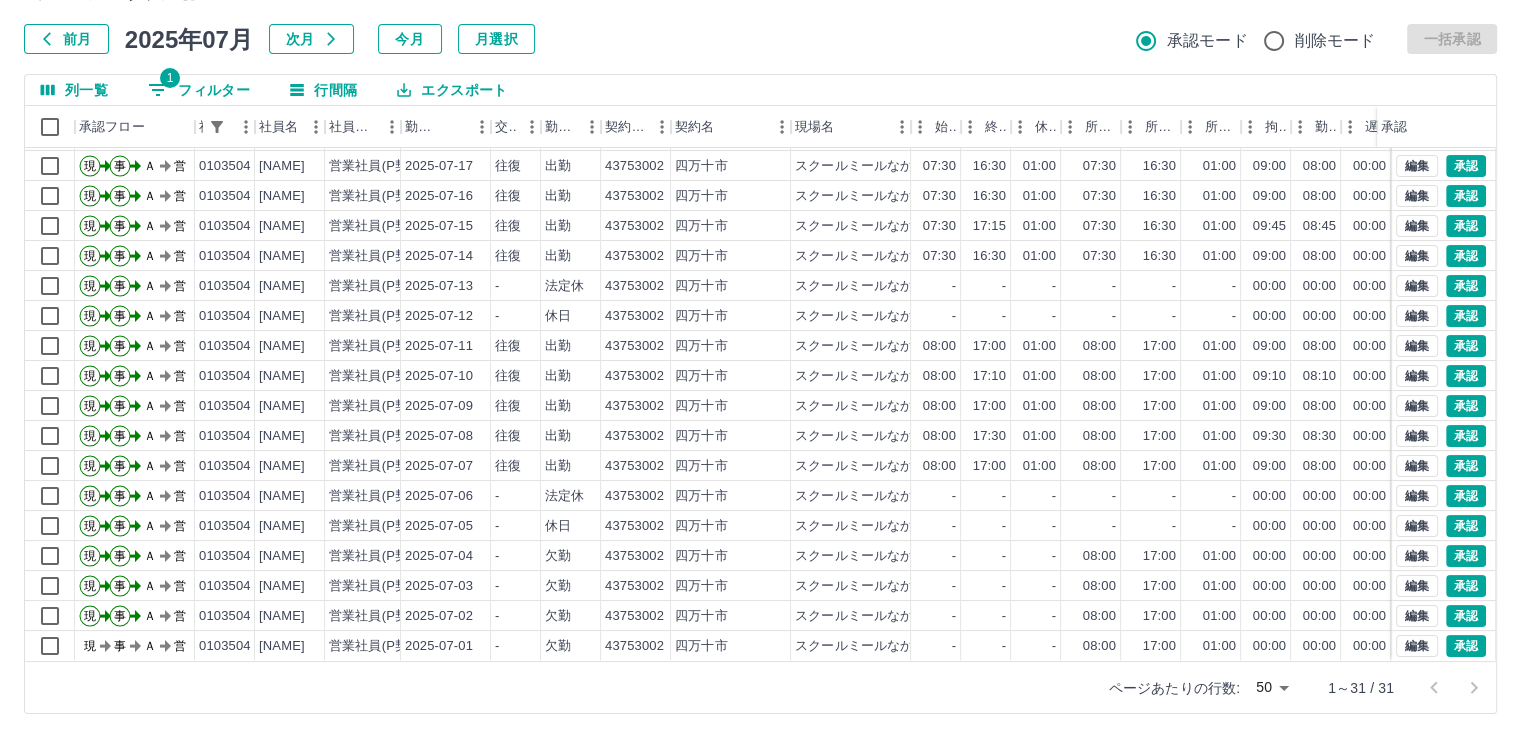 scroll, scrollTop: 431, scrollLeft: 0, axis: vertical 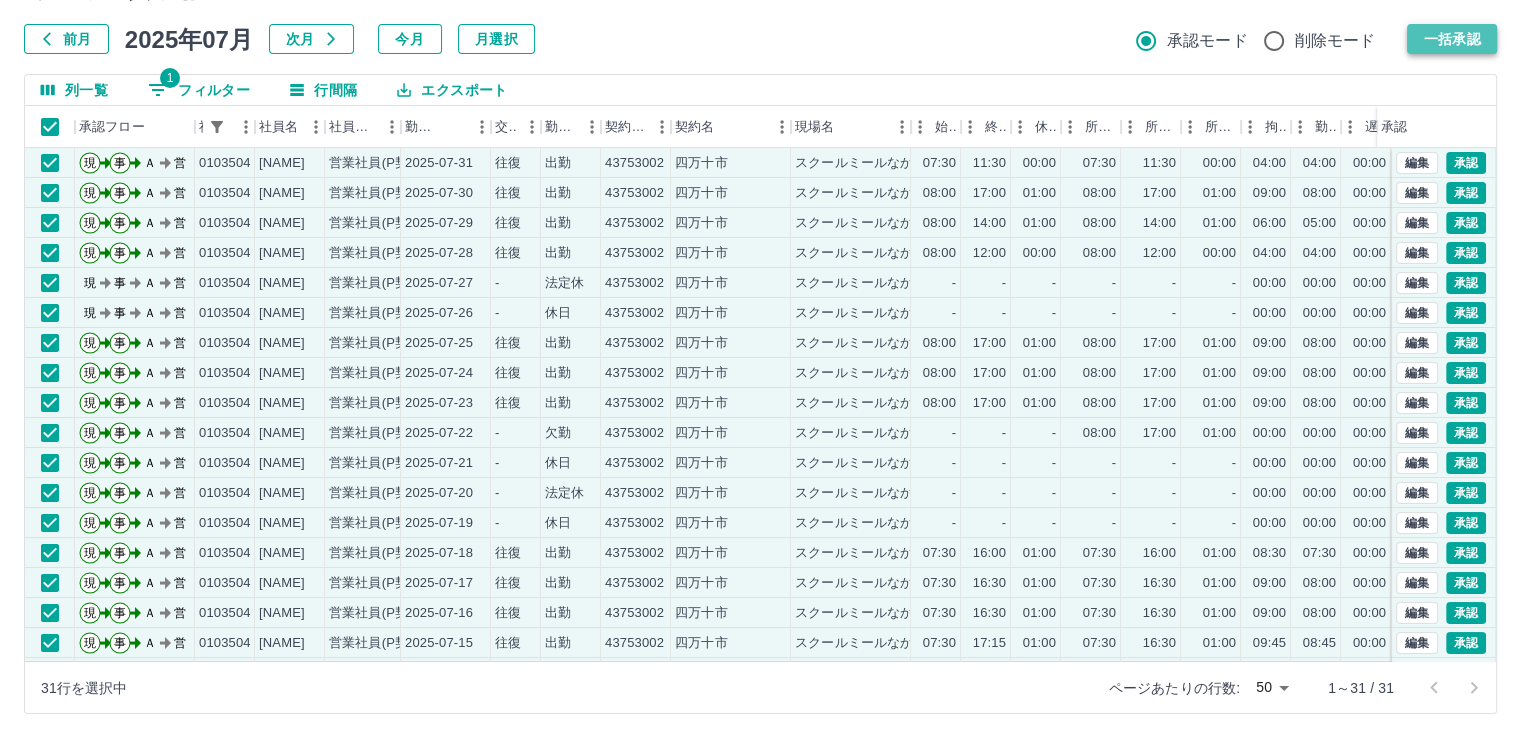 click on "一括承認" at bounding box center (1452, 39) 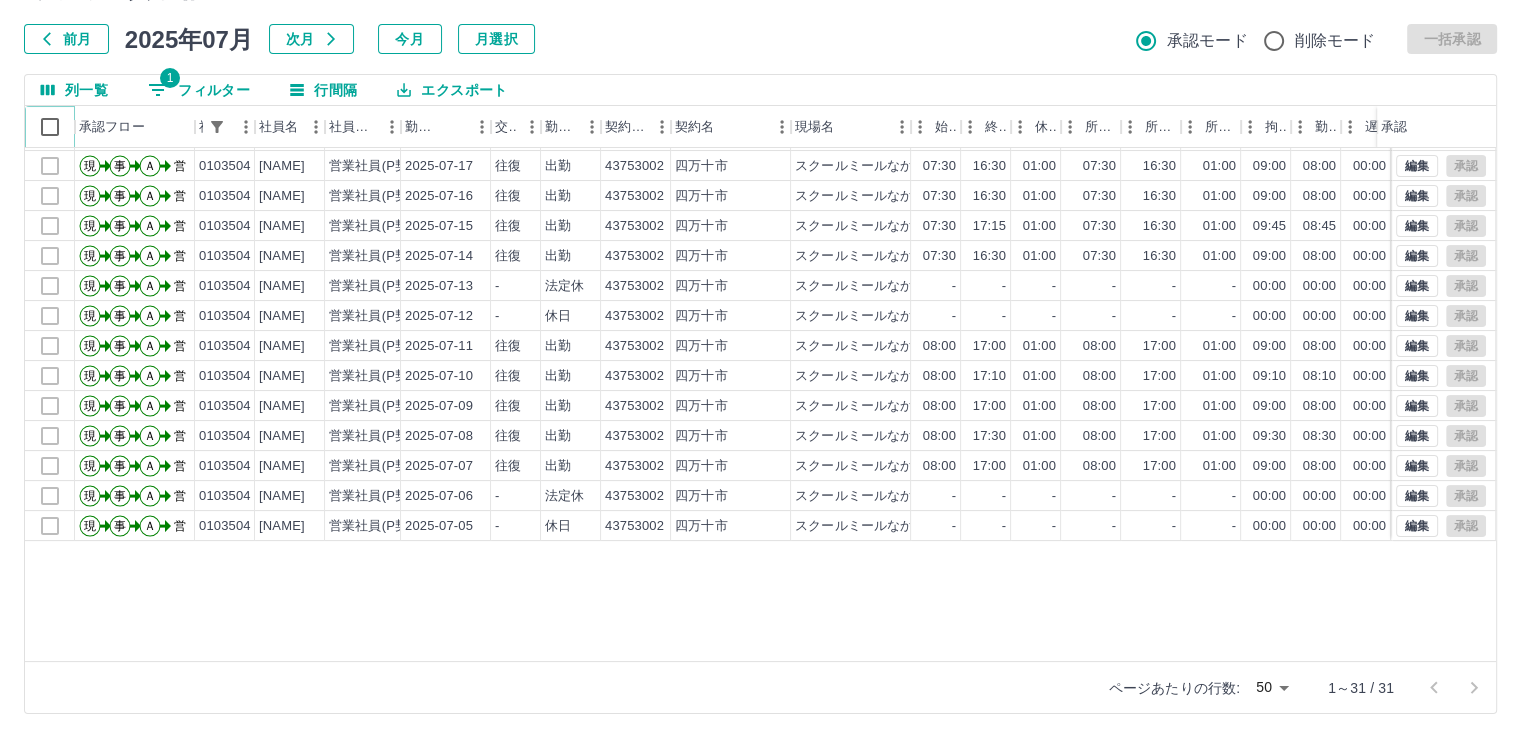 scroll, scrollTop: 0, scrollLeft: 0, axis: both 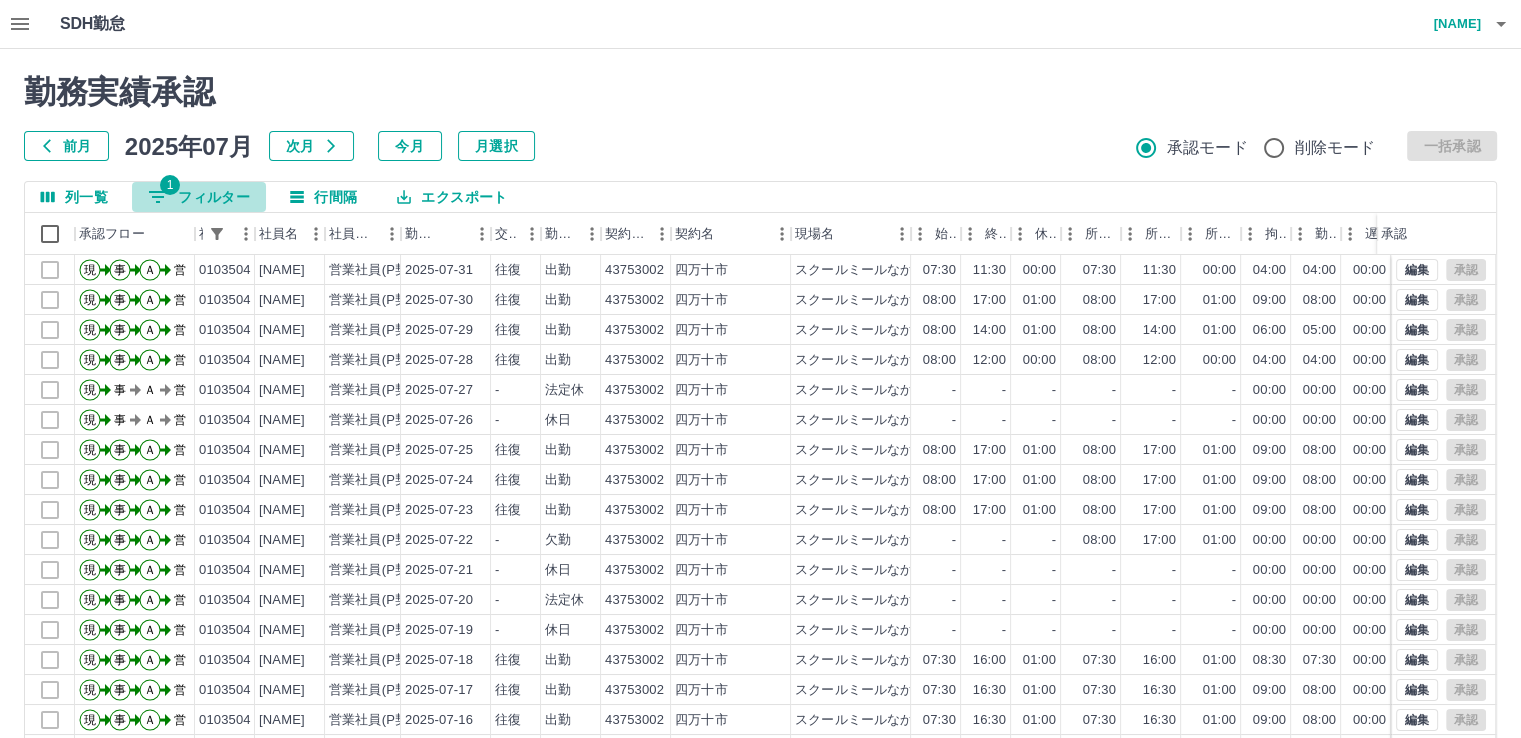 click on "1 フィルター" at bounding box center (199, 197) 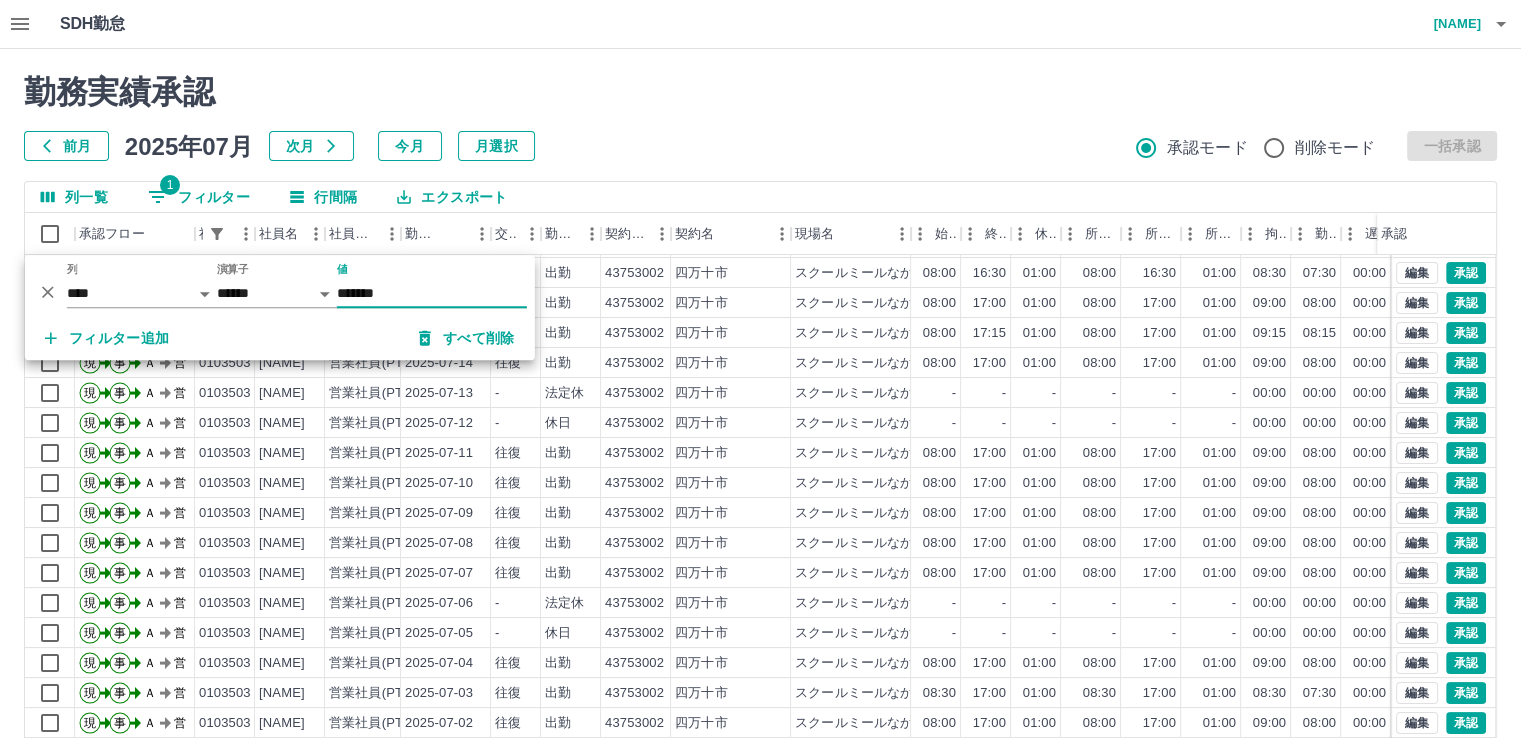 scroll, scrollTop: 431, scrollLeft: 0, axis: vertical 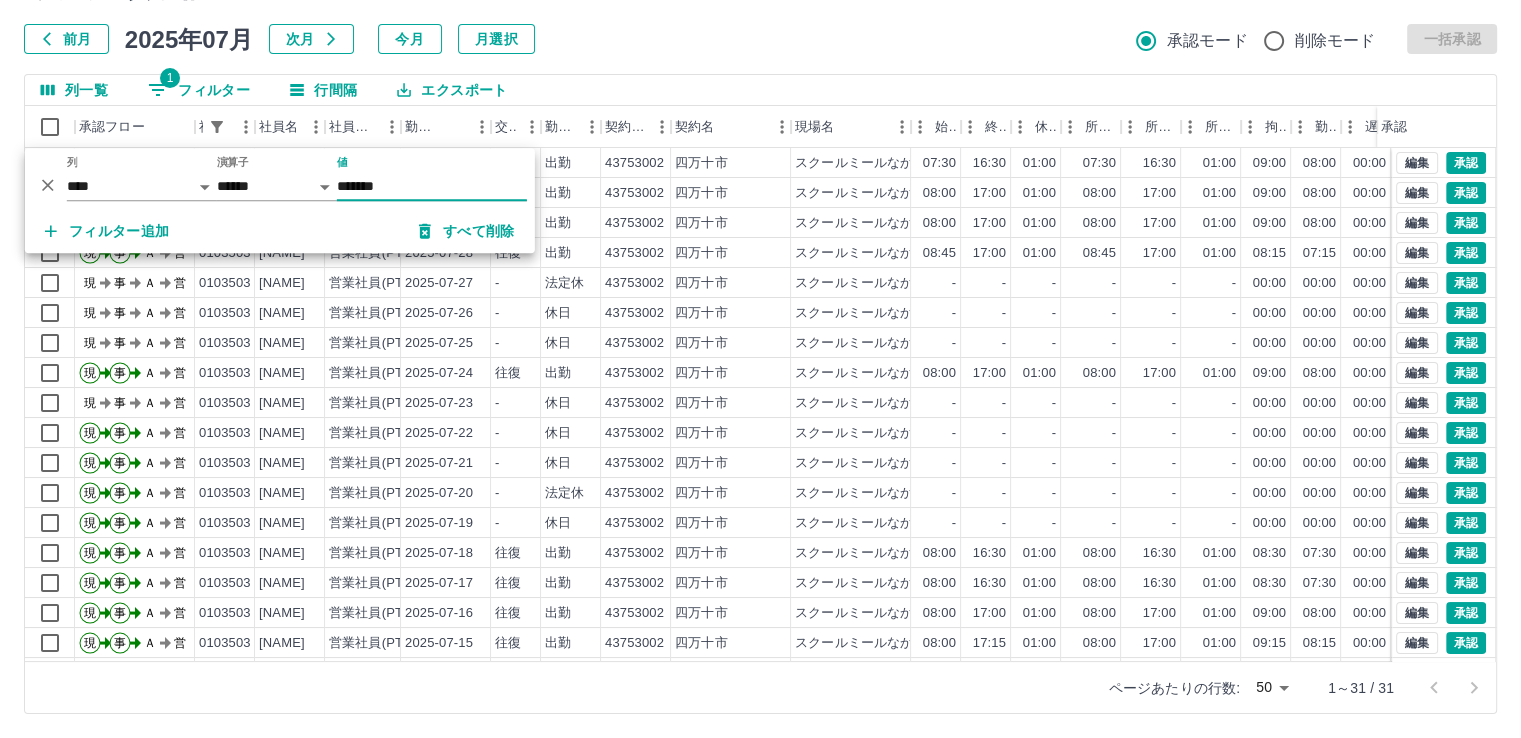type on "*******" 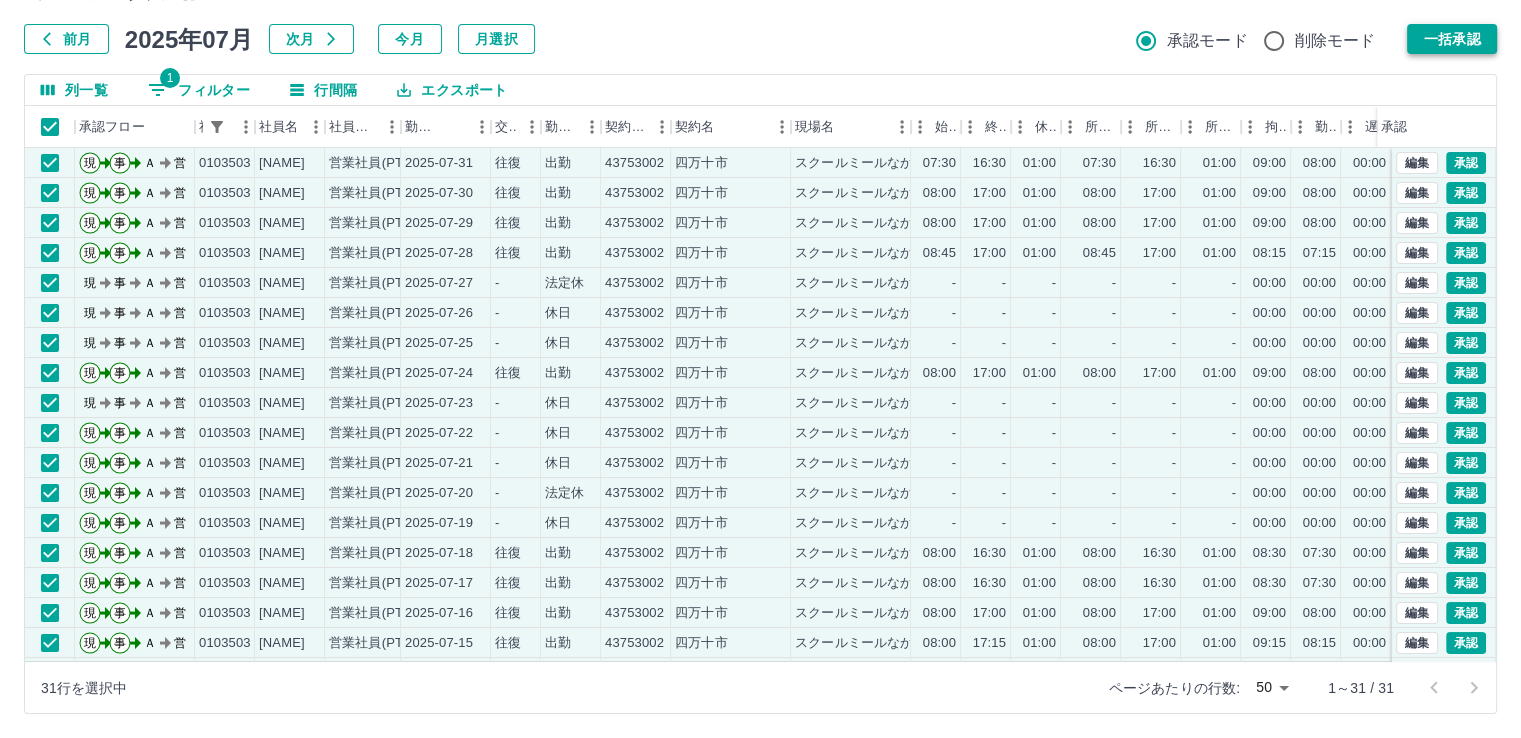 click on "一括承認" at bounding box center [1452, 39] 